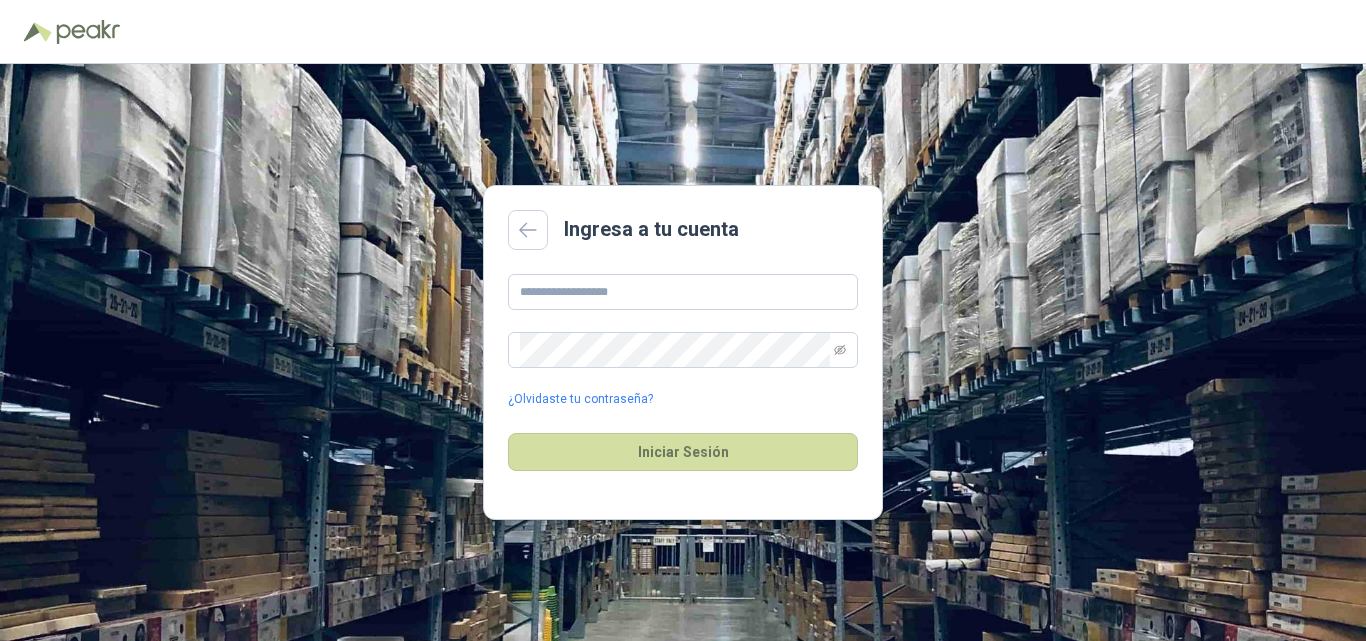 scroll, scrollTop: 0, scrollLeft: 0, axis: both 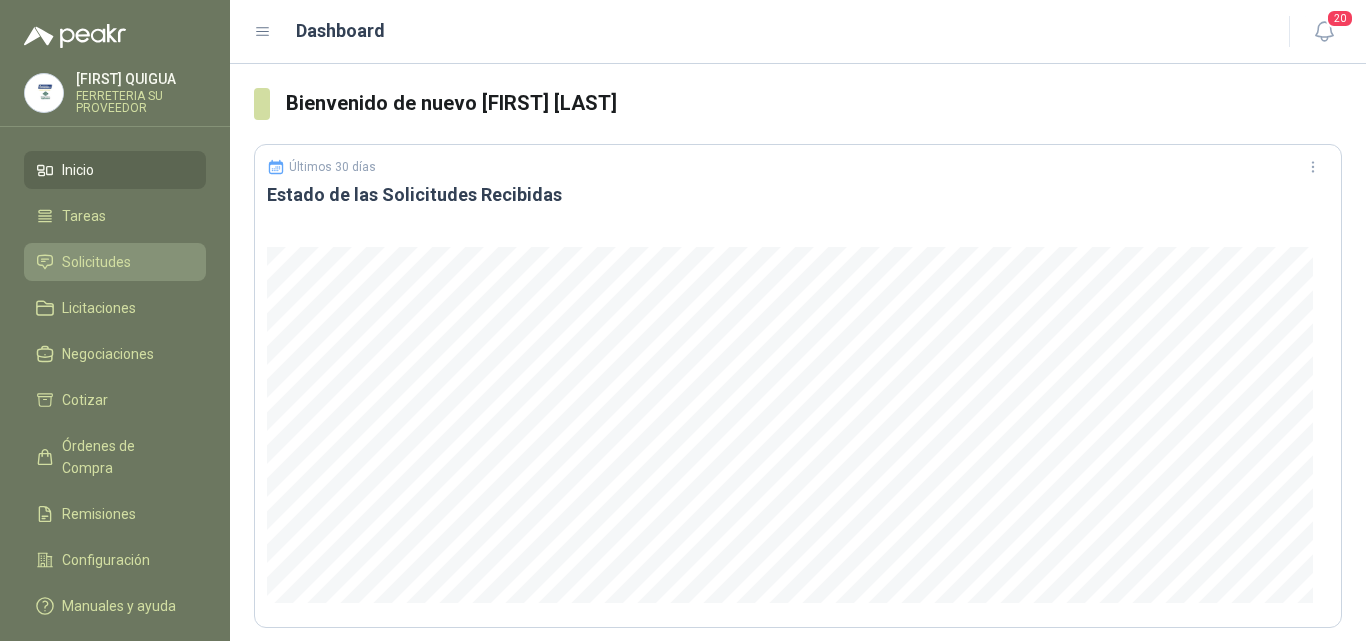 click on "Solicitudes" at bounding box center [96, 262] 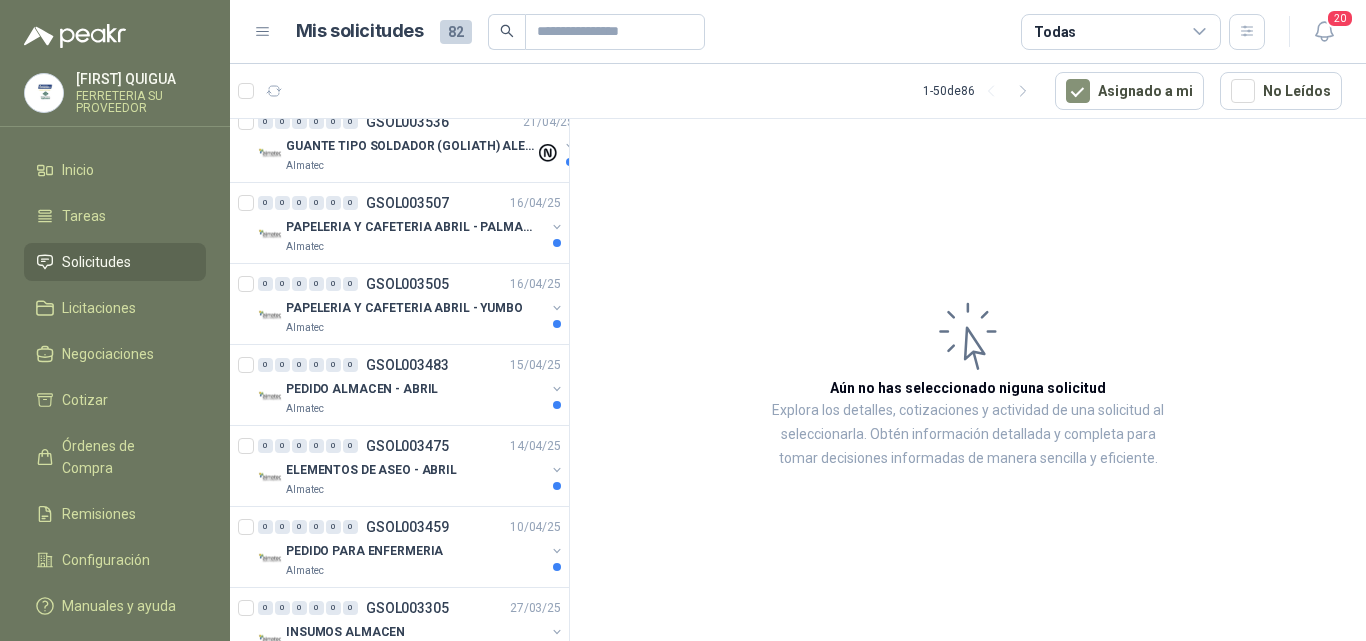 scroll, scrollTop: 3565, scrollLeft: 0, axis: vertical 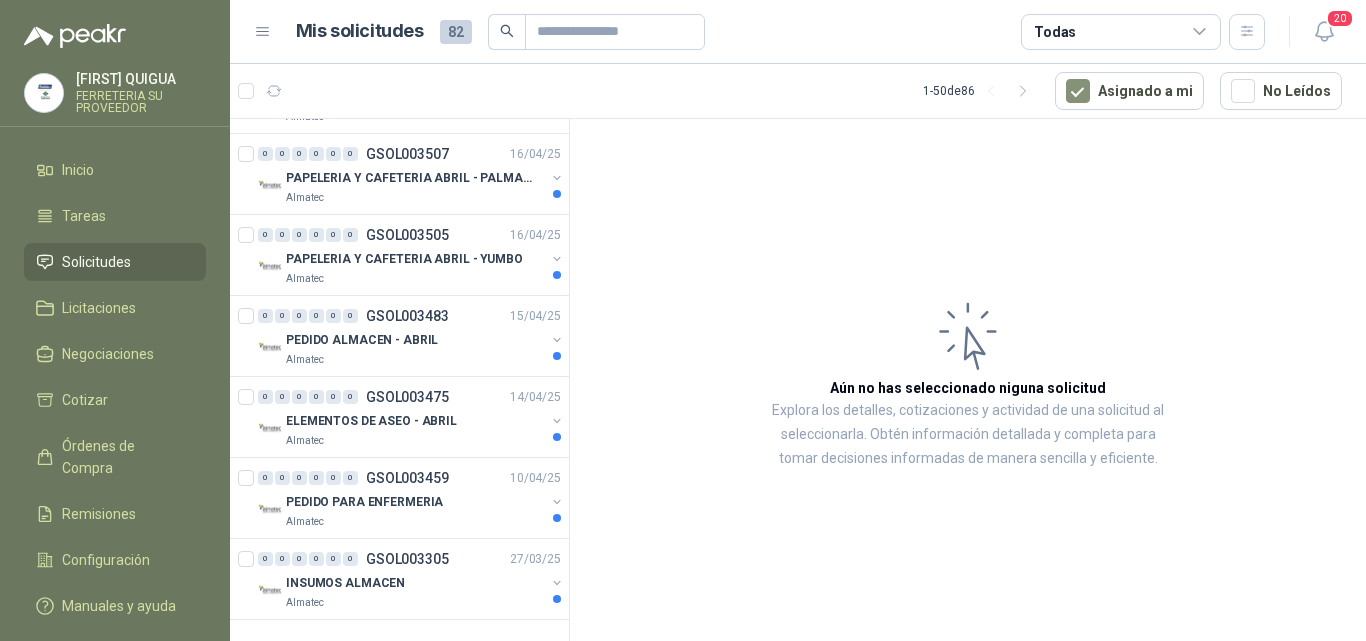 click on "Solicitudes" at bounding box center (96, 262) 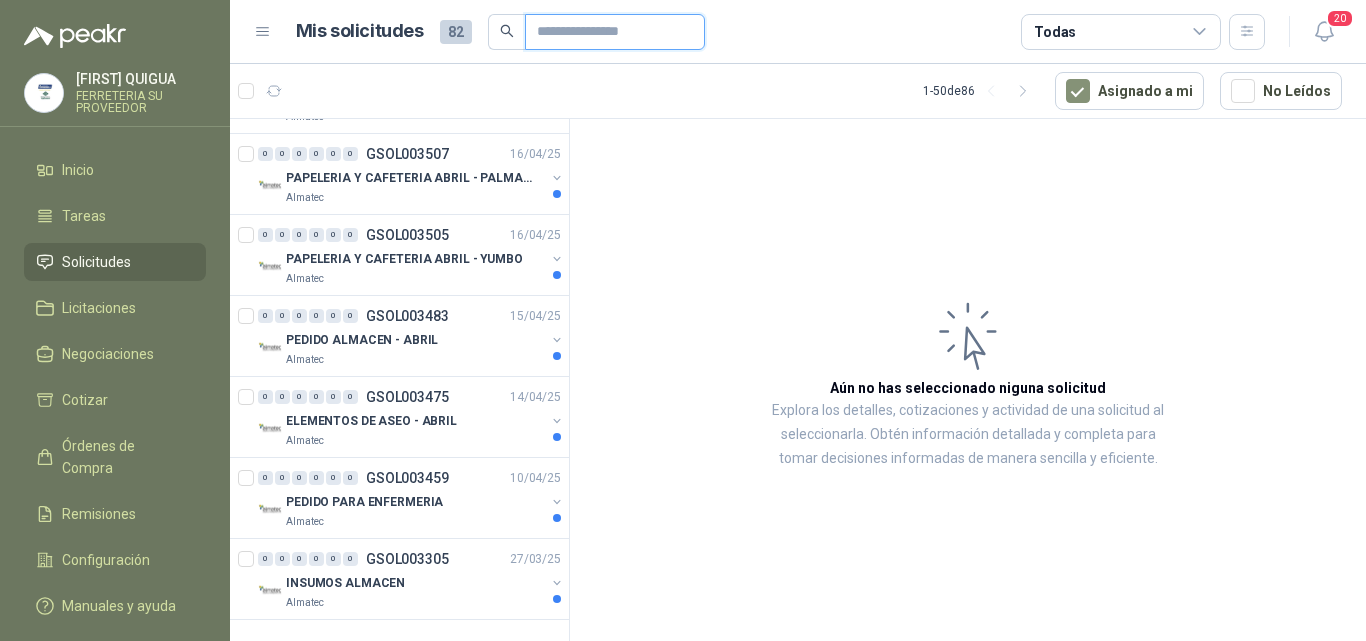 click at bounding box center [607, 32] 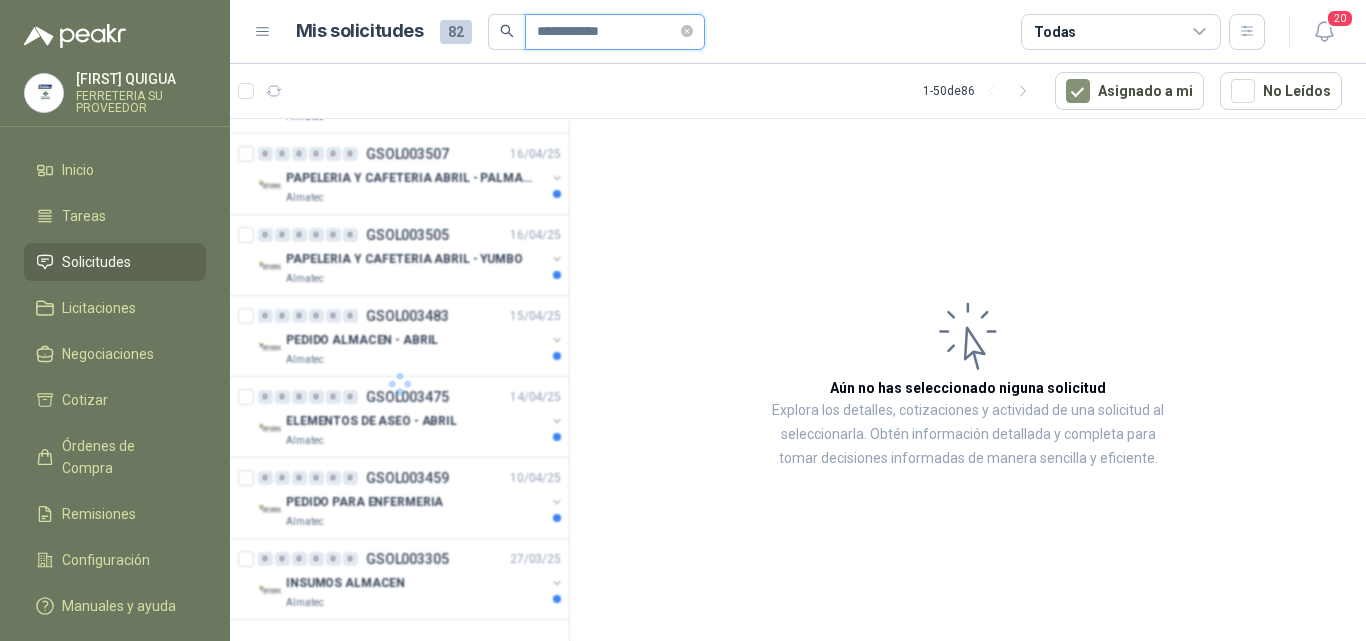 scroll, scrollTop: 0, scrollLeft: 0, axis: both 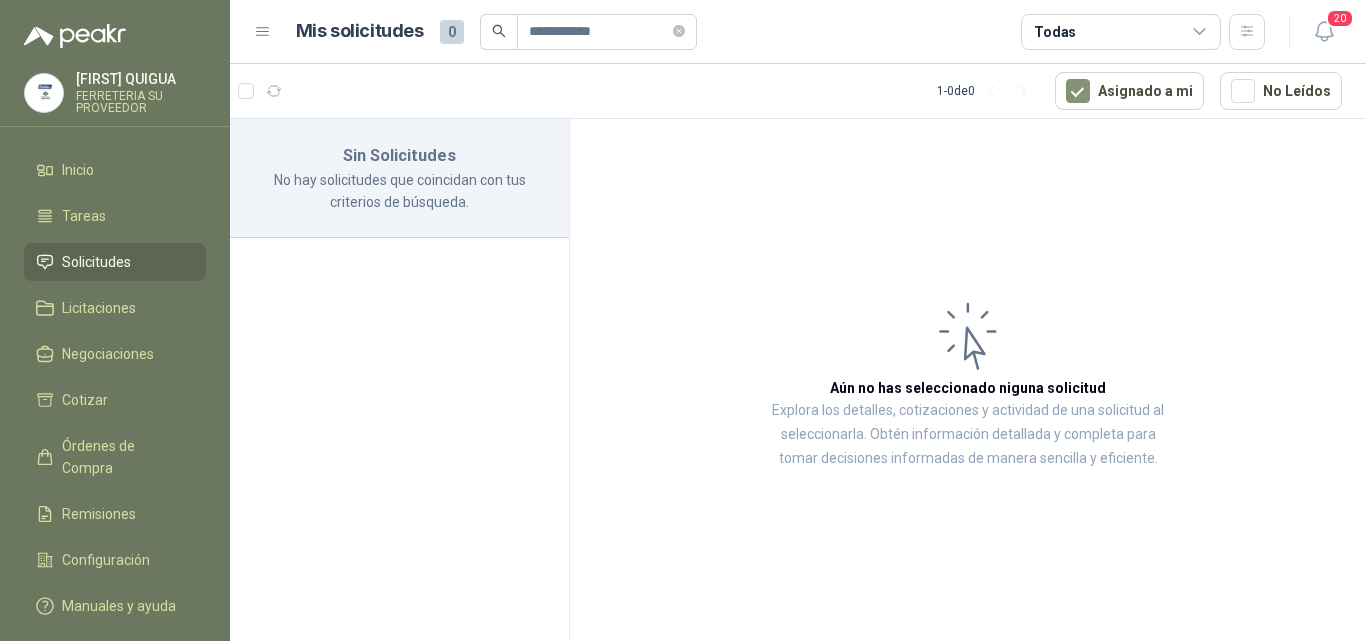 click on "Solicitudes" at bounding box center (115, 262) 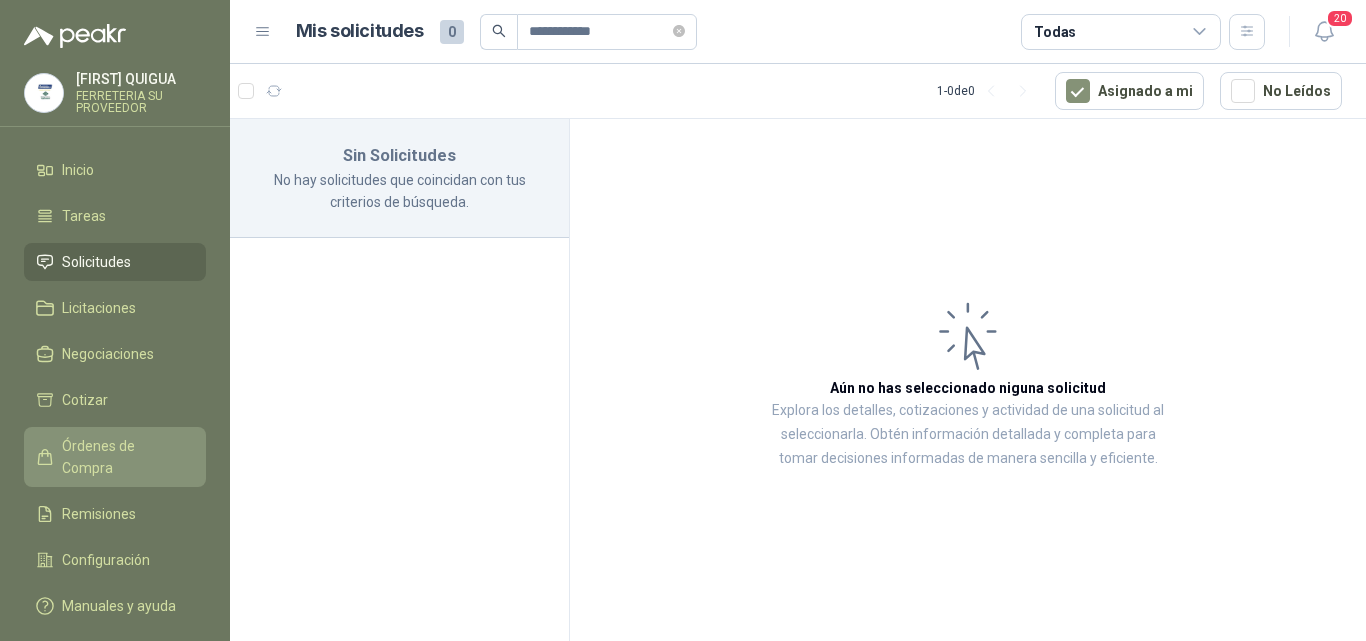 click on "Órdenes de Compra" at bounding box center [124, 457] 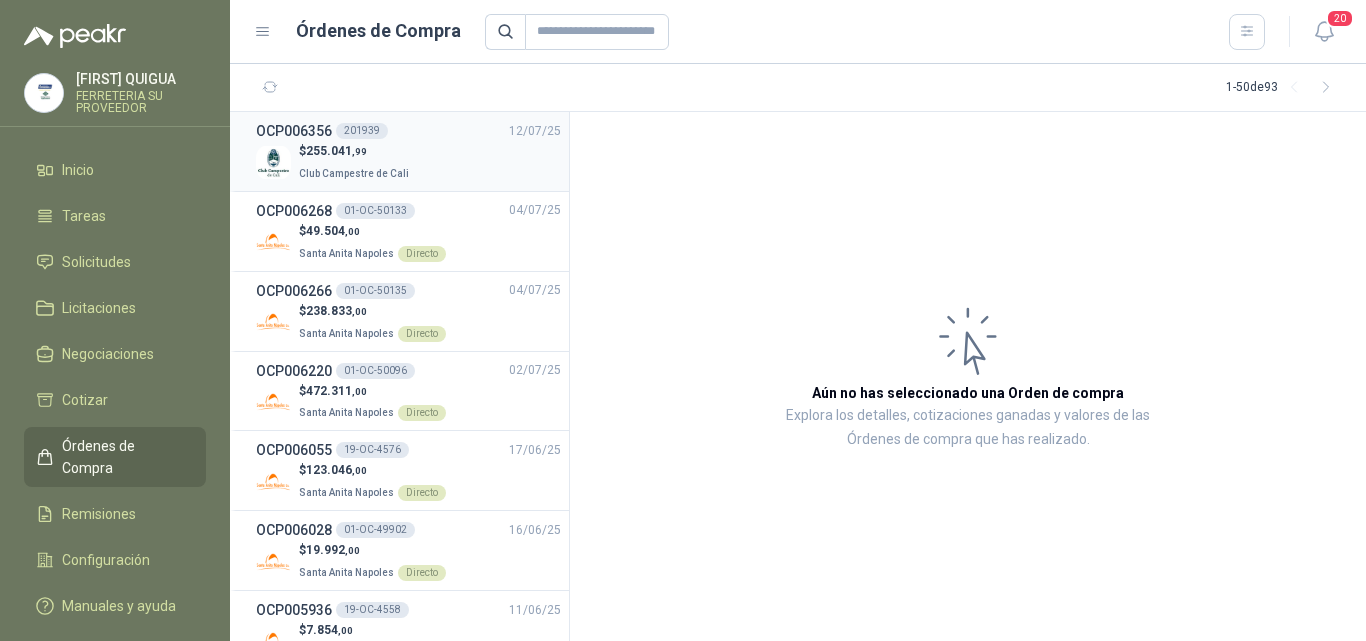 click on "$  255.041 ,99" at bounding box center (356, 151) 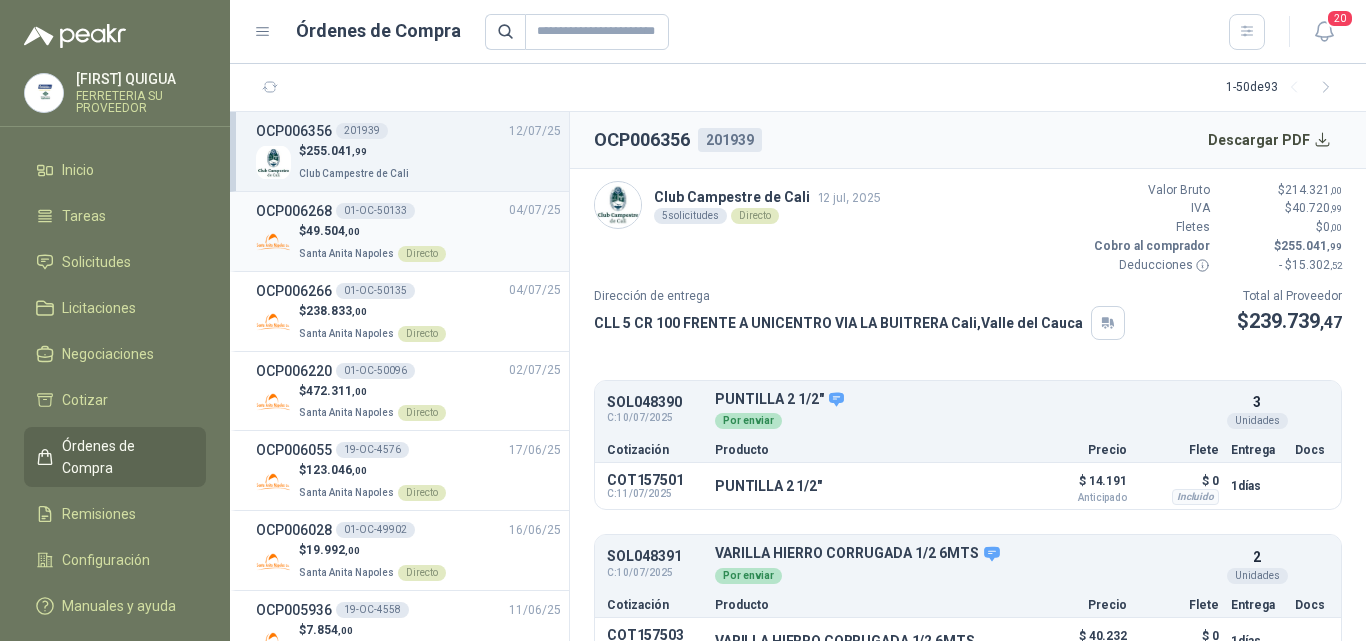 click on "OCP006268 01-OC-50133" at bounding box center (335, 211) 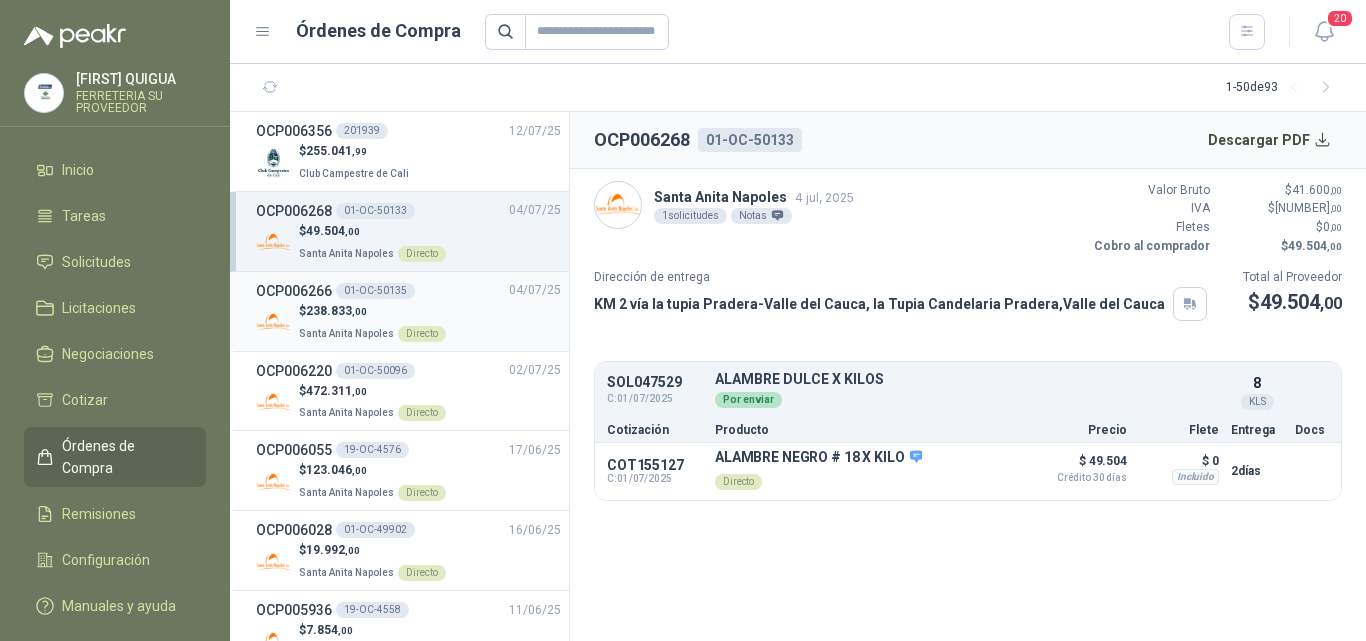 click on "01-OC-50135" at bounding box center [375, 291] 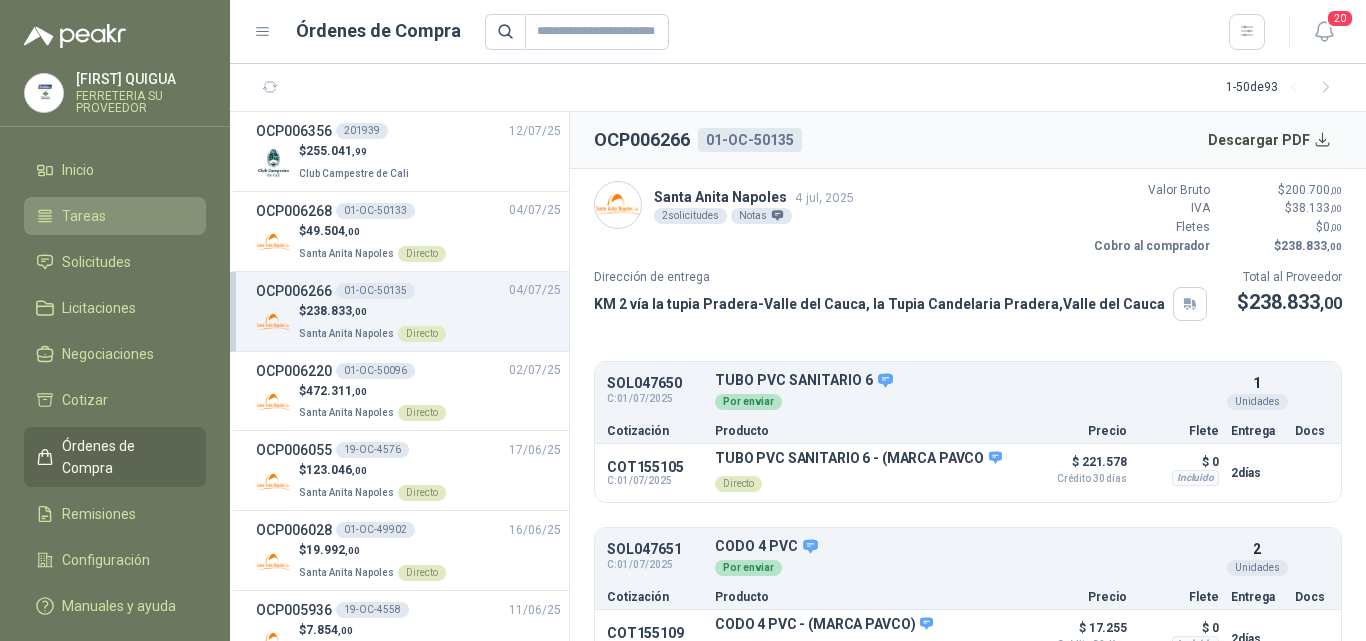 click on "Tareas" at bounding box center (115, 216) 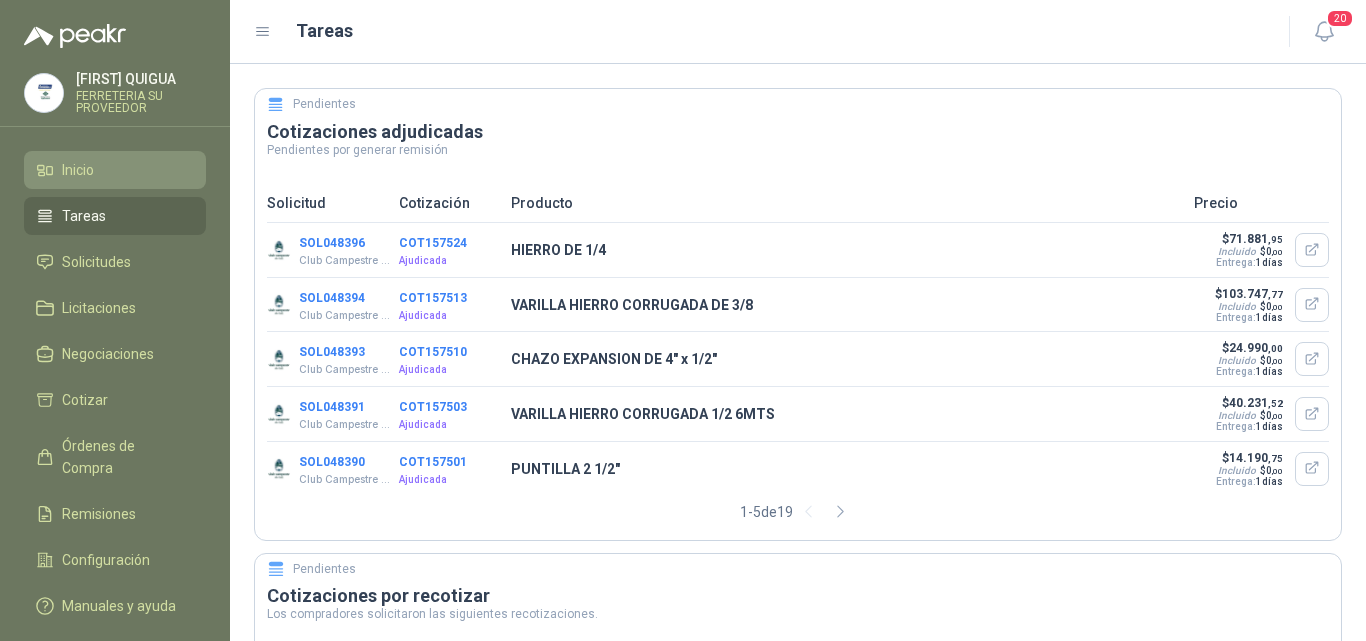 click on "Inicio" at bounding box center (115, 170) 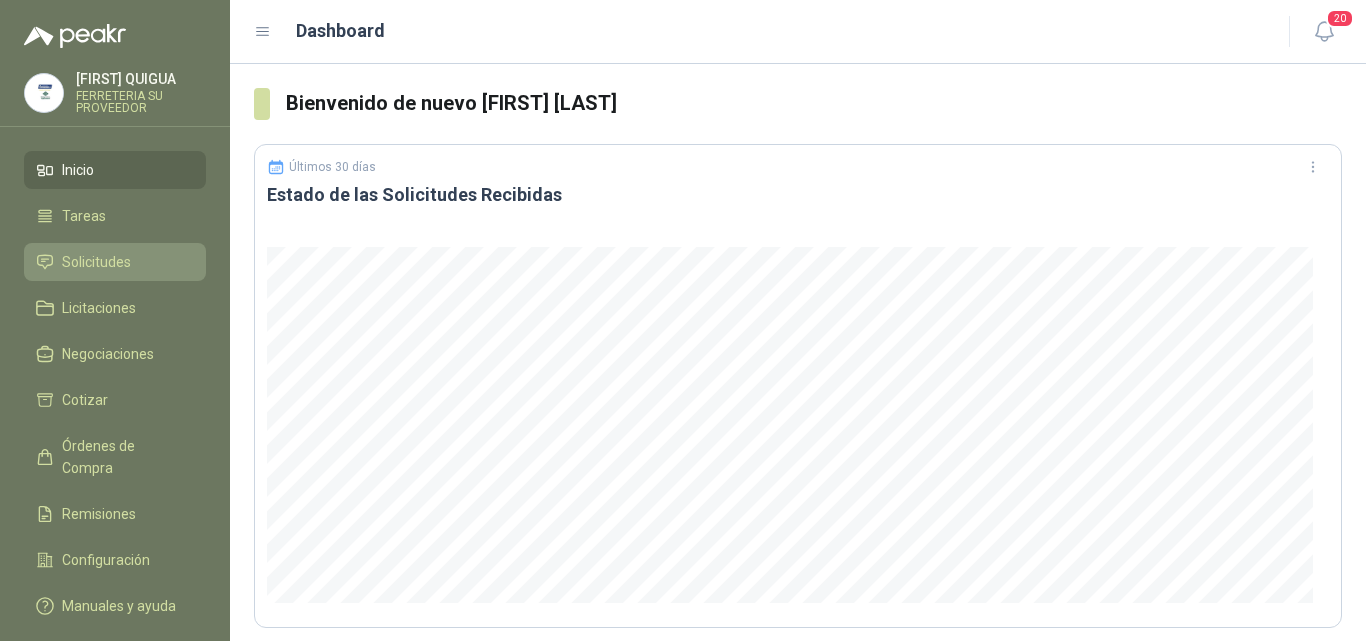 click on "Solicitudes" at bounding box center (96, 262) 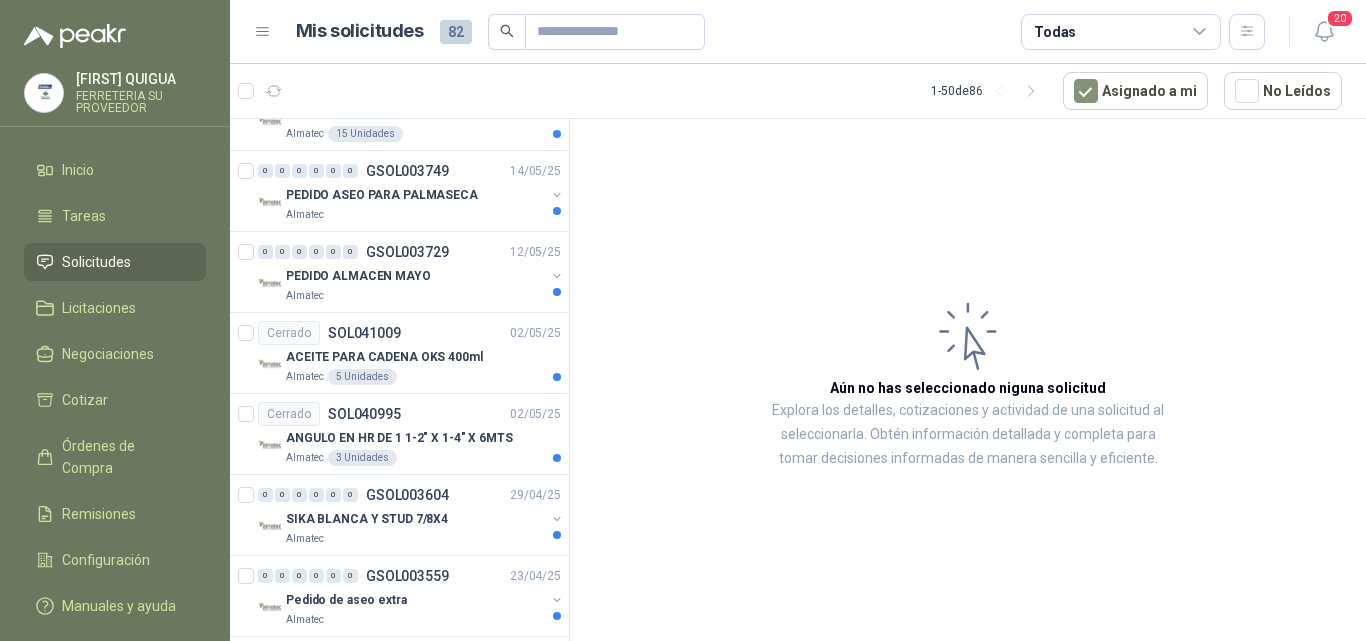 scroll, scrollTop: 2865, scrollLeft: 0, axis: vertical 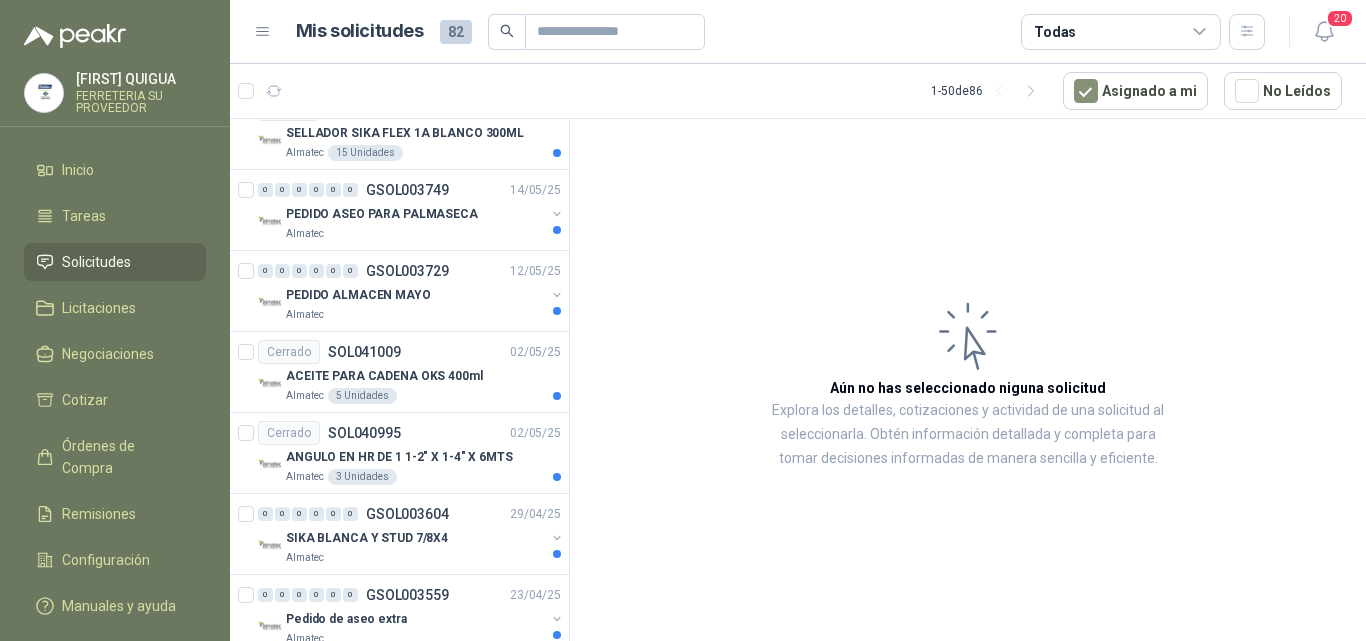 click on "Todas" at bounding box center (1121, 32) 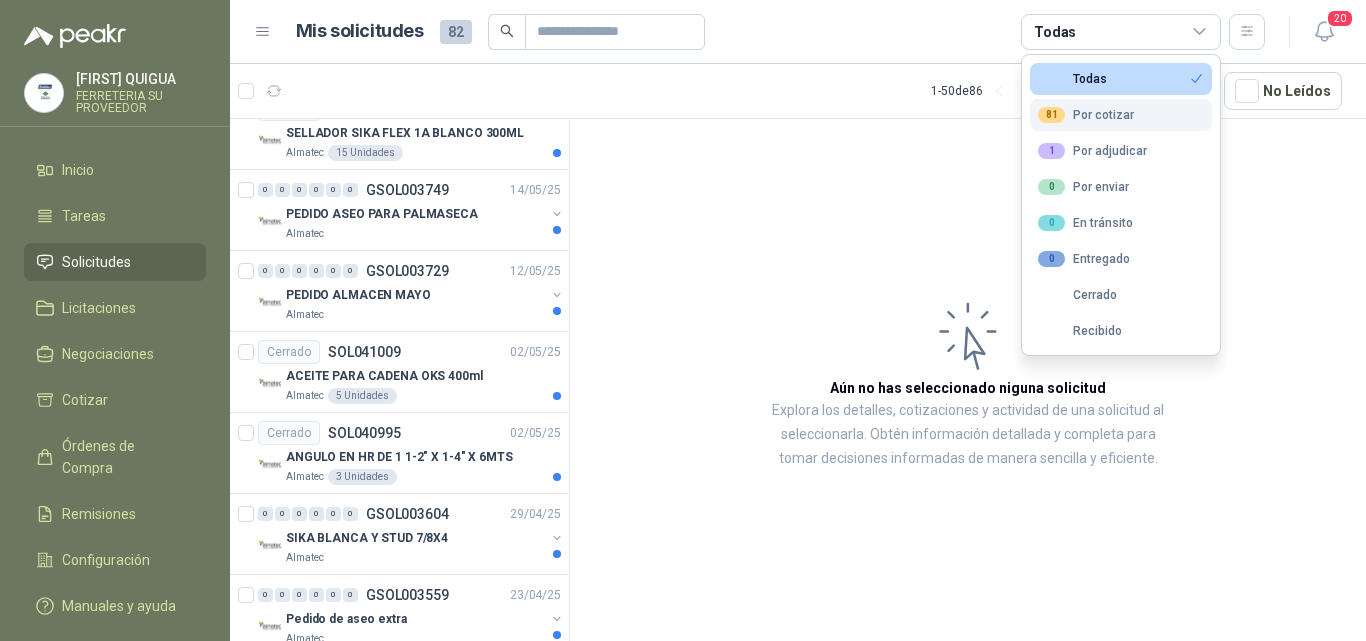click on "81 Por cotizar" at bounding box center (1086, 115) 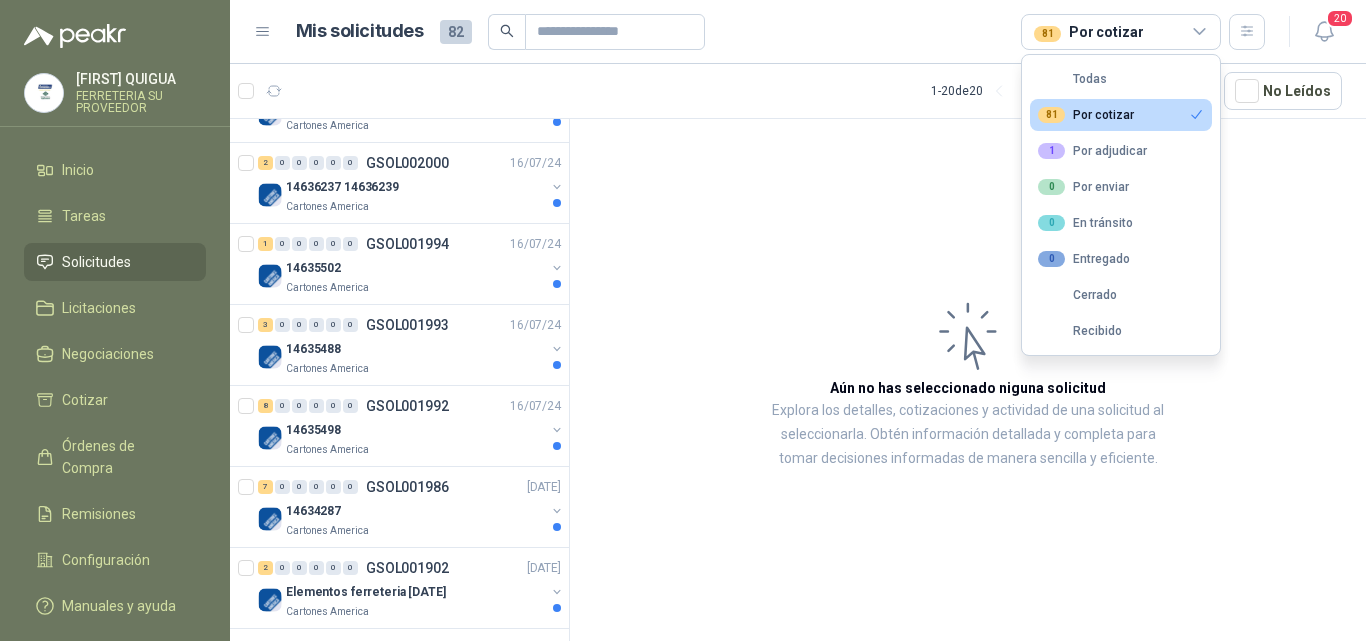 scroll, scrollTop: 1119, scrollLeft: 0, axis: vertical 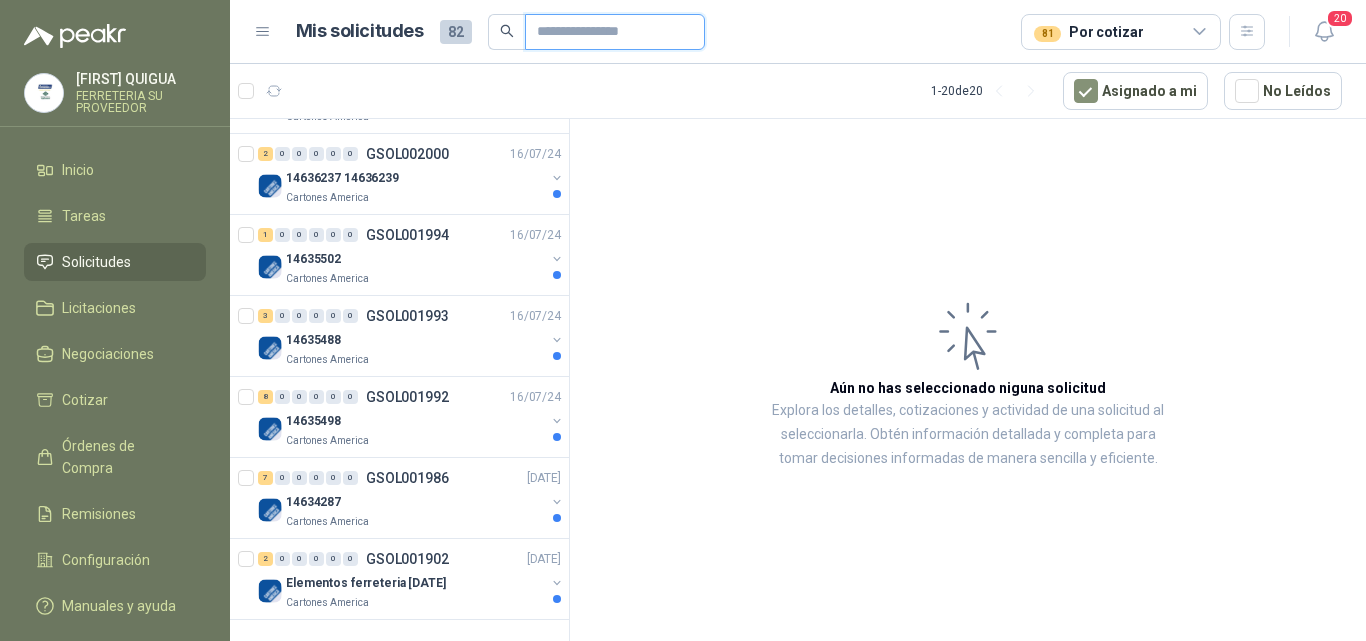 click at bounding box center [607, 32] 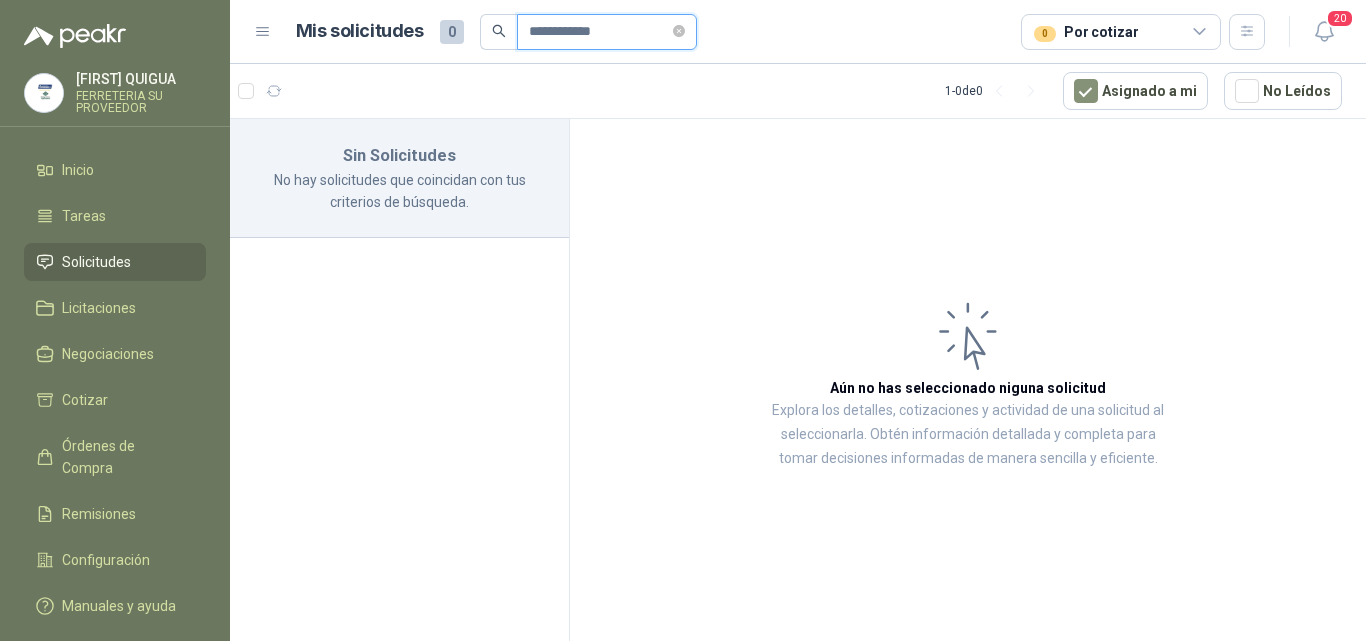 scroll, scrollTop: 0, scrollLeft: 0, axis: both 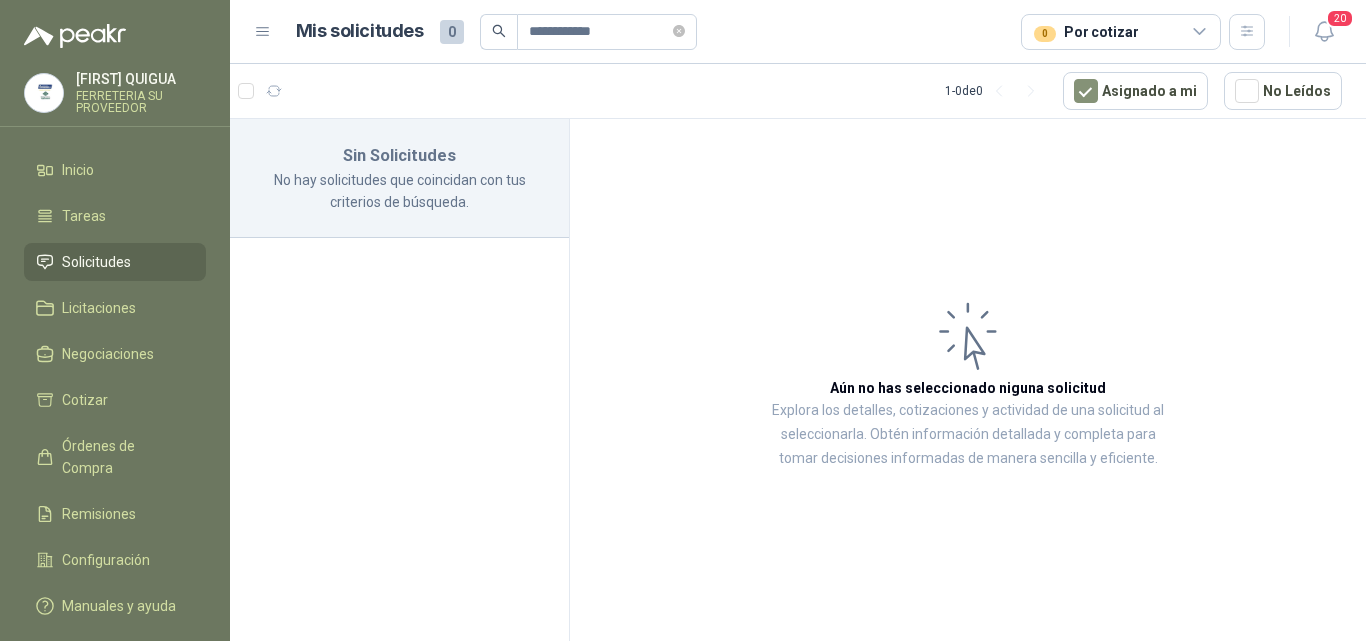 click 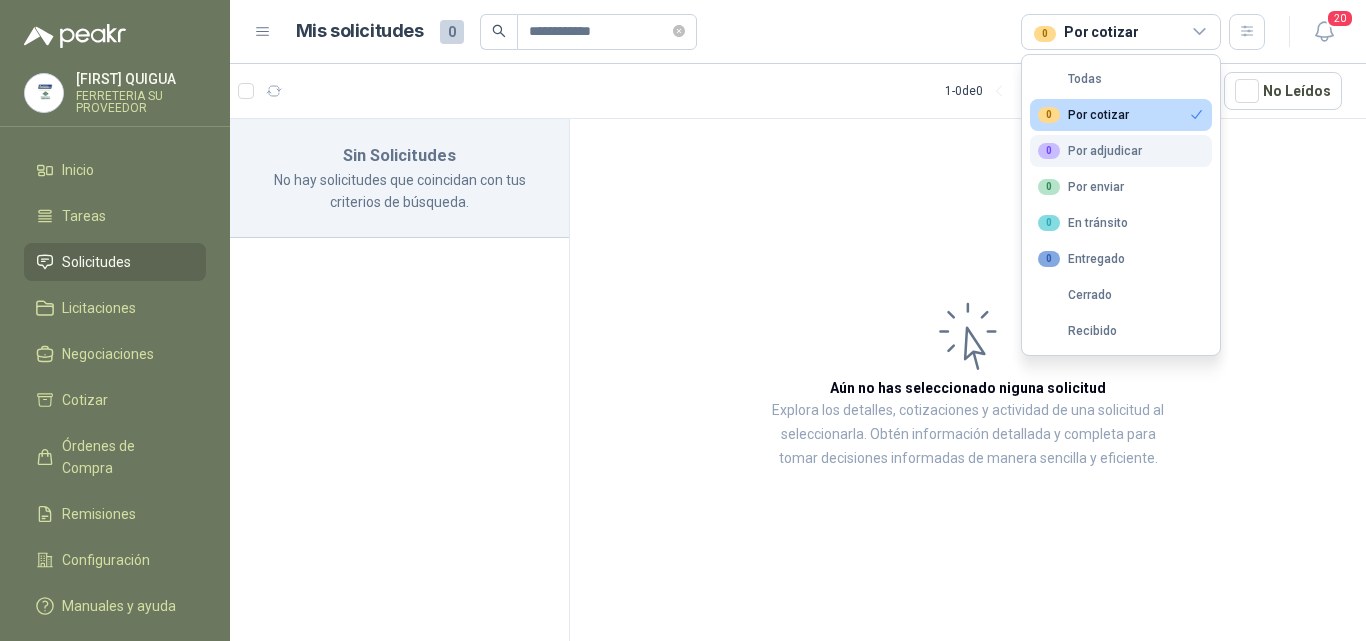 click on "0 Por adjudicar" at bounding box center [1090, 151] 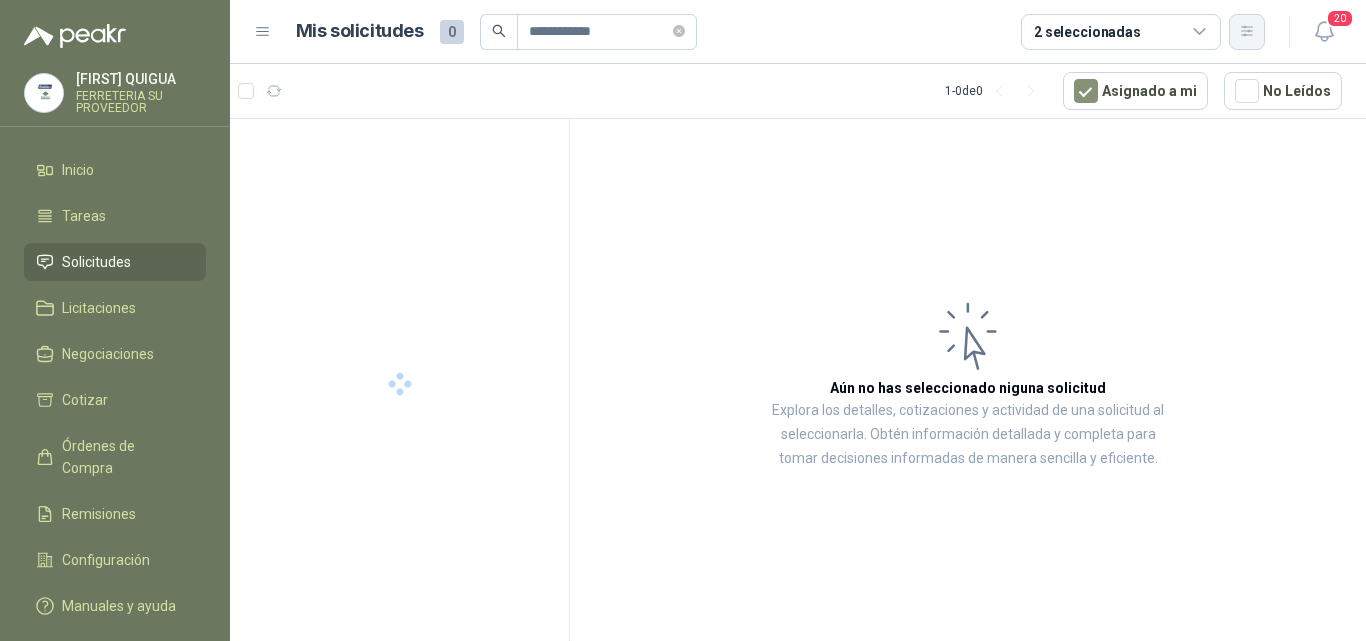 click 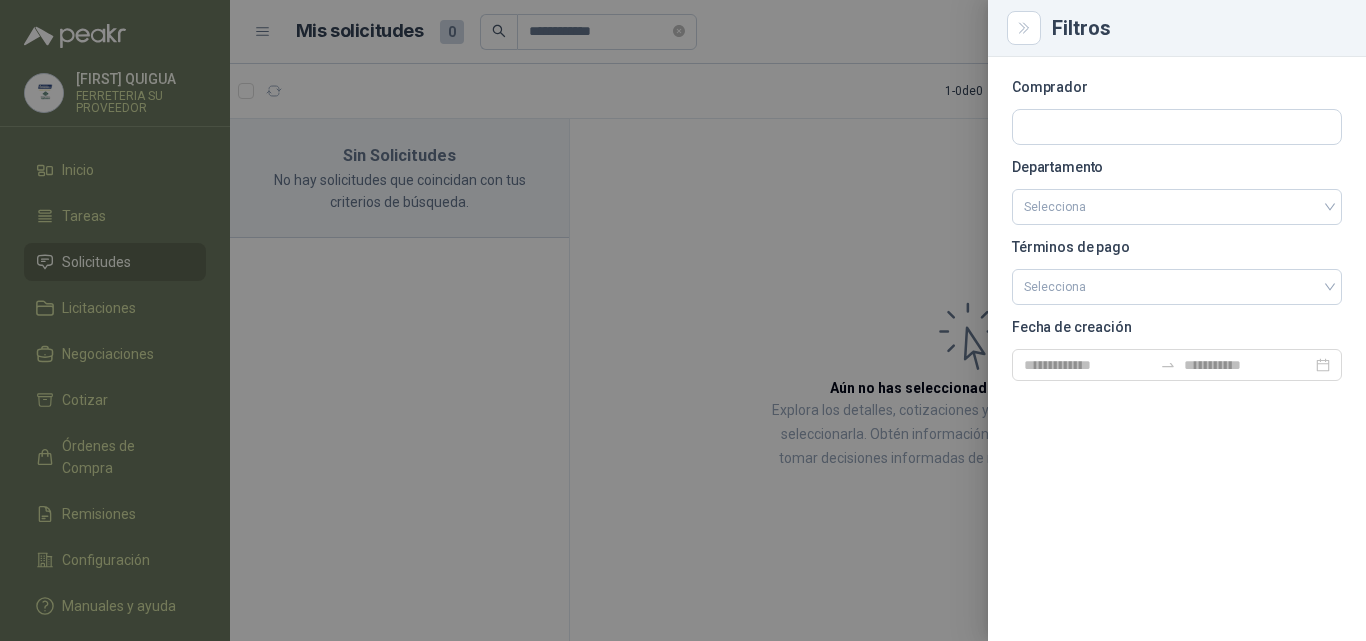 click at bounding box center [683, 320] 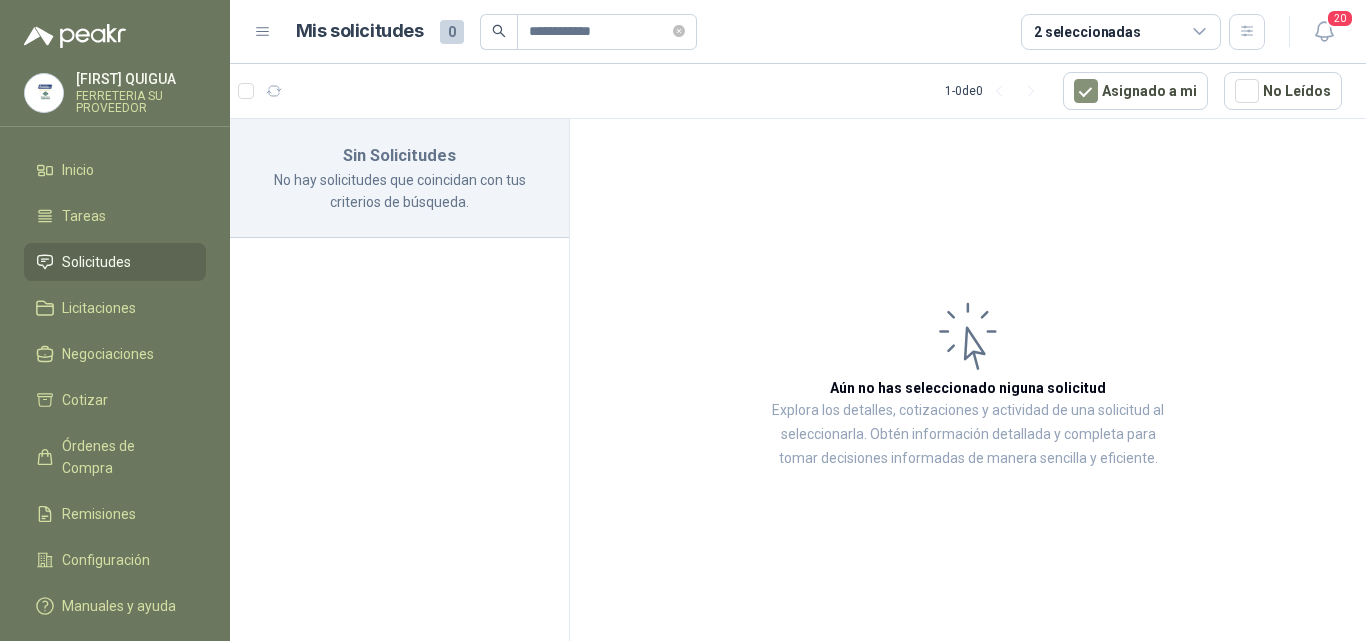click on "2 seleccionadas" at bounding box center (1087, 32) 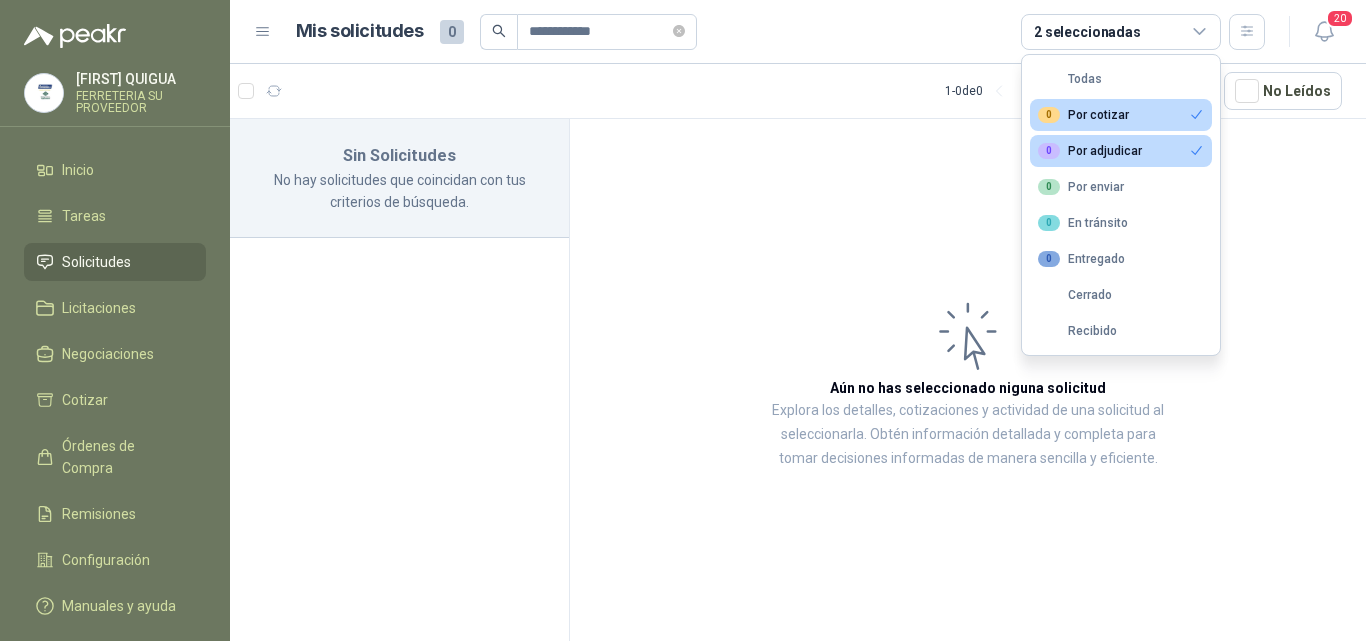 click on "0 Por adjudicar" at bounding box center [1090, 151] 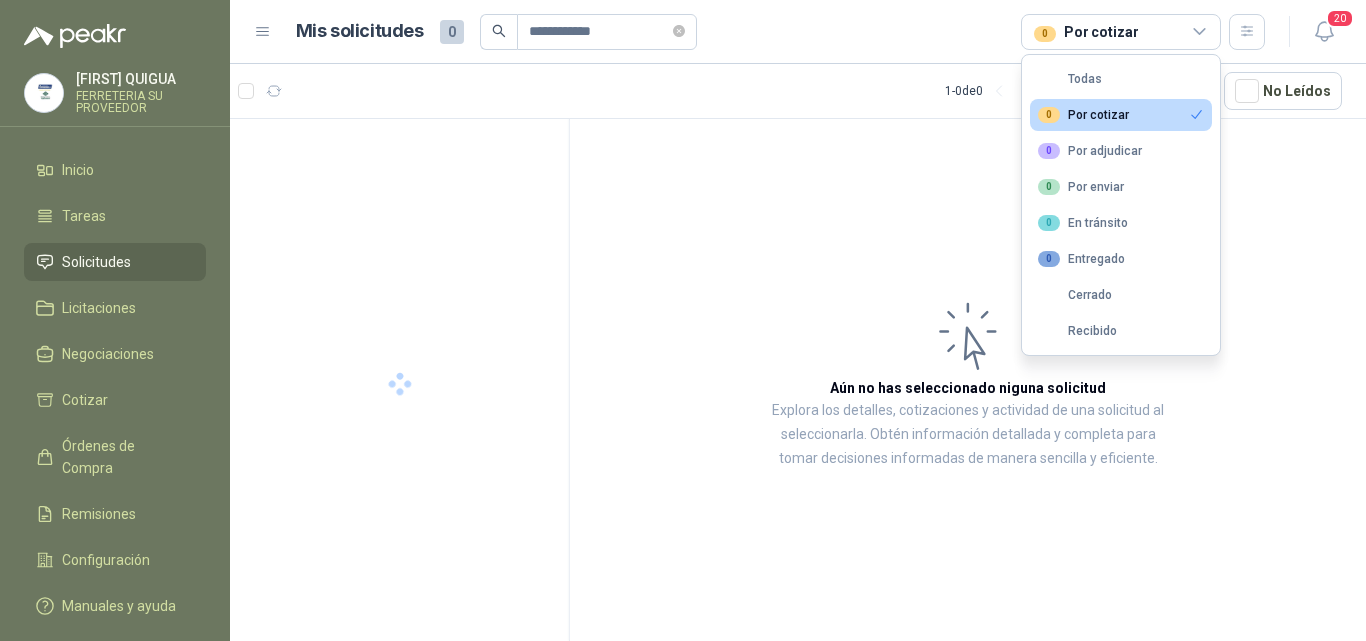 click on "0 Por cotizar" at bounding box center [1083, 115] 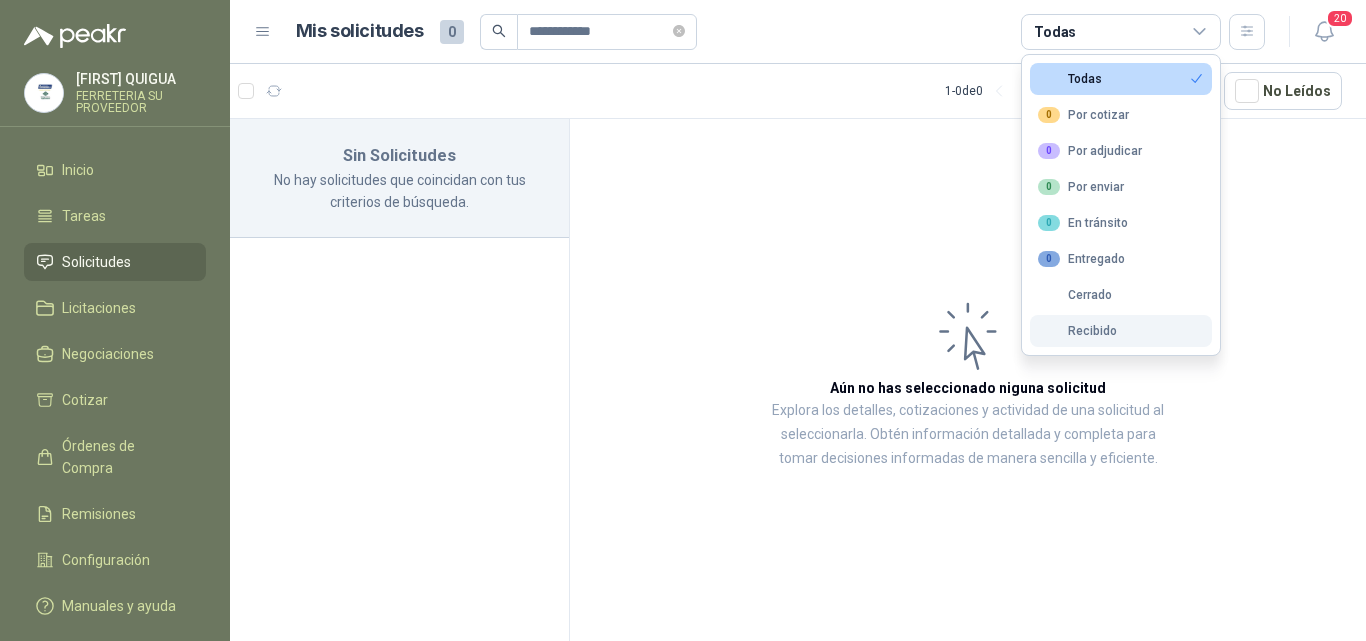click on "Recibido" at bounding box center [1077, 331] 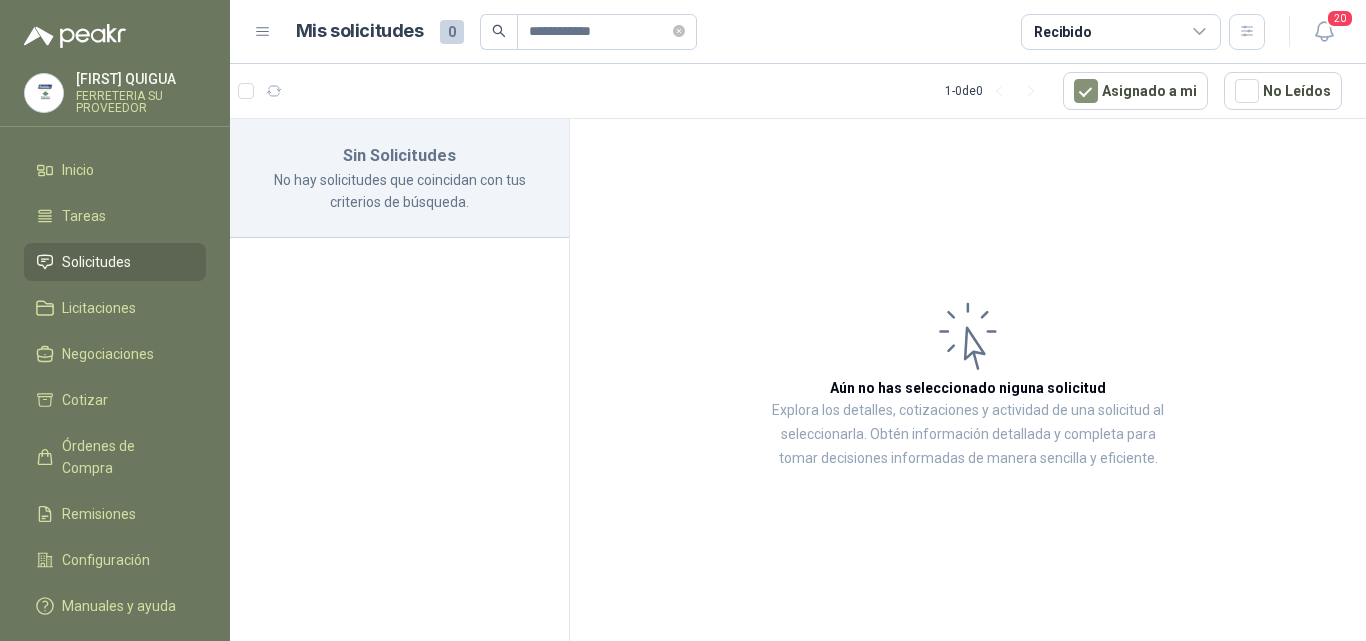 click on "Solicitudes" at bounding box center [115, 262] 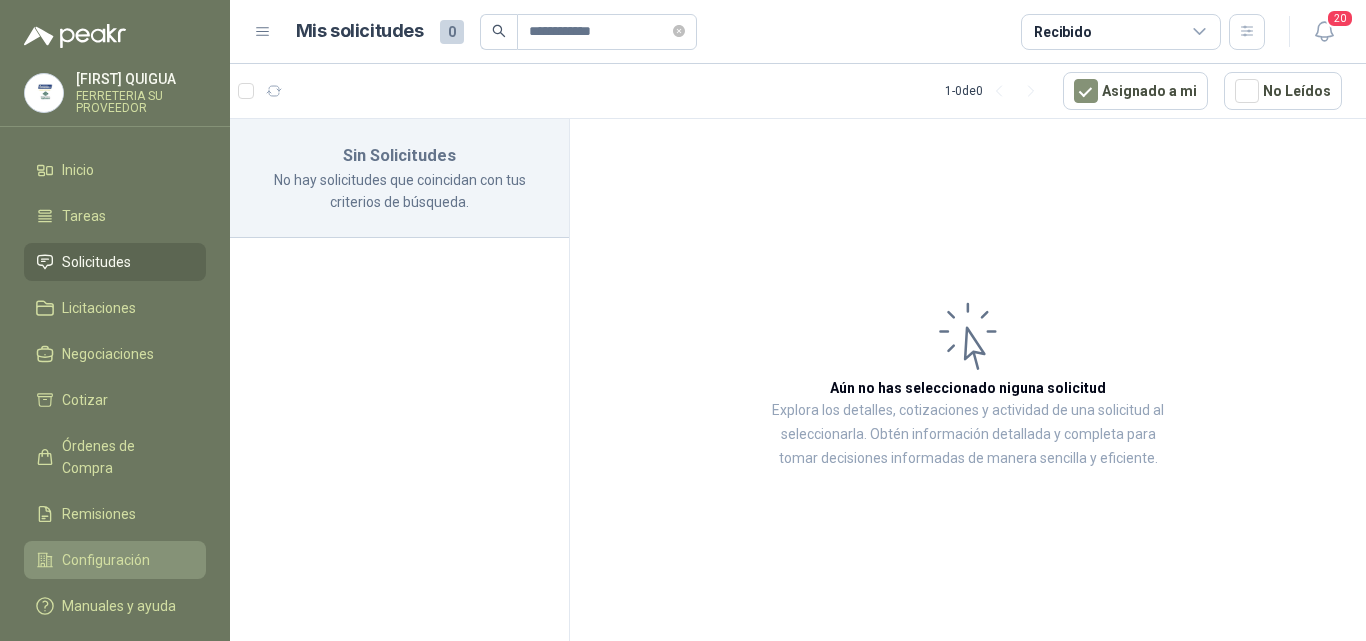 click on "Configuración" at bounding box center (115, 560) 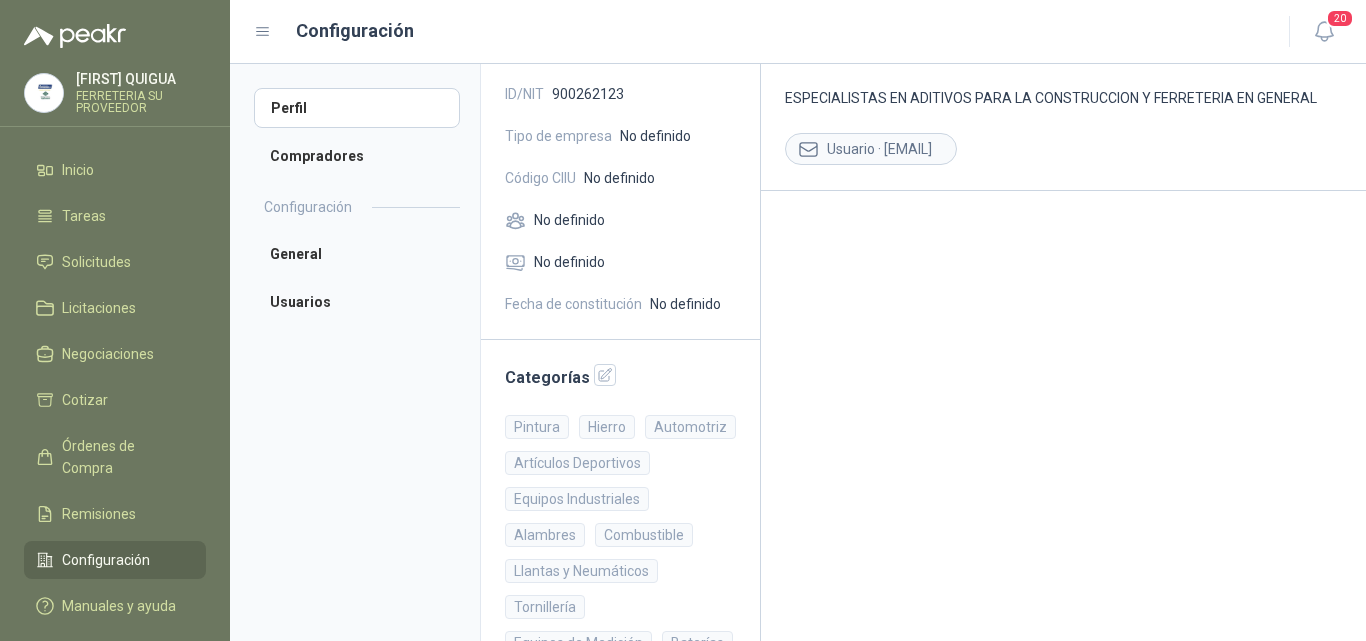 scroll, scrollTop: 0, scrollLeft: 0, axis: both 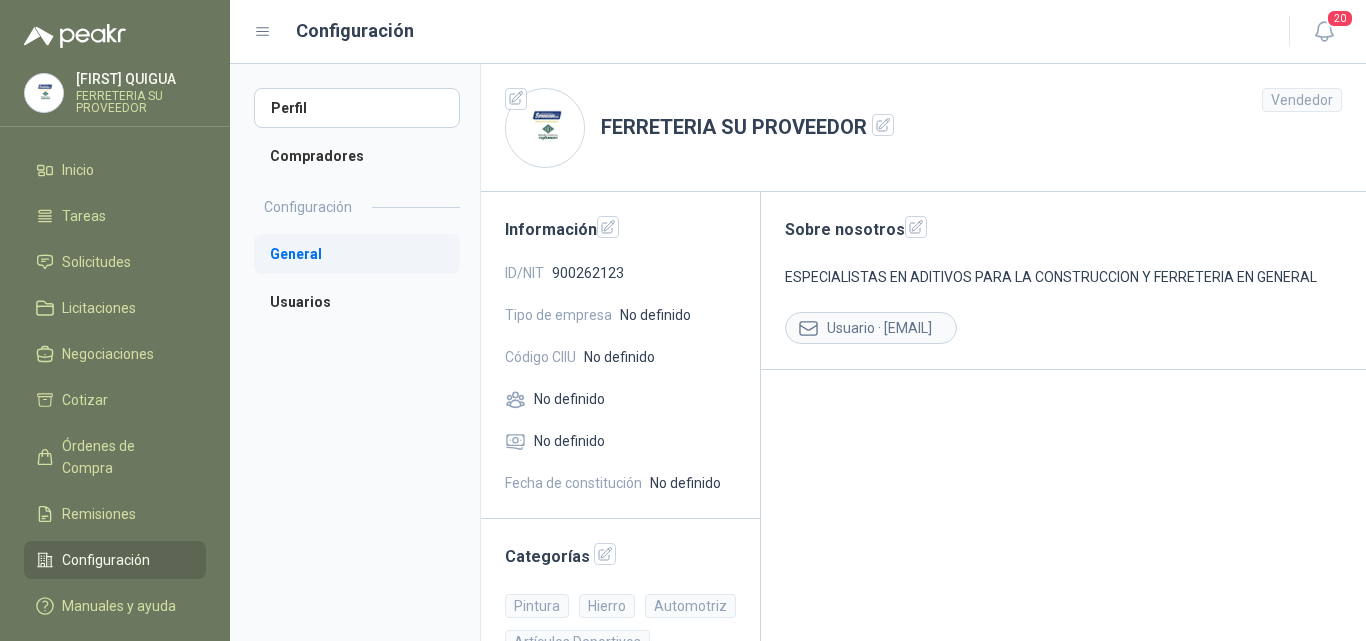 click on "General" at bounding box center [357, 254] 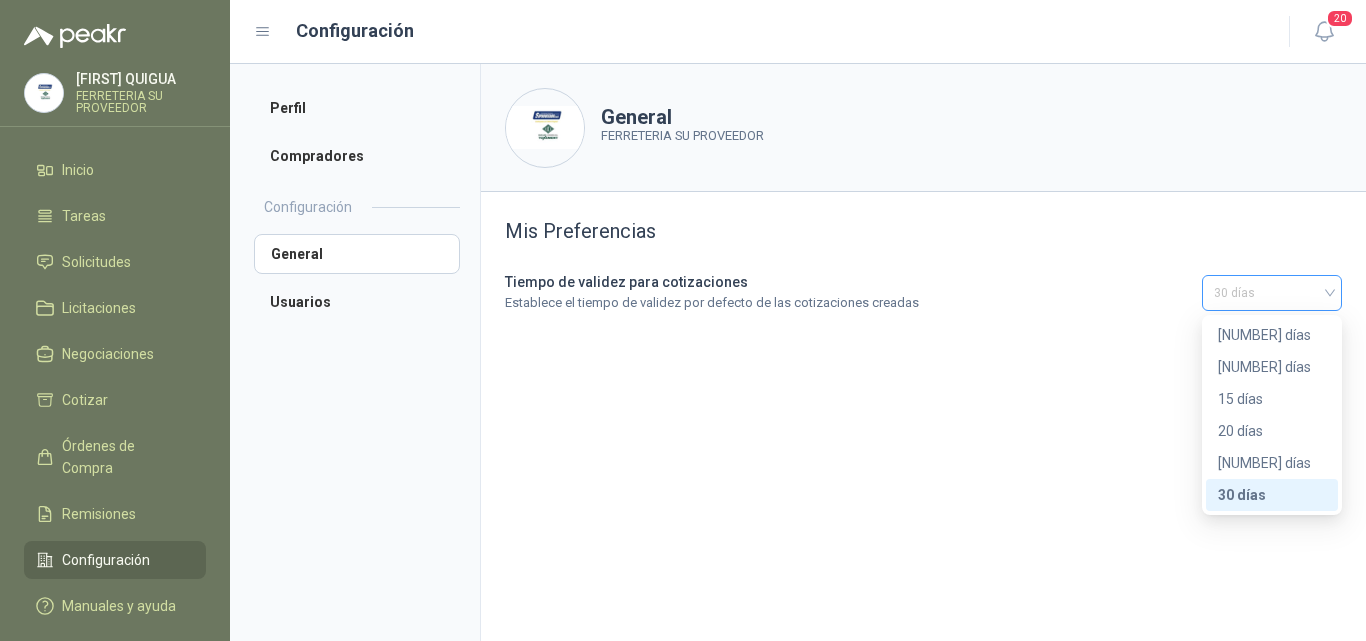 click on "30 días" at bounding box center [1272, 293] 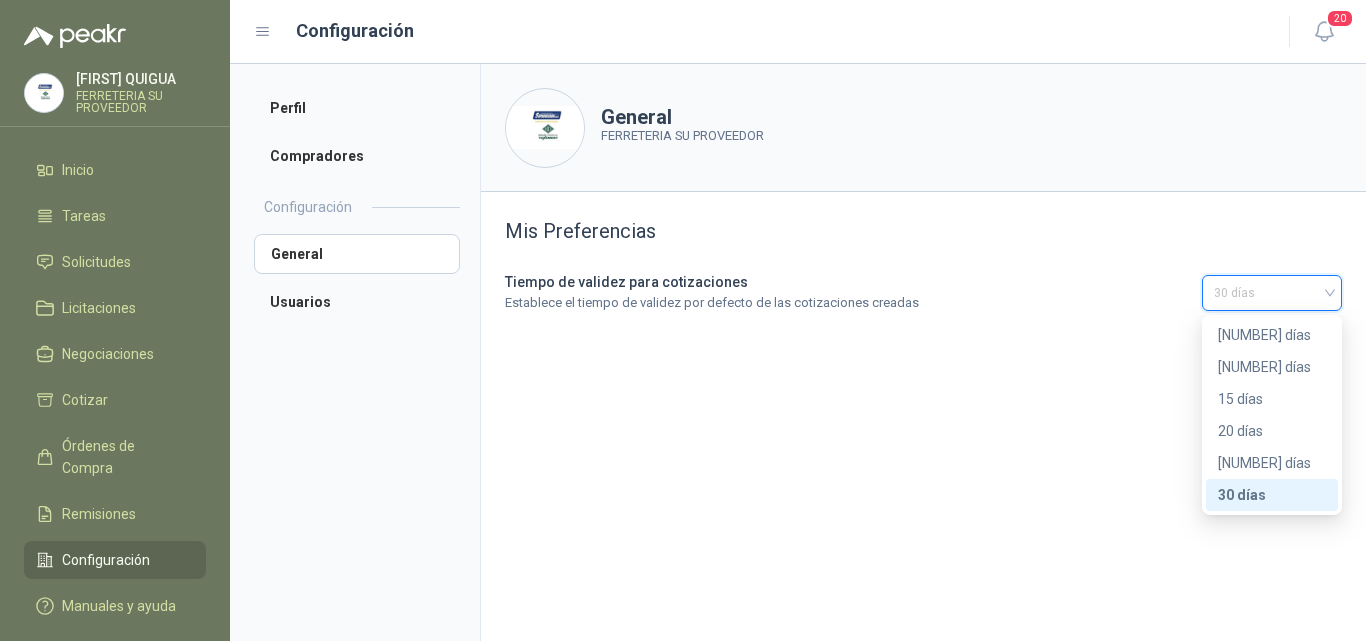 click on "30 días" at bounding box center [1272, 495] 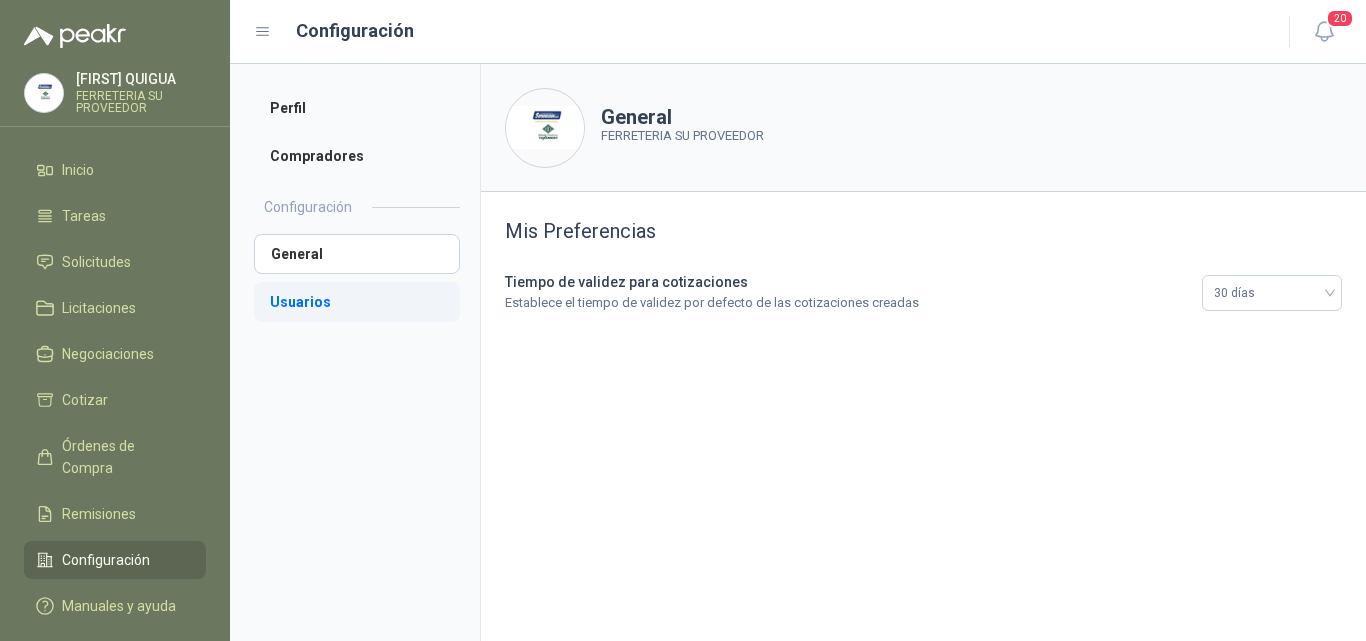 click on "Usuarios" at bounding box center [357, 302] 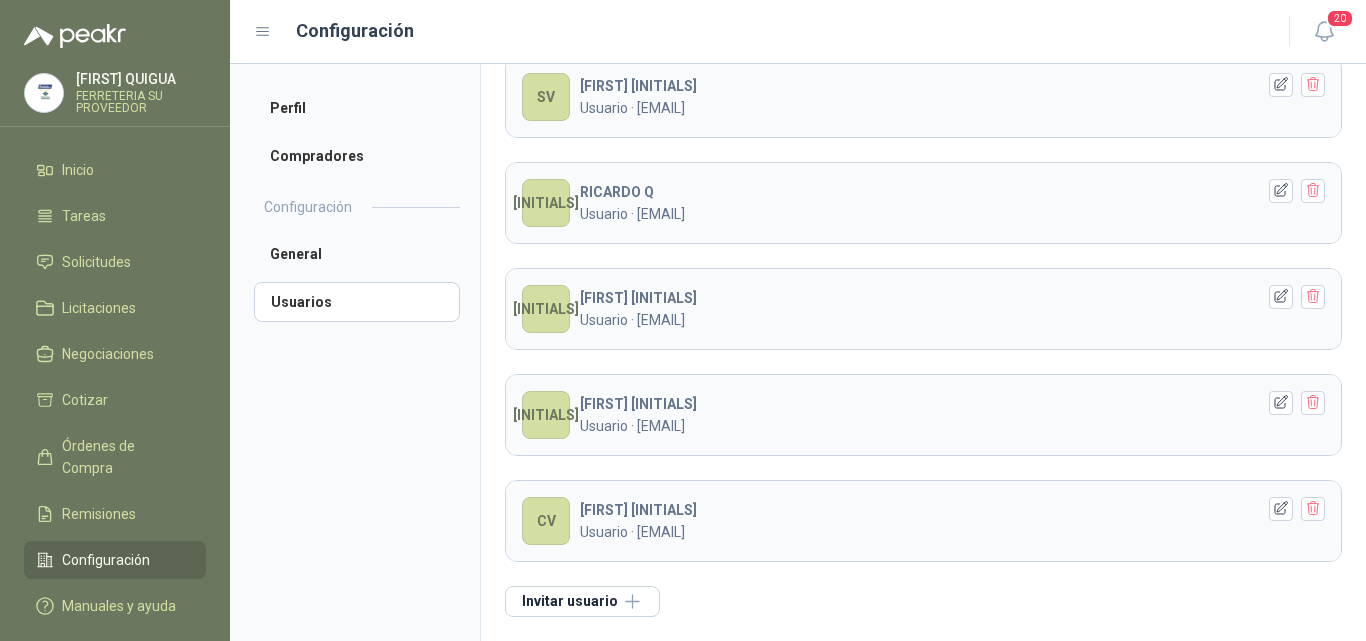 scroll, scrollTop: 16, scrollLeft: 0, axis: vertical 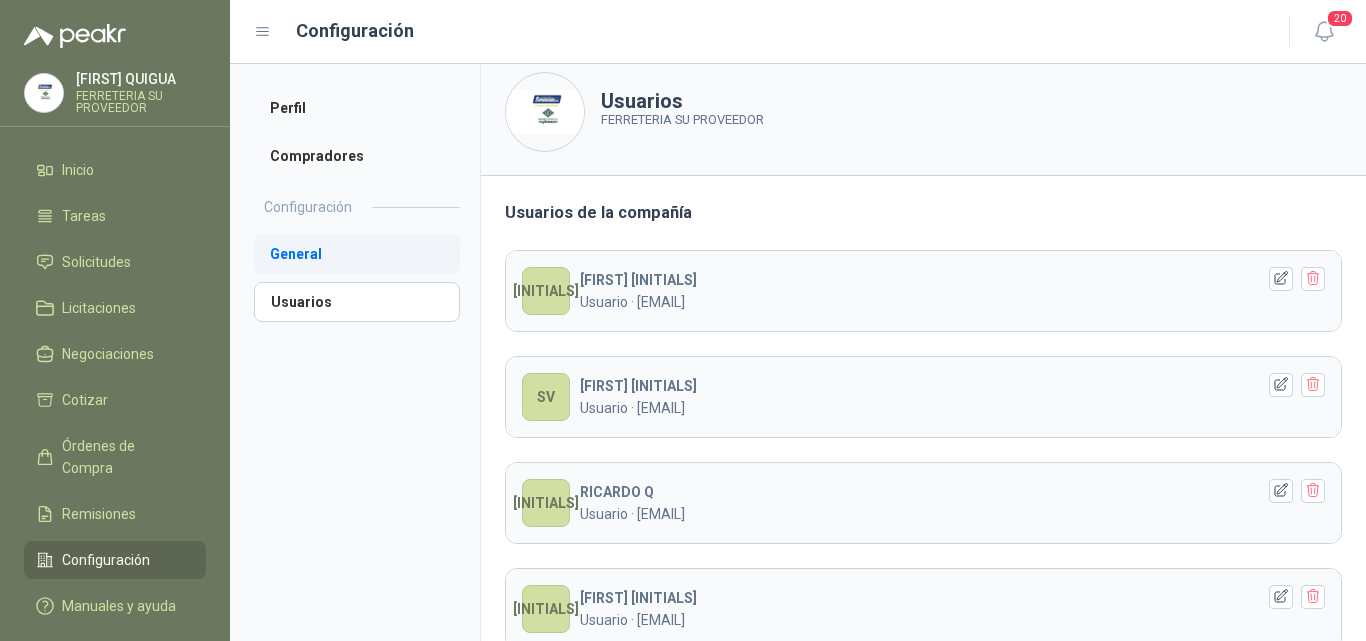 click on "General" at bounding box center [357, 254] 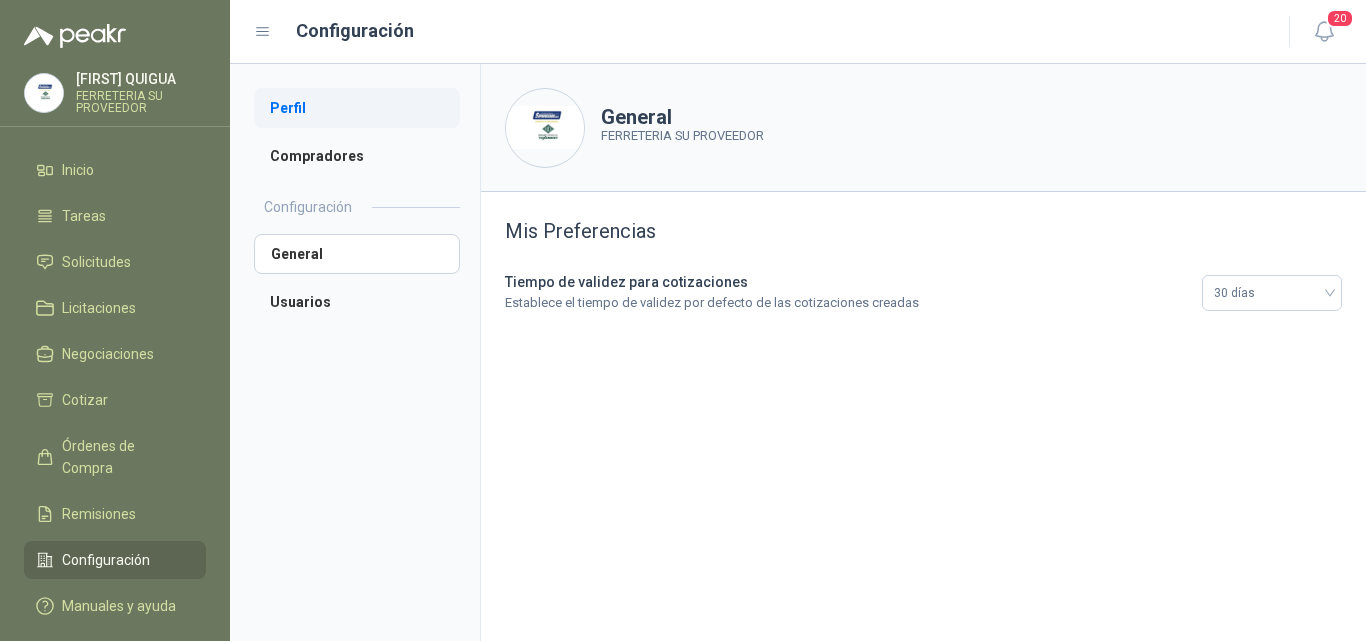 click on "Perfil" at bounding box center [357, 108] 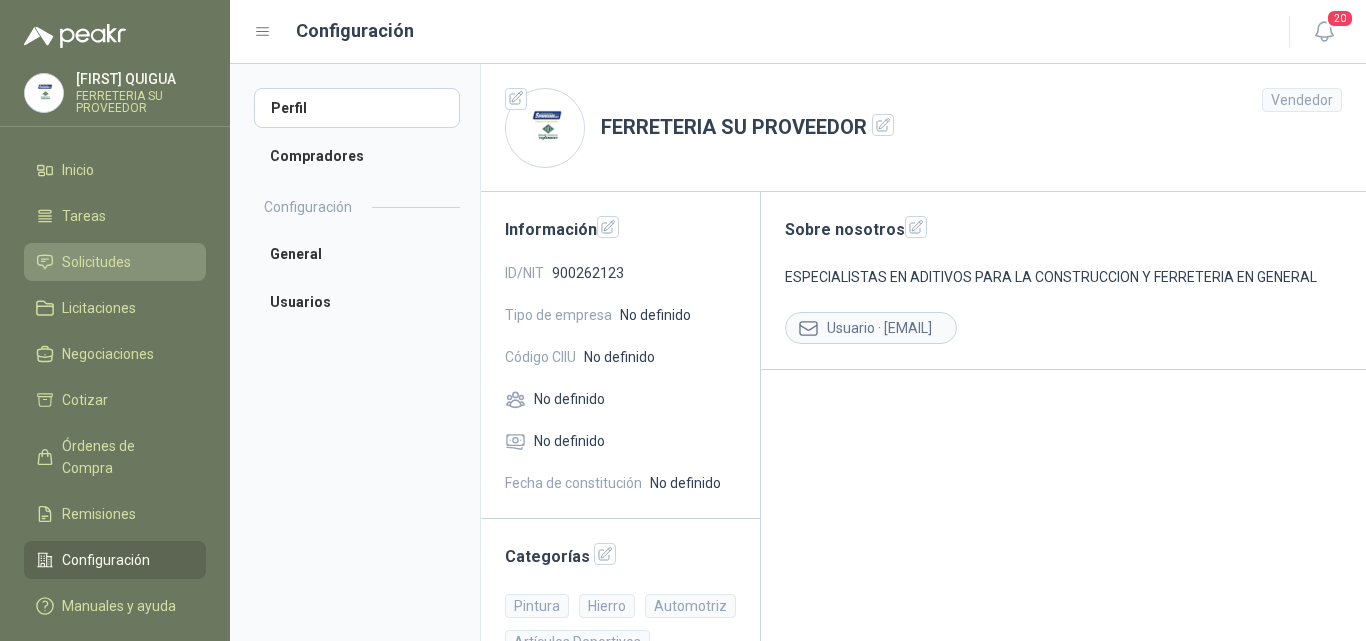 click on "Solicitudes" at bounding box center [115, 262] 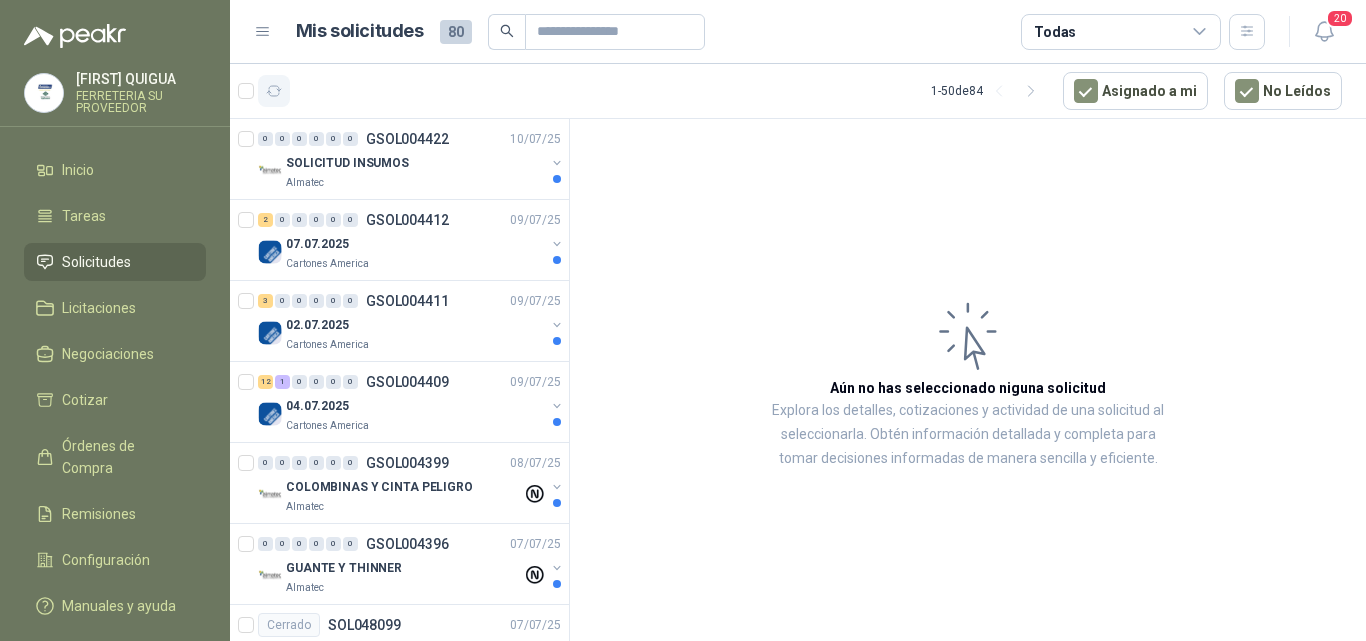 click 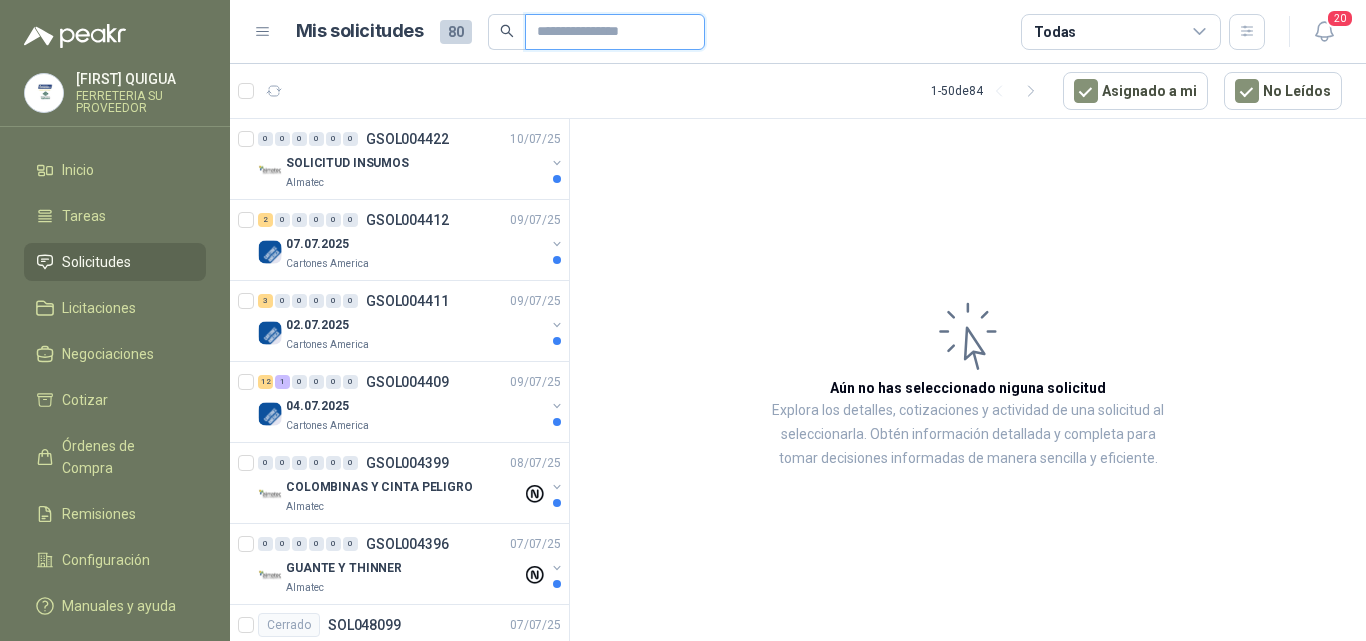 click at bounding box center (607, 32) 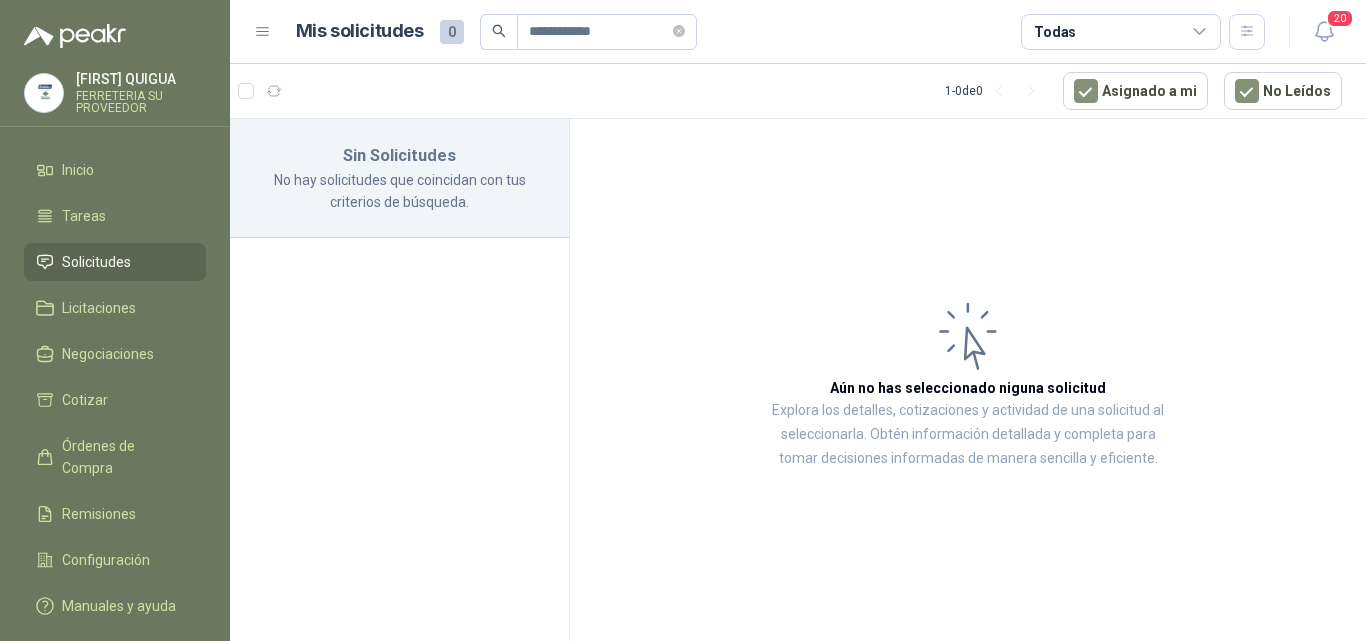 click on "0" at bounding box center (452, 32) 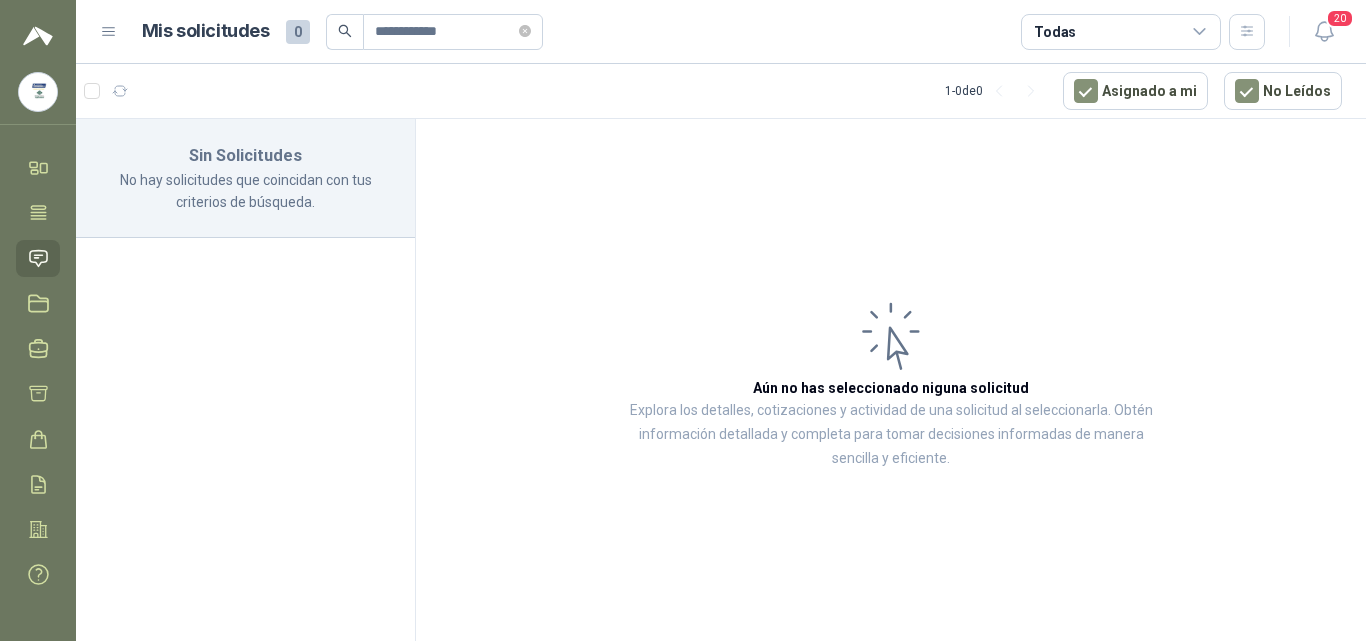 click 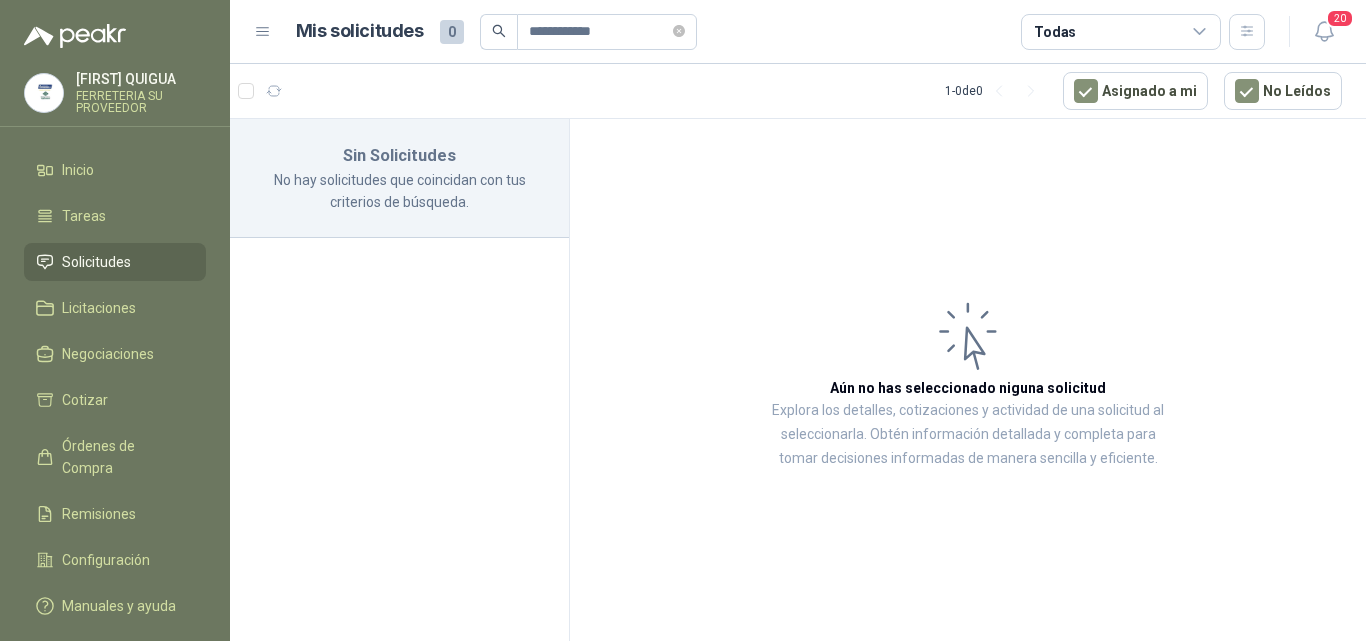 click on "Solicitudes" at bounding box center (115, 262) 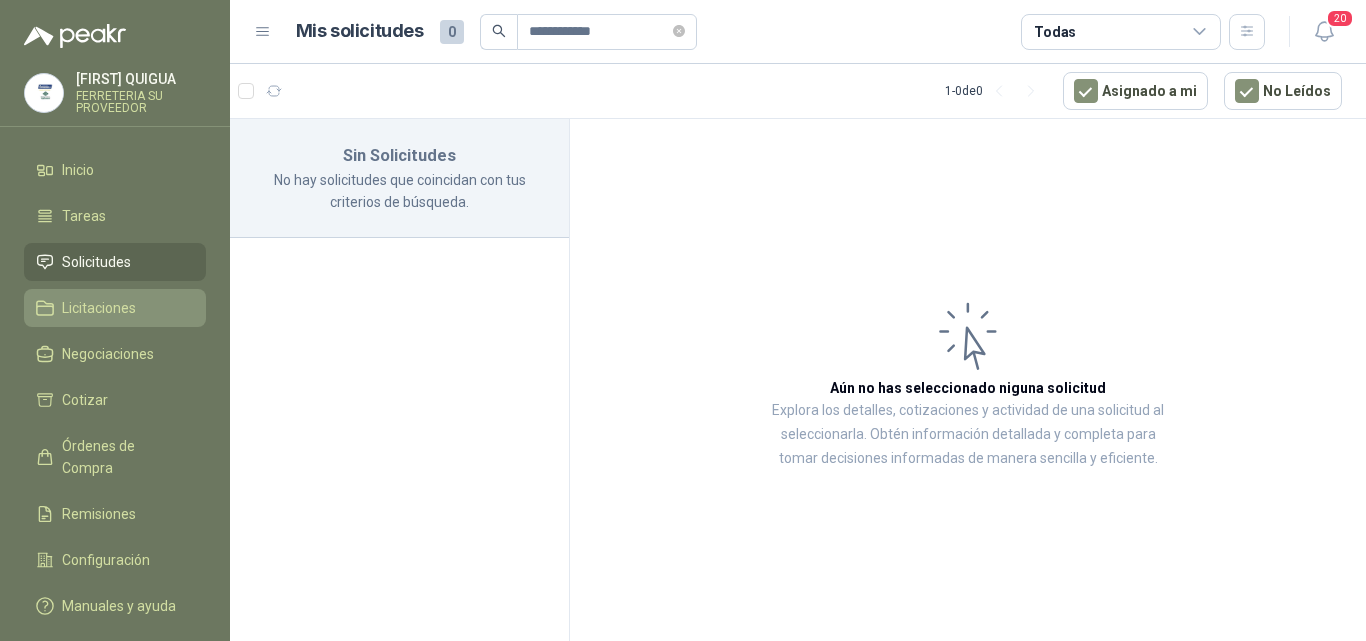 click on "Licitaciones" at bounding box center [99, 308] 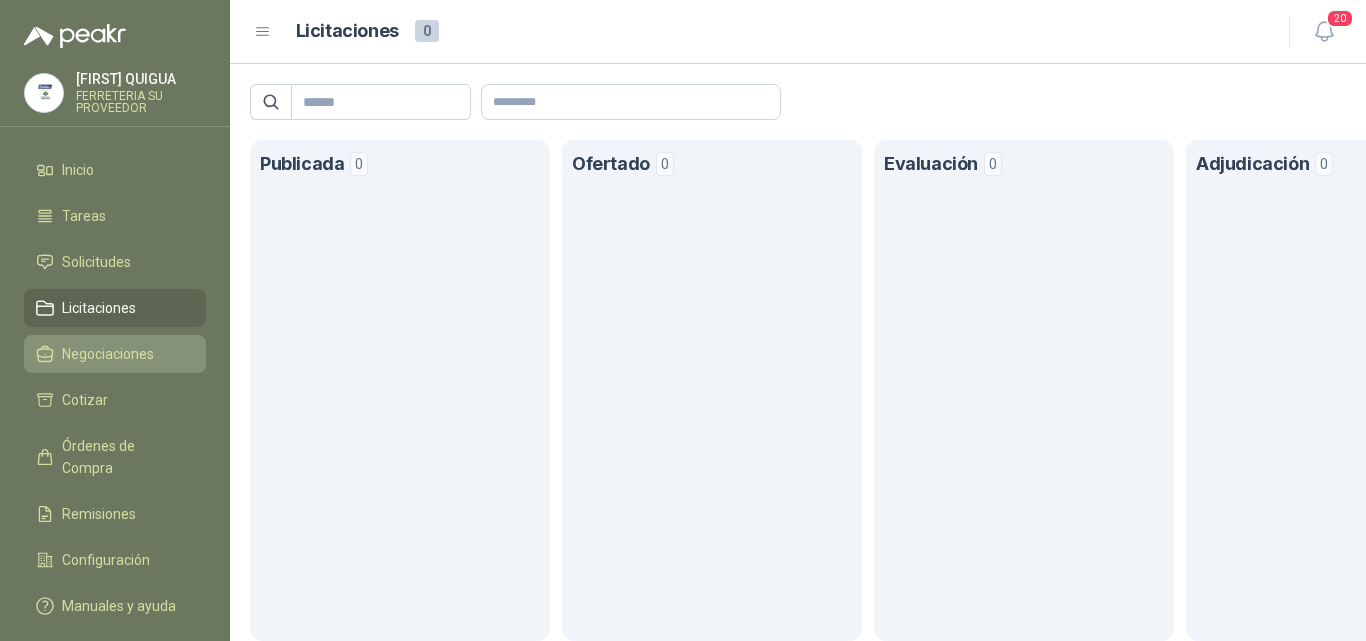click on "Negociaciones" at bounding box center (108, 354) 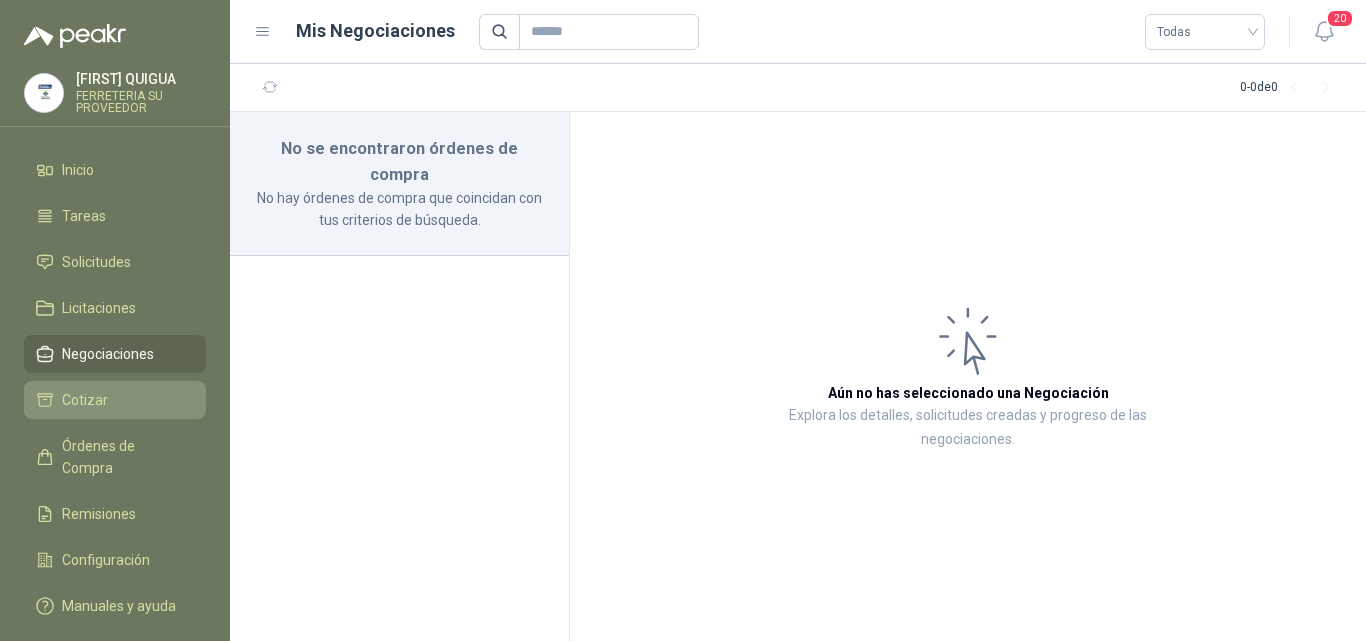 click on "Cotizar" at bounding box center [115, 400] 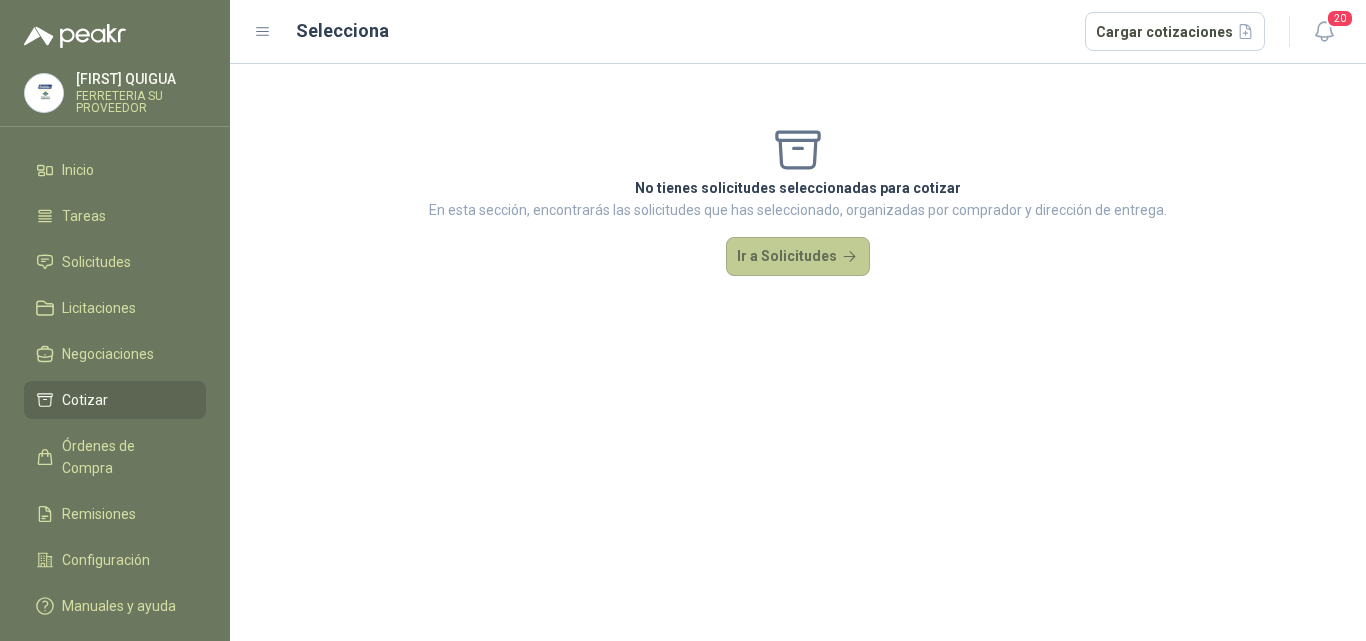 click on "Ir a Solicitudes" at bounding box center (798, 257) 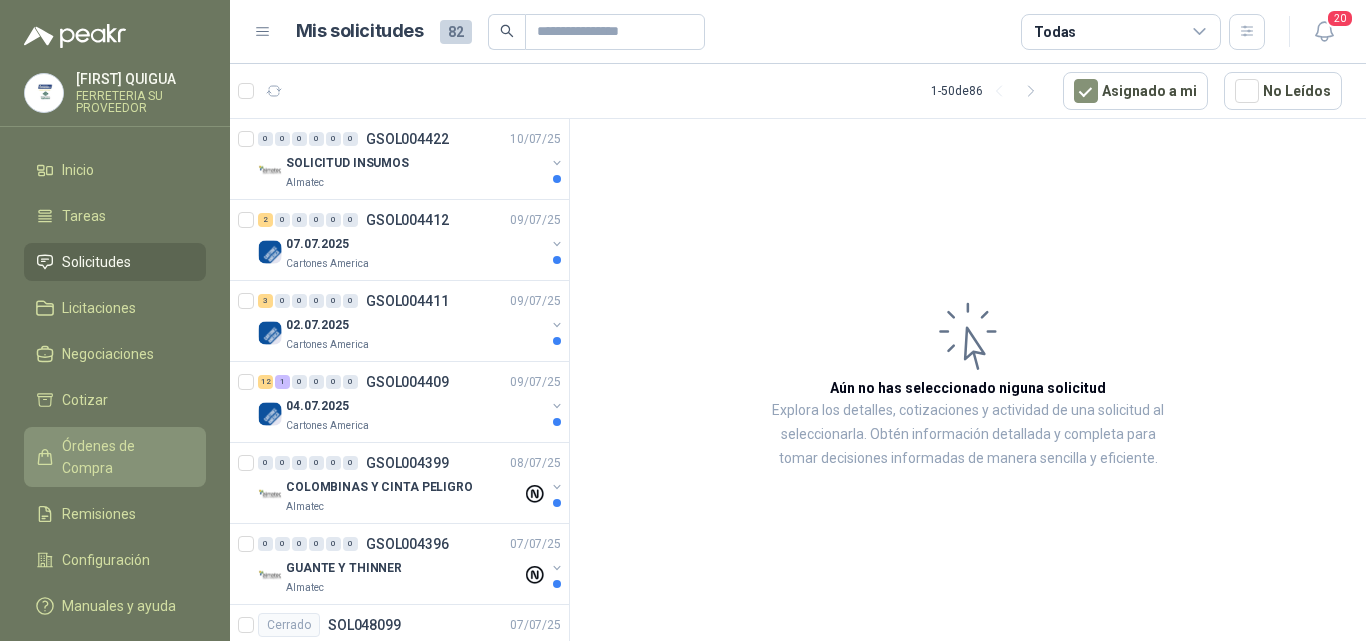 click on "Órdenes de Compra" at bounding box center (115, 457) 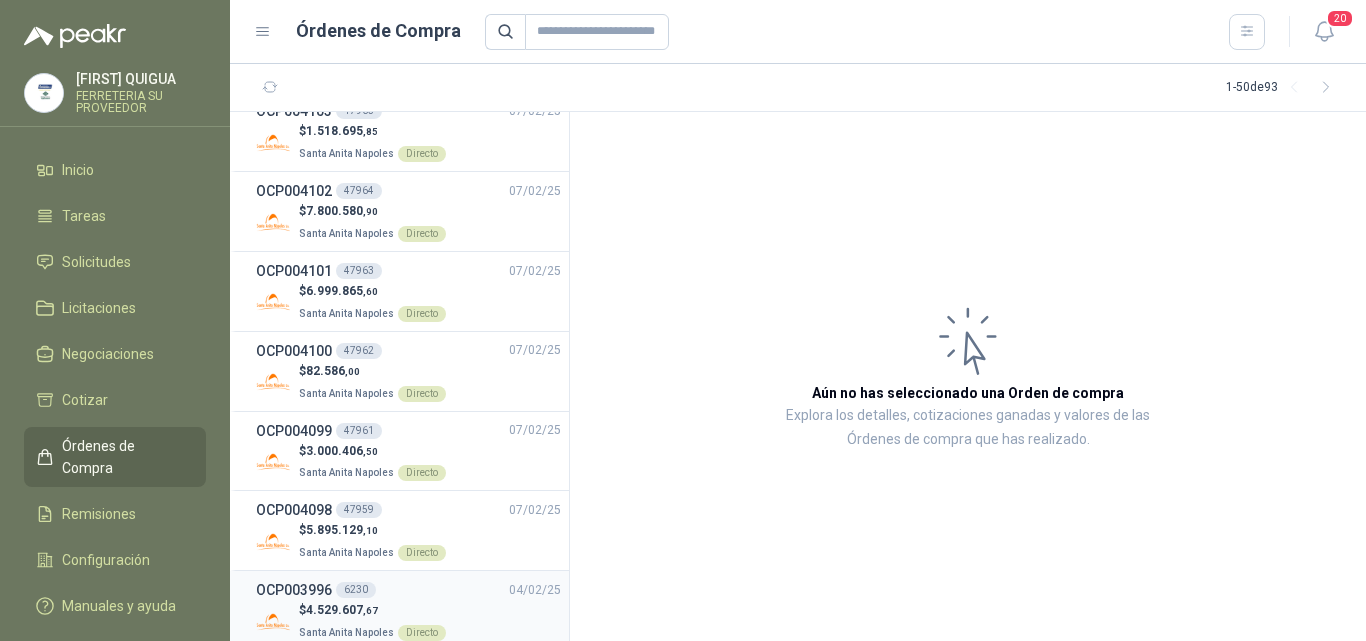 scroll, scrollTop: 2100, scrollLeft: 0, axis: vertical 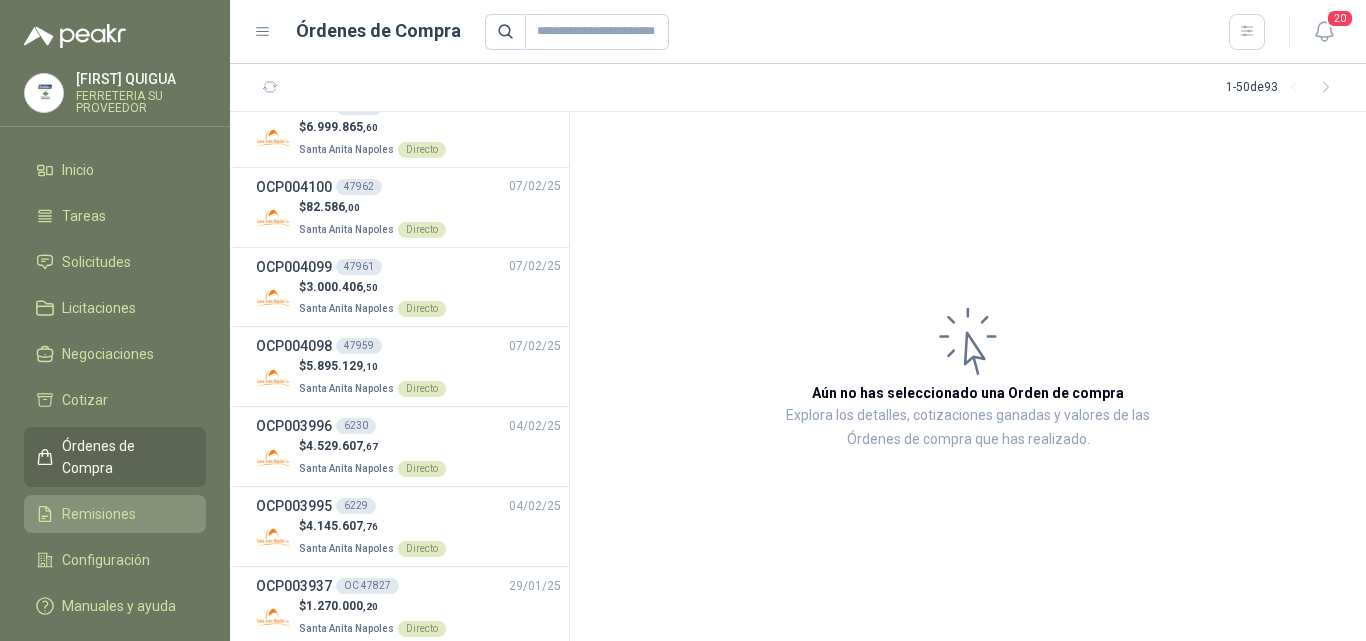 click on "Remisiones" at bounding box center [115, 514] 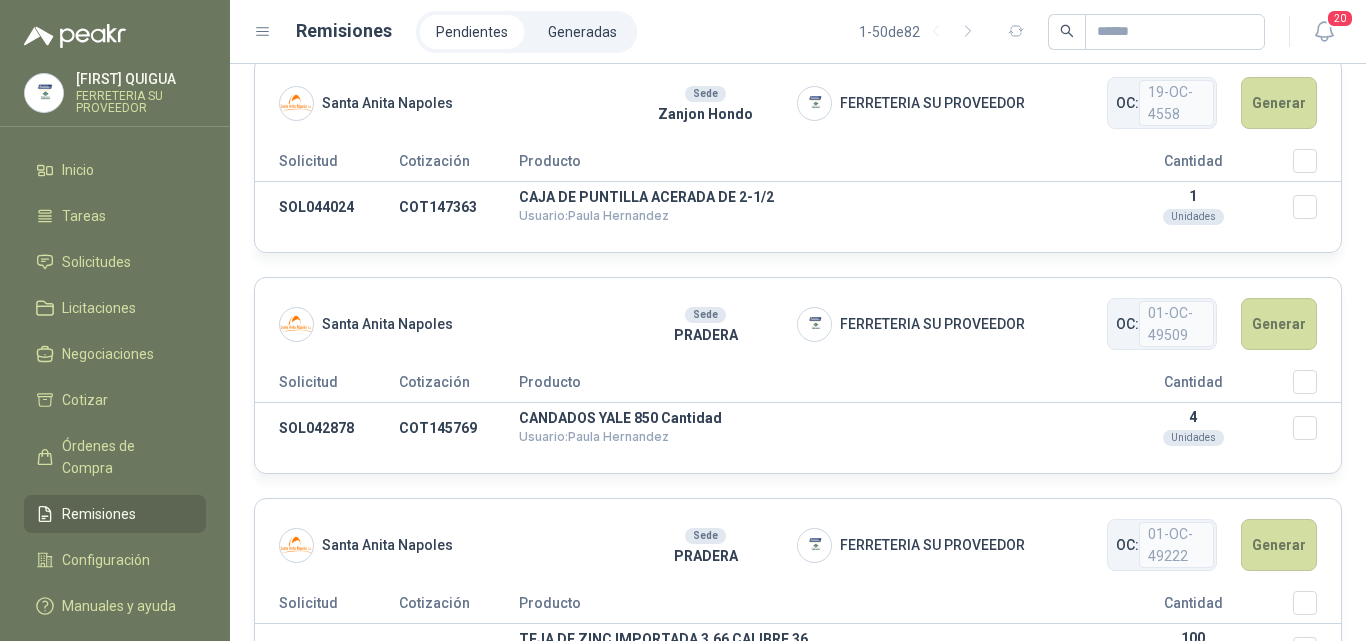 scroll, scrollTop: 1800, scrollLeft: 0, axis: vertical 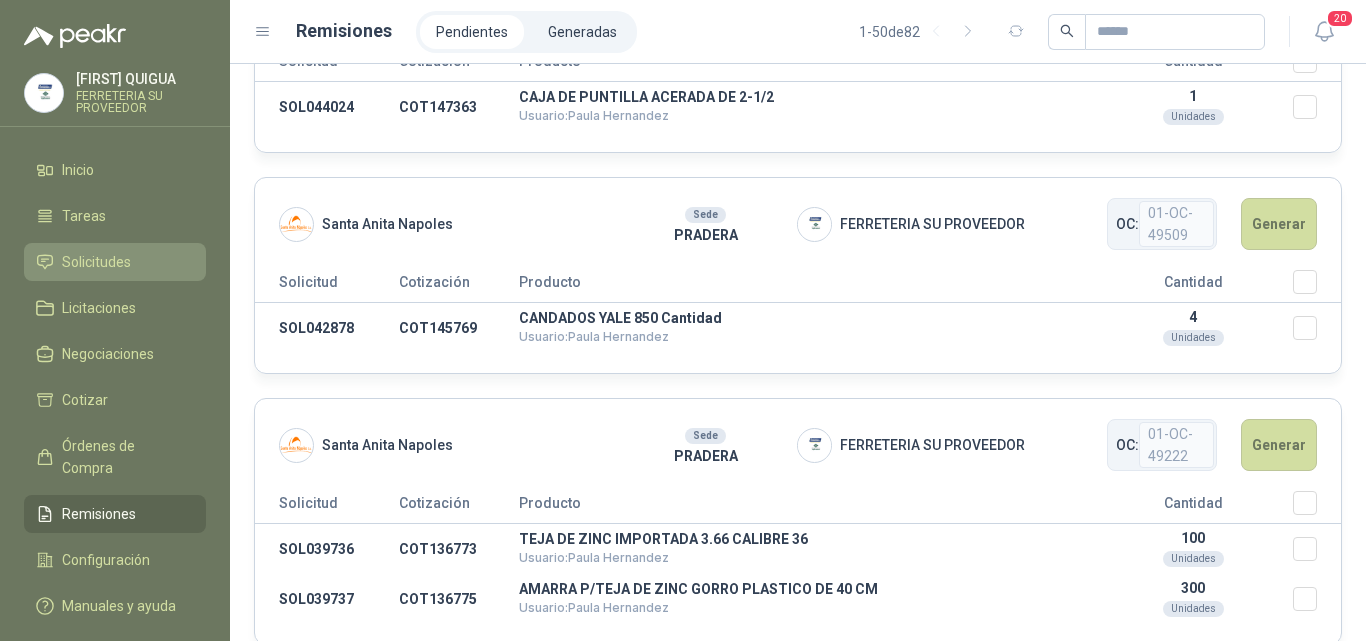 click on "Solicitudes" at bounding box center (96, 262) 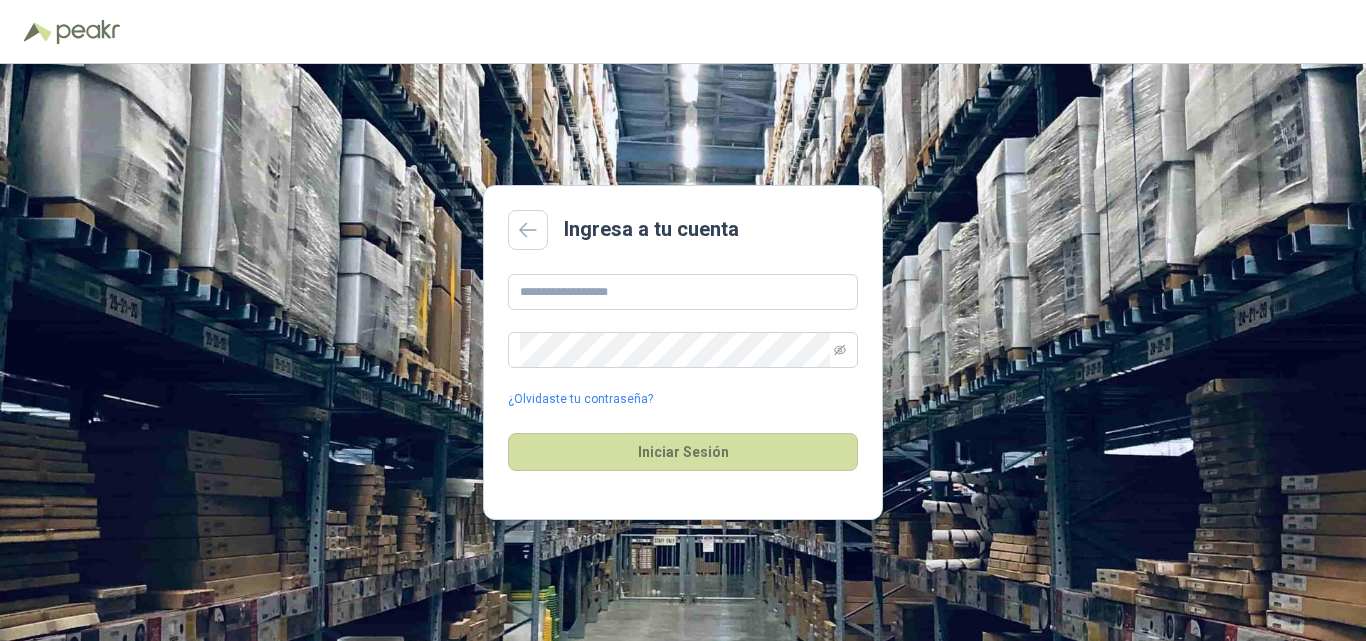 scroll, scrollTop: 0, scrollLeft: 0, axis: both 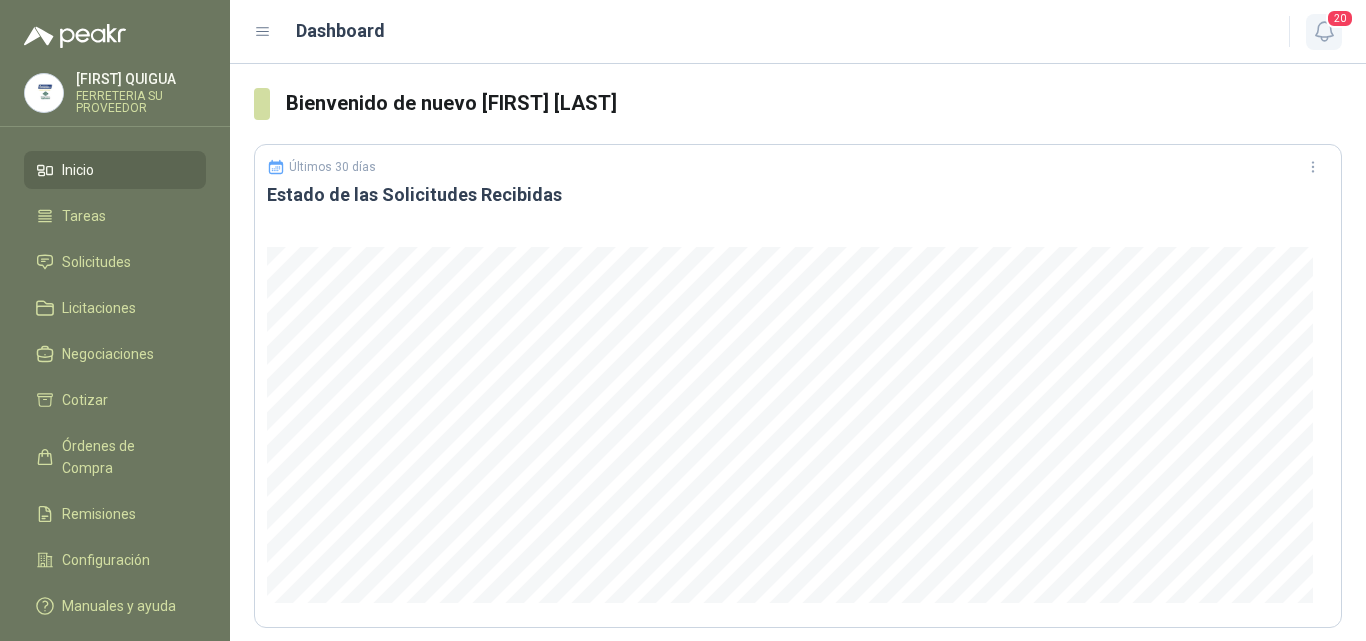 click on "20" at bounding box center (1340, 18) 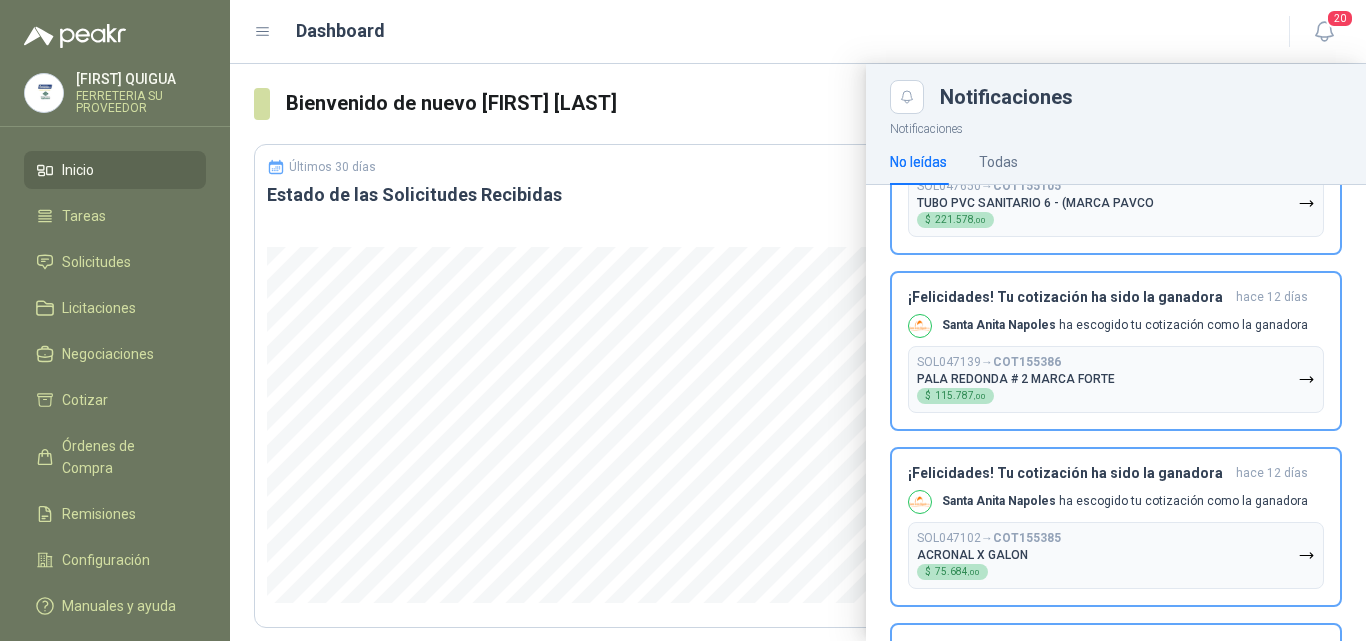 scroll, scrollTop: 1600, scrollLeft: 0, axis: vertical 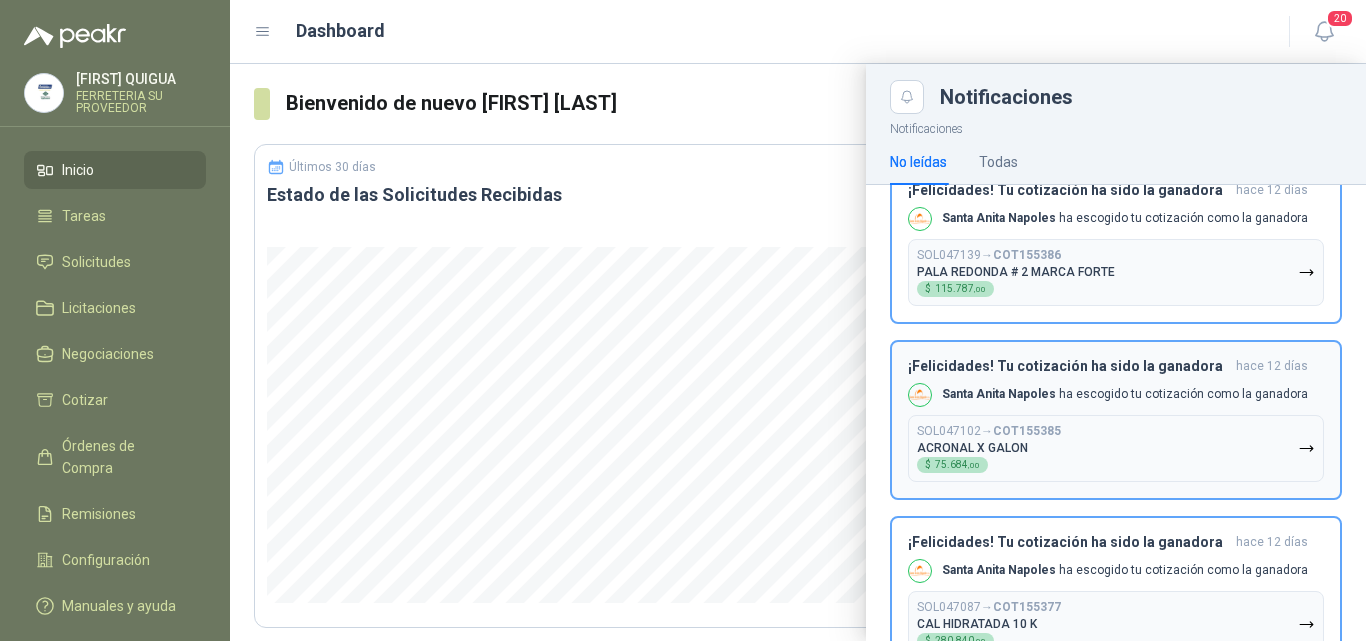 click on "SOL047102  →  COT155385" at bounding box center [989, 431] 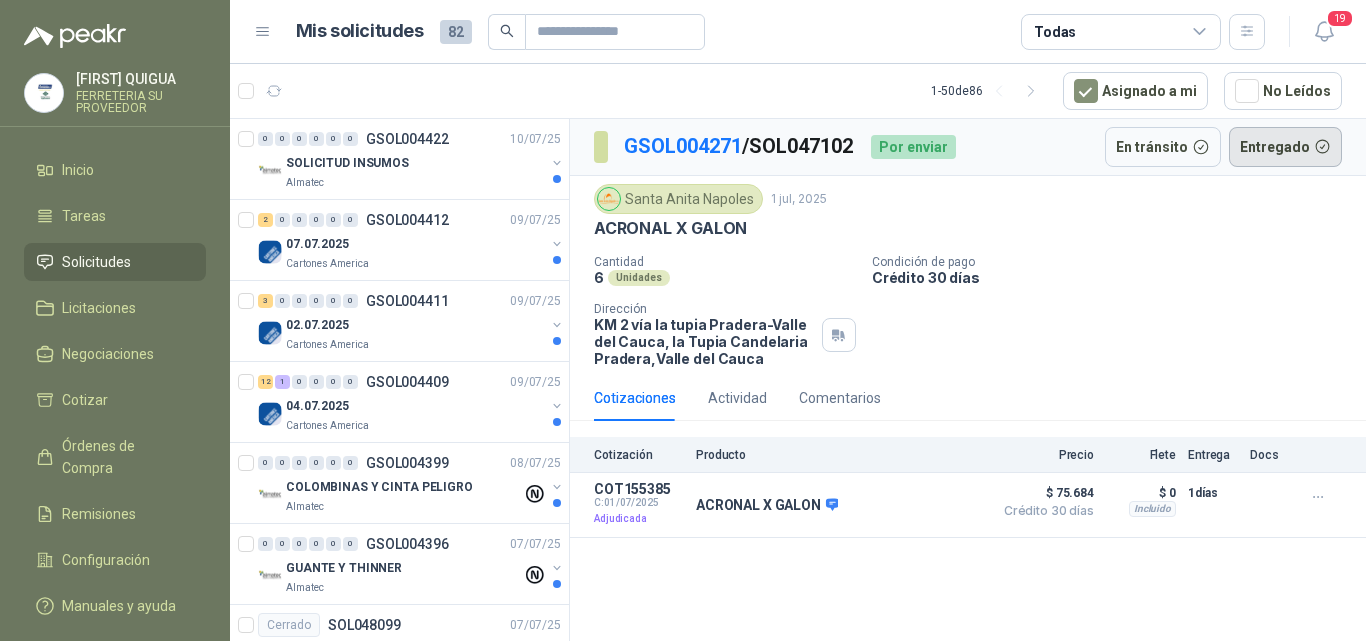 click on "Entregado" at bounding box center (1286, 147) 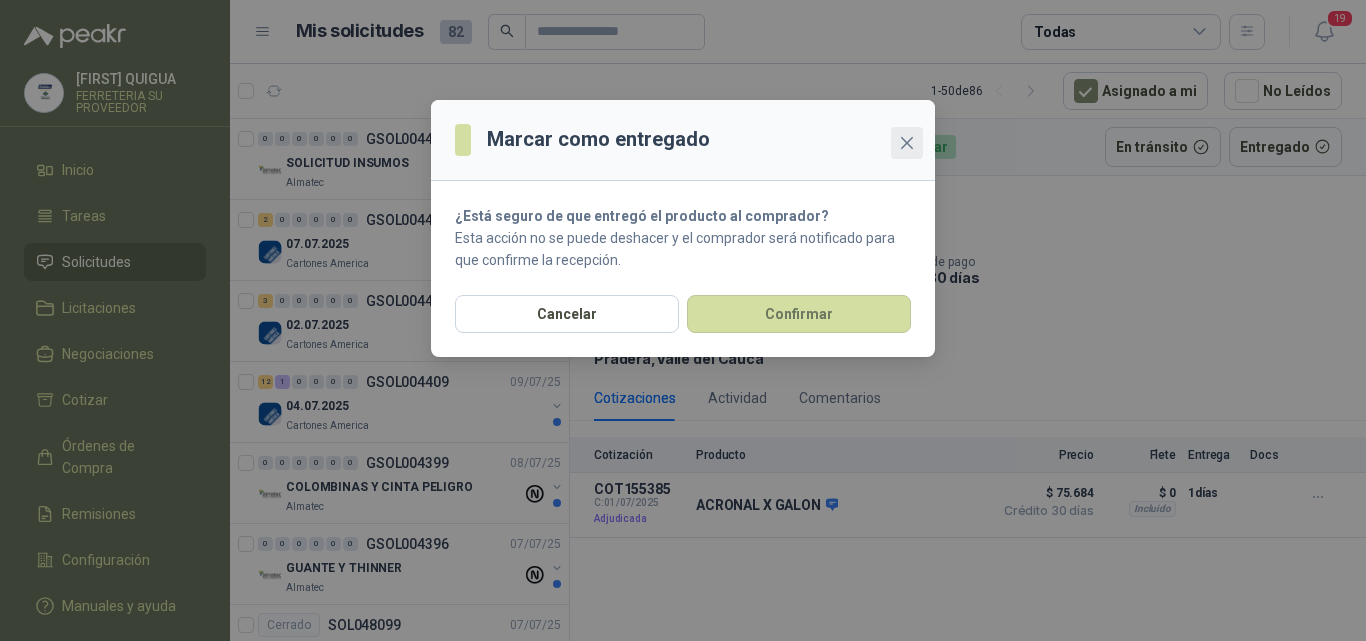 click 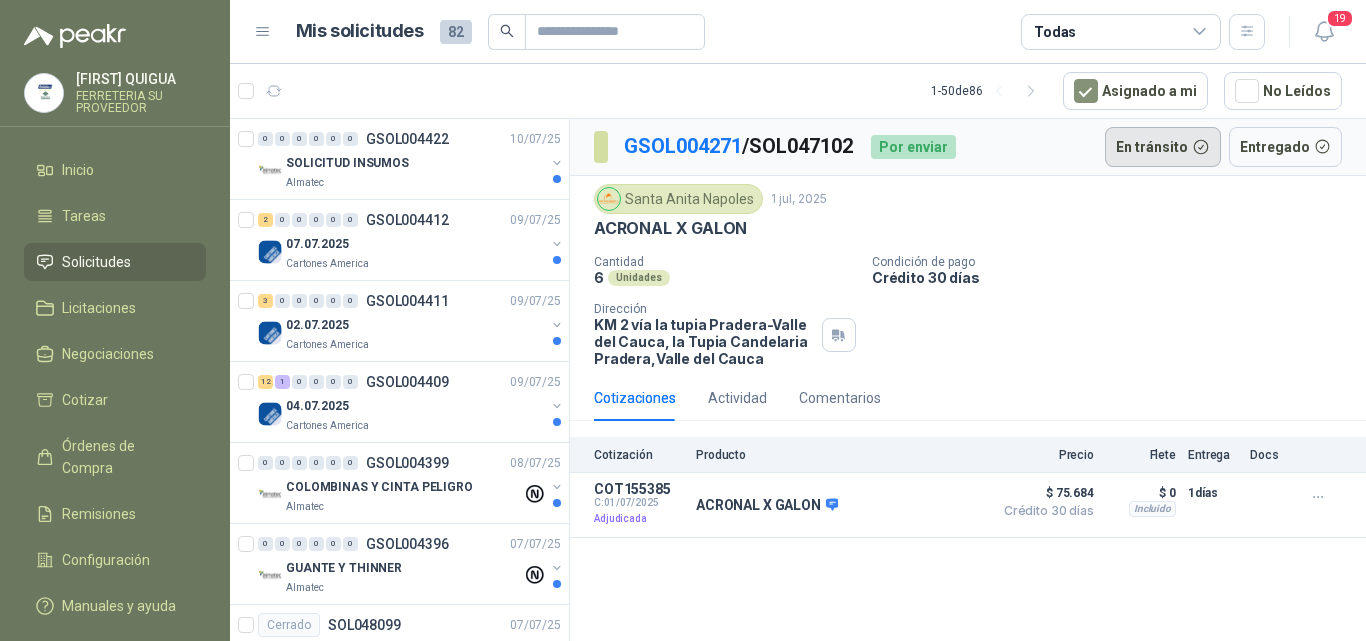 click on "En tránsito" at bounding box center [1163, 147] 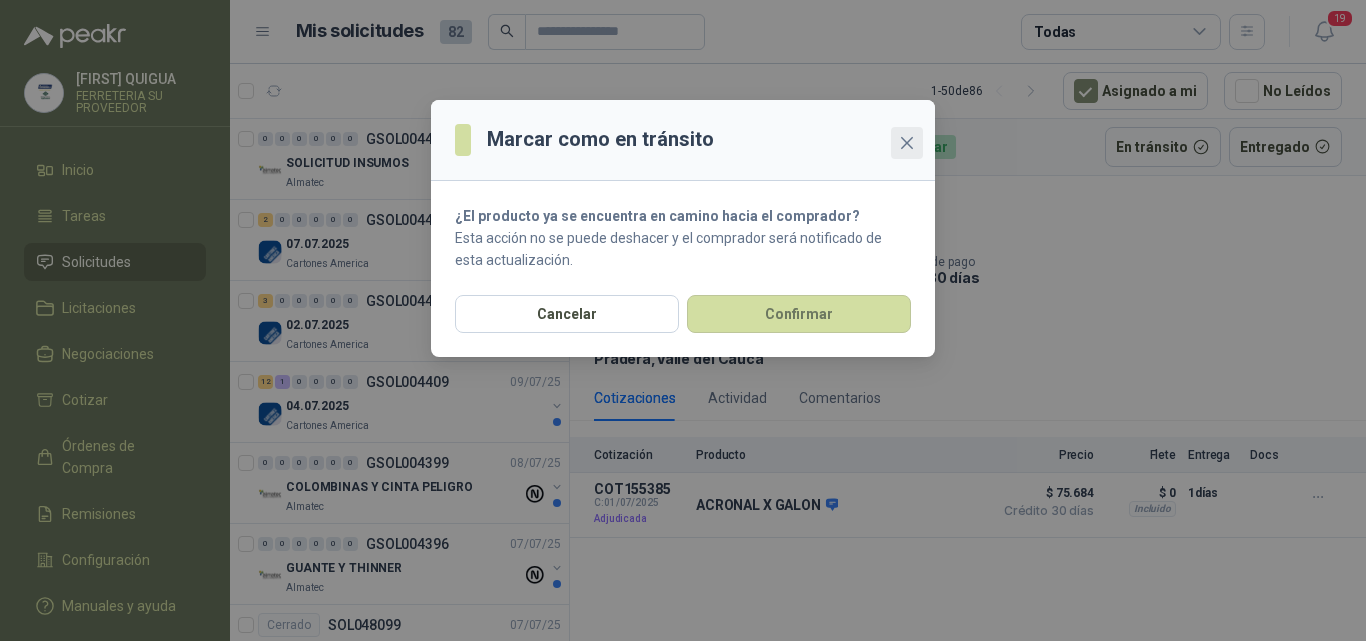 click at bounding box center [907, 143] 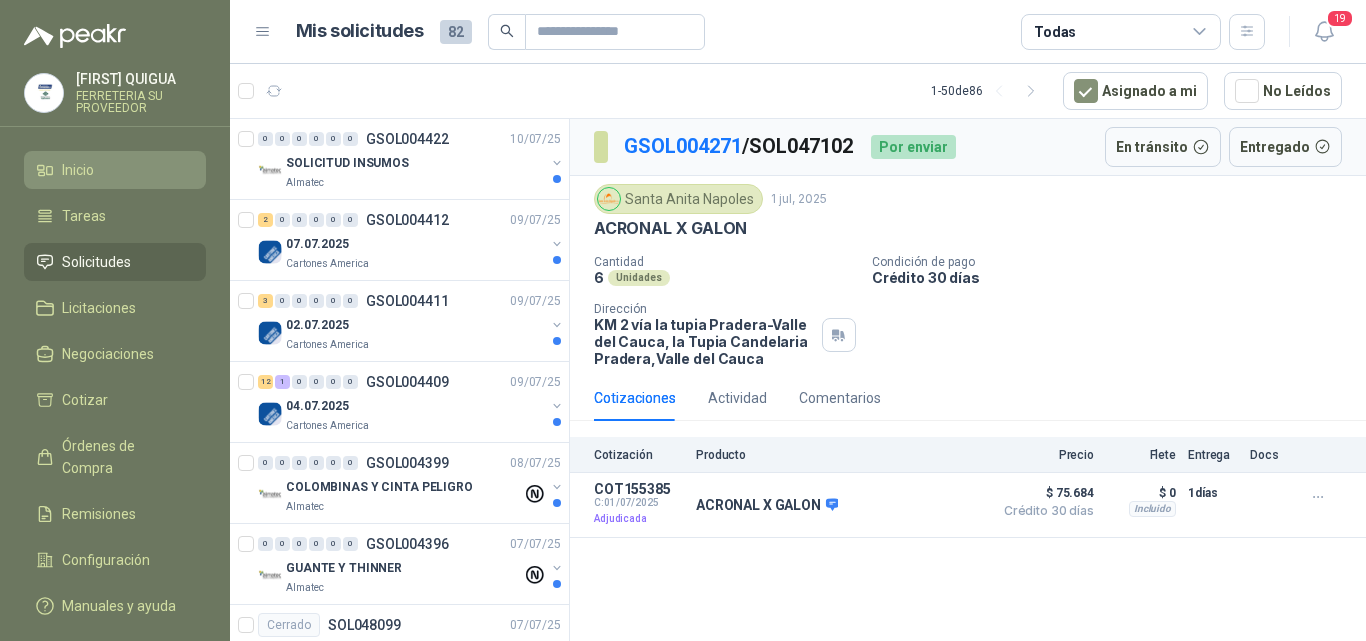 click on "Inicio" at bounding box center (115, 170) 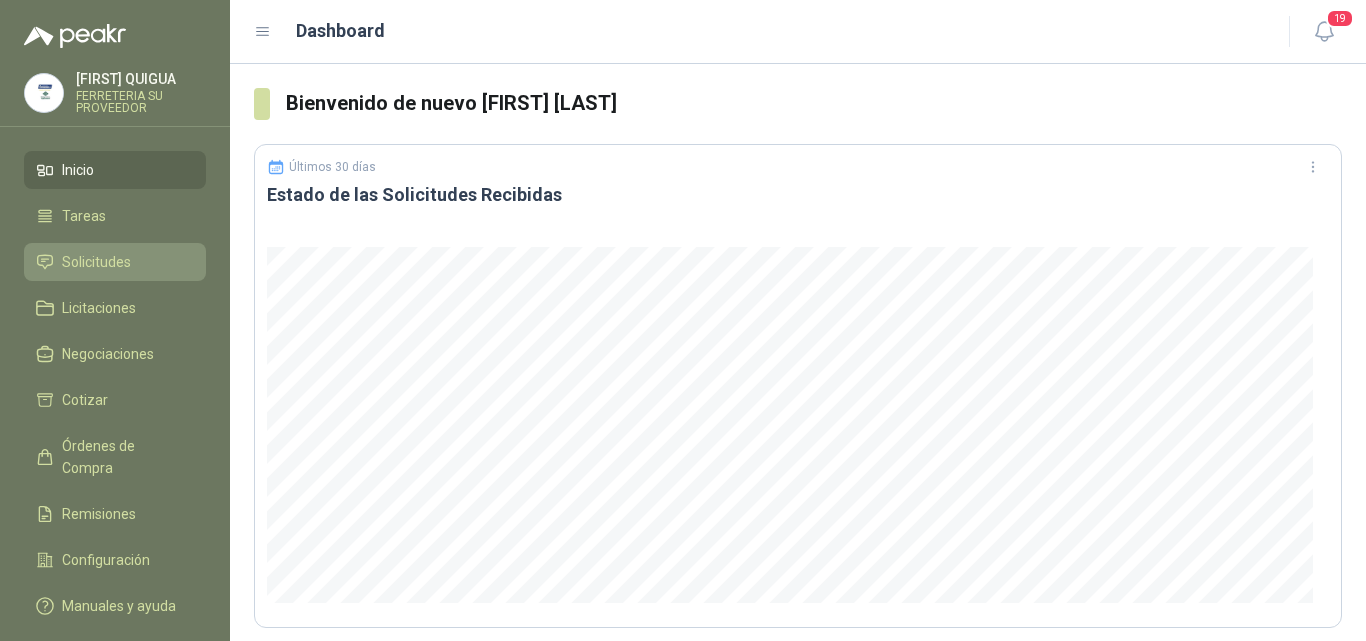 click on "Solicitudes" at bounding box center (115, 262) 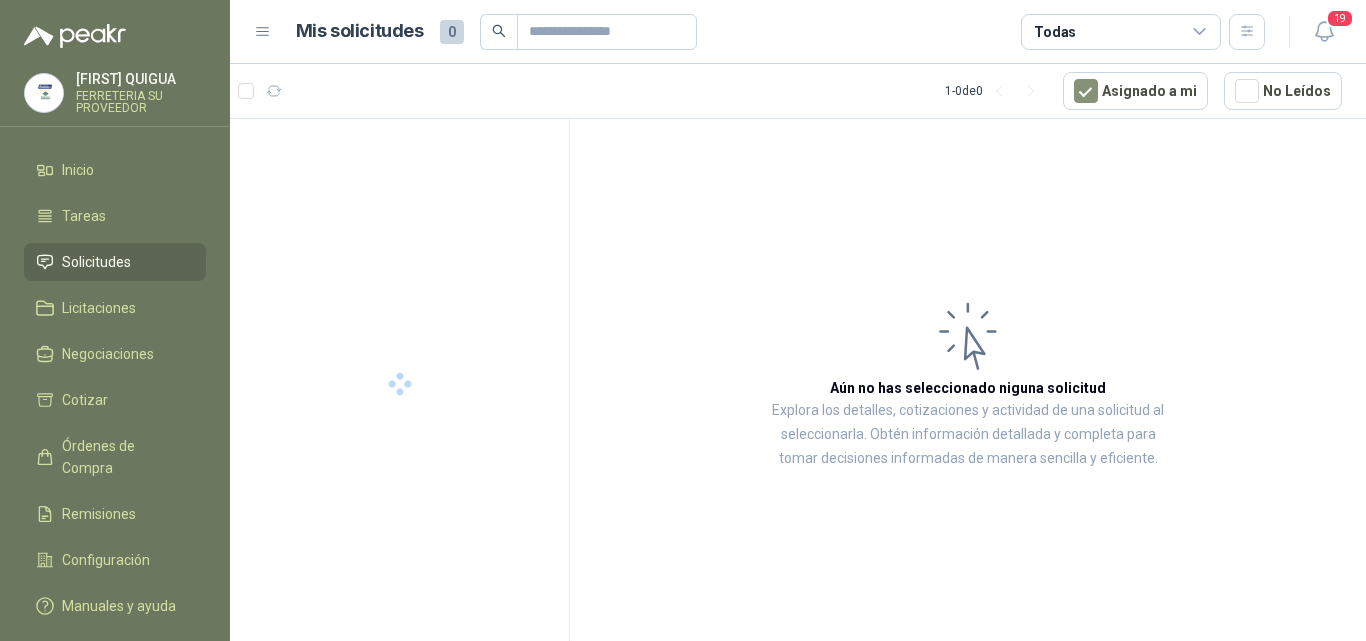 click on "Solicitudes" at bounding box center [115, 262] 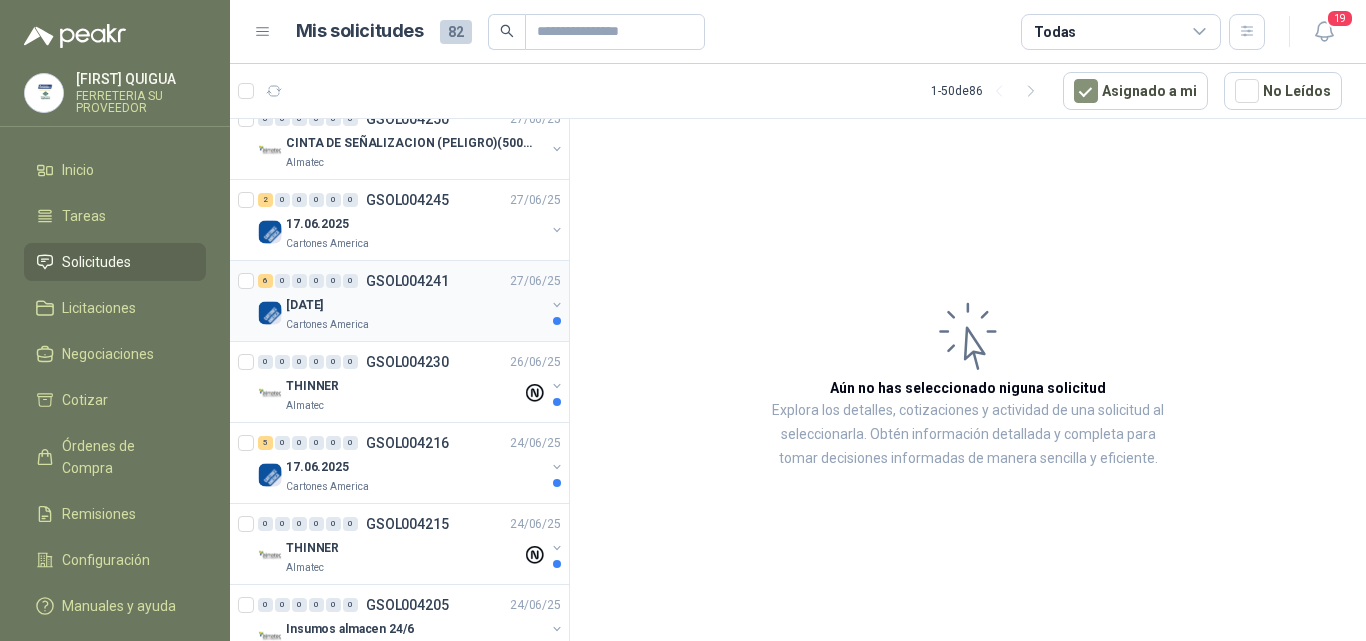 scroll, scrollTop: 1000, scrollLeft: 0, axis: vertical 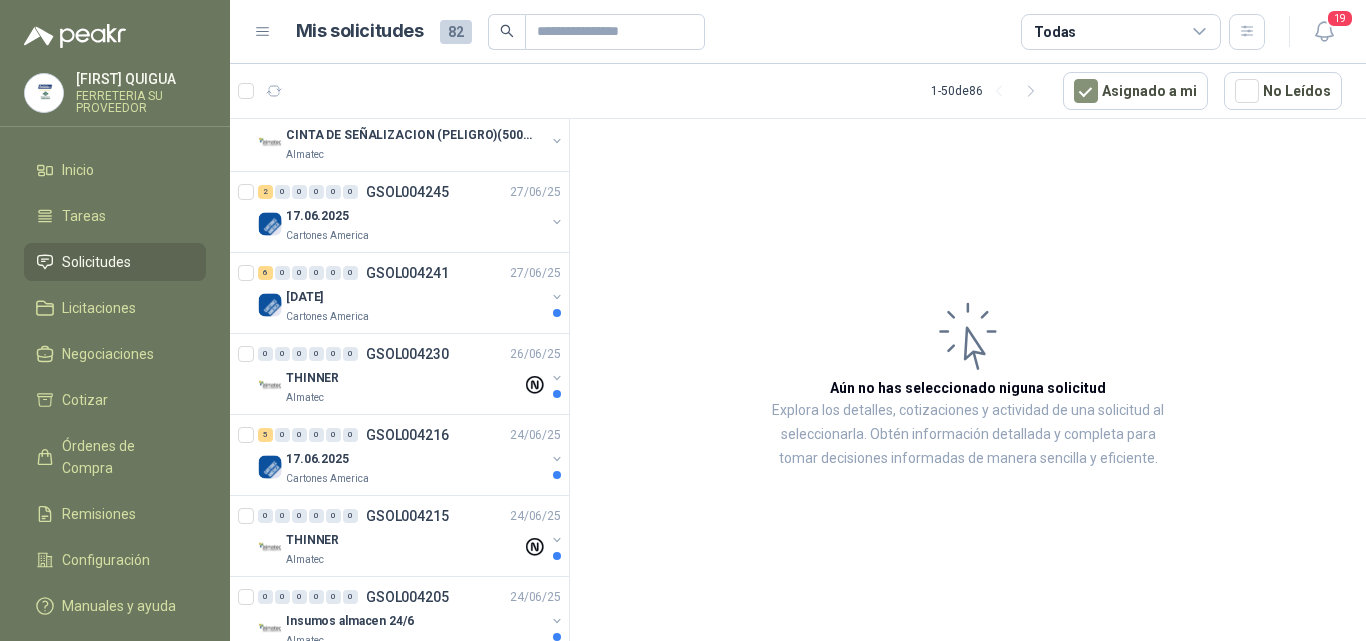 click on "1 - 50  de  86" at bounding box center [989, 91] 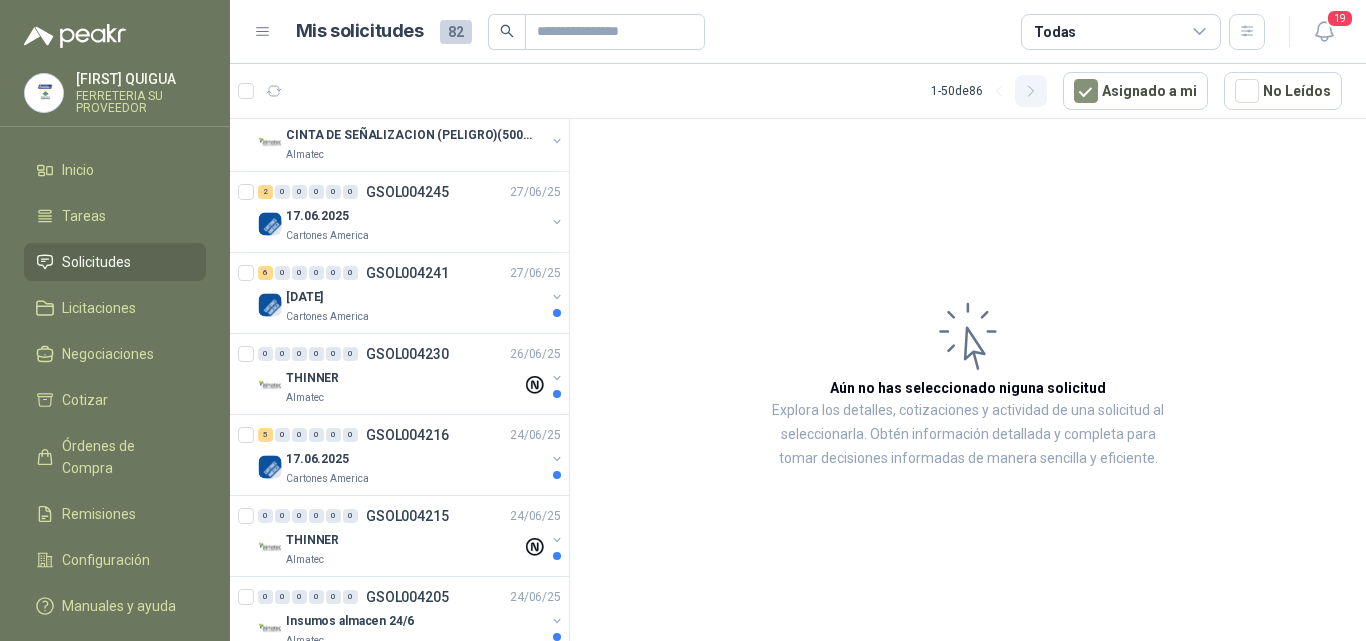 click 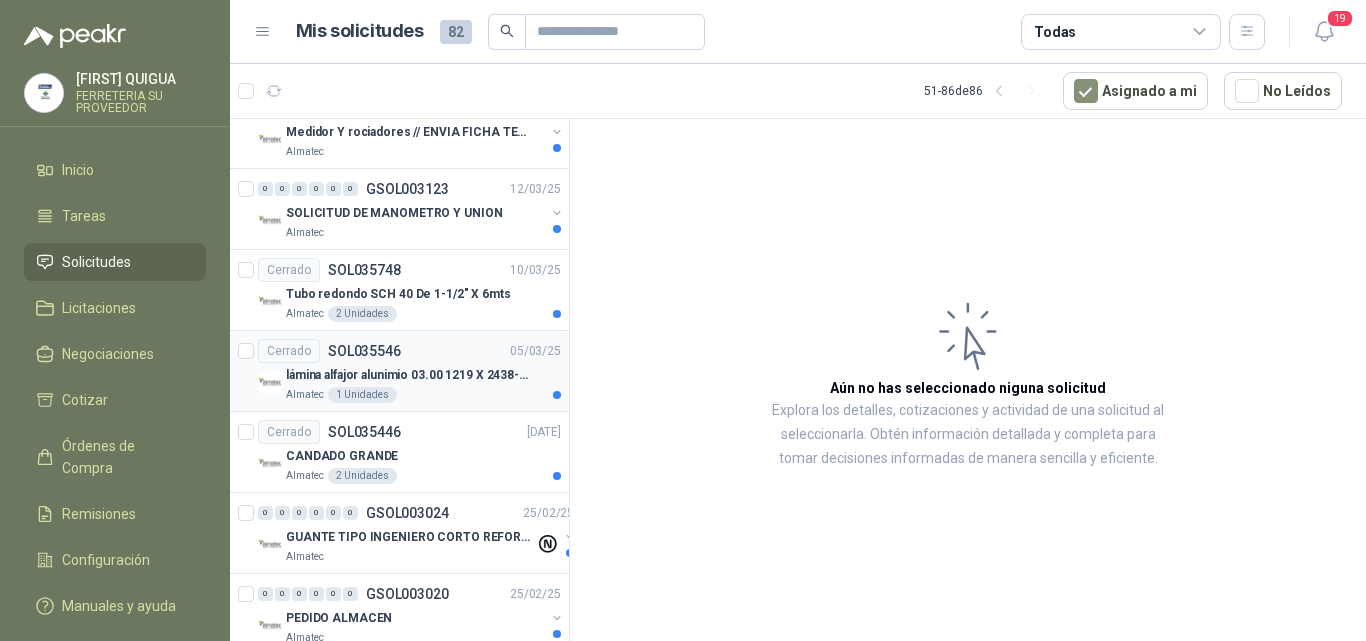 scroll, scrollTop: 0, scrollLeft: 0, axis: both 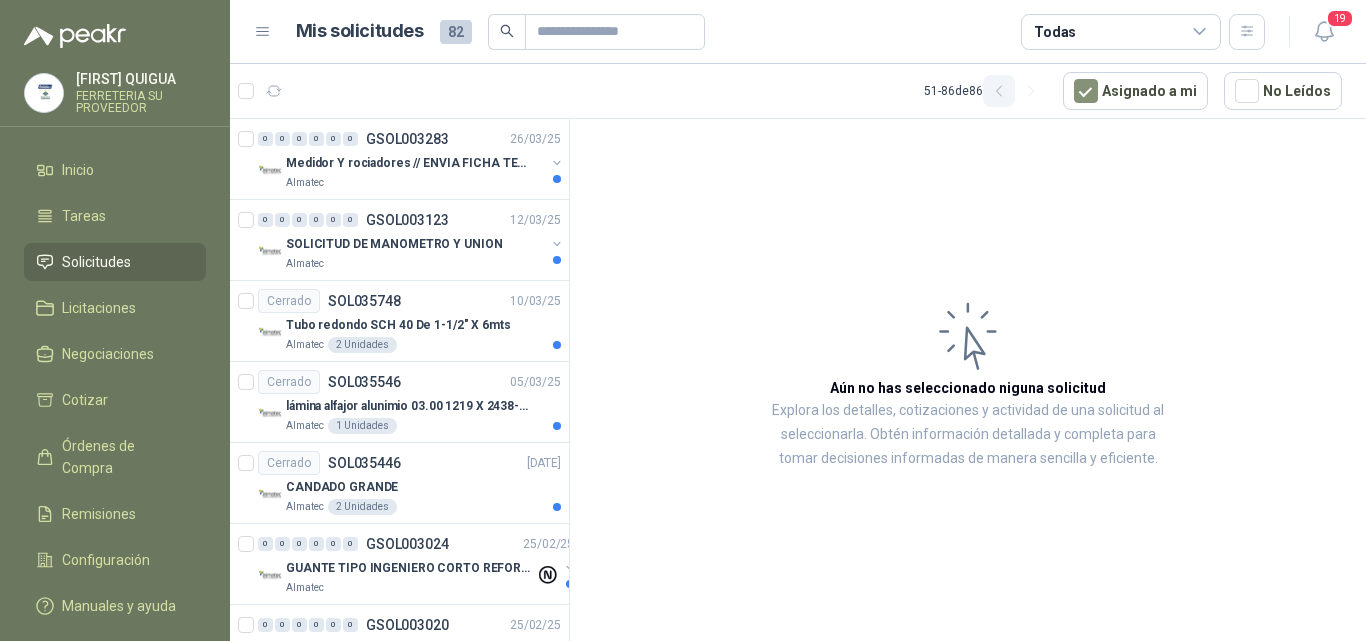 click 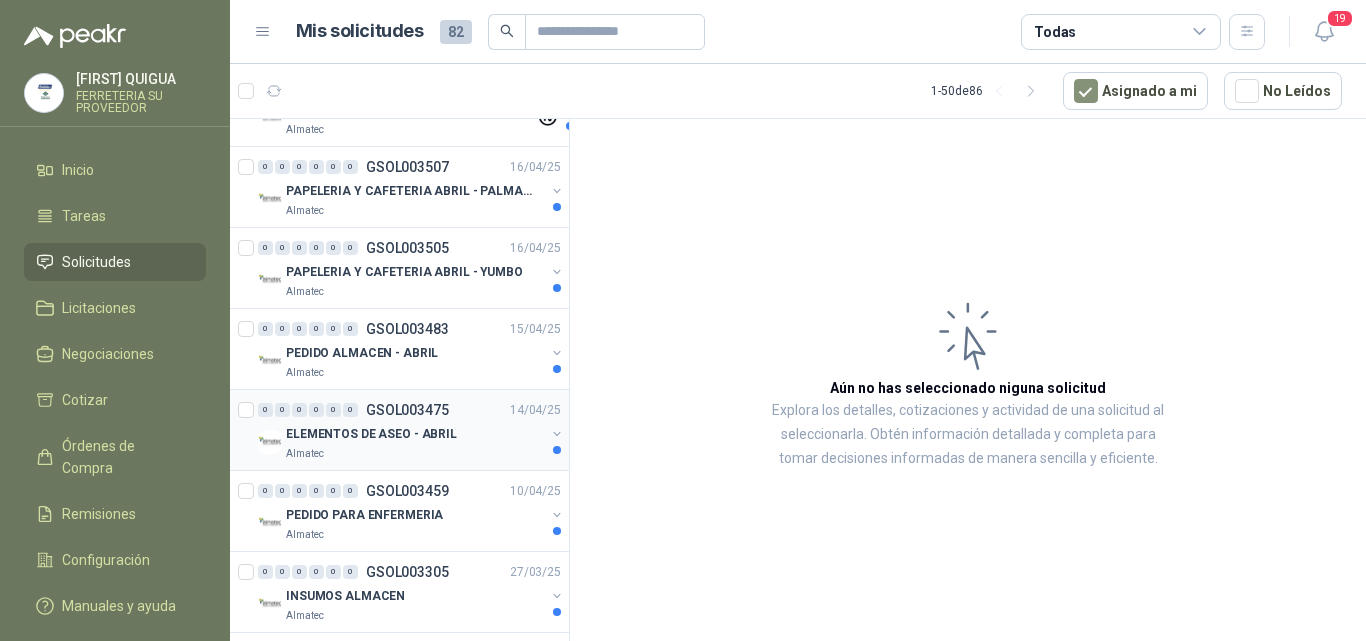 scroll, scrollTop: 3565, scrollLeft: 0, axis: vertical 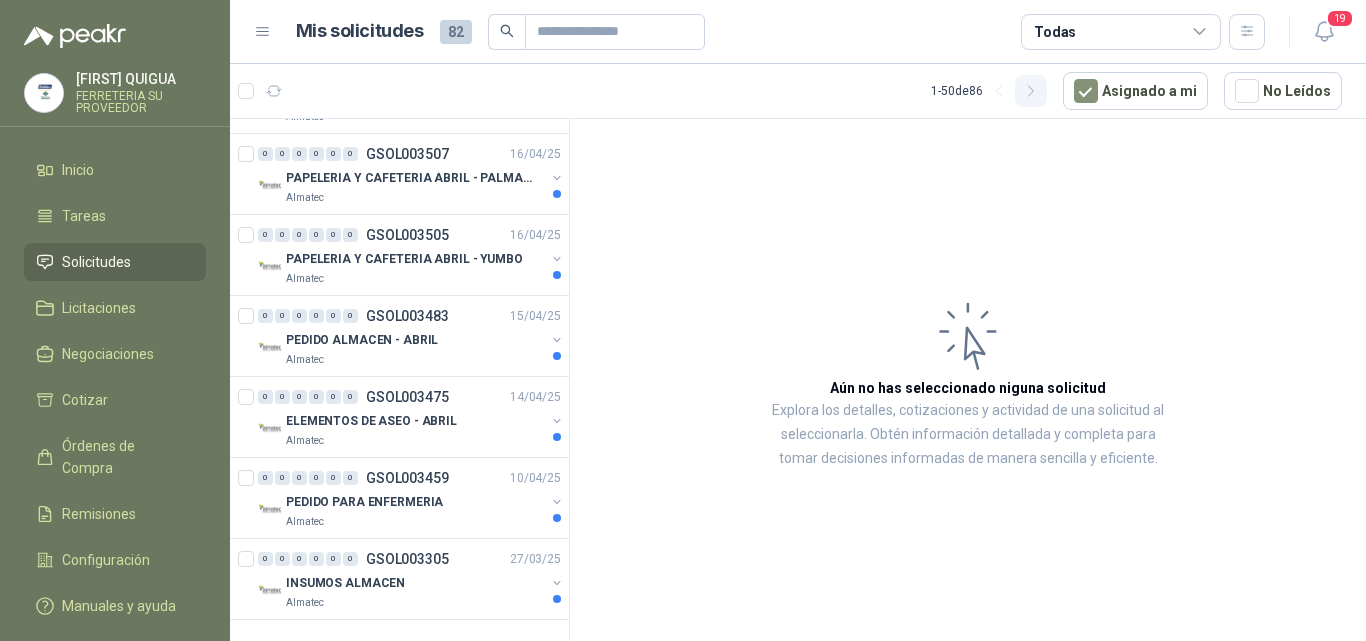 click at bounding box center [1031, 91] 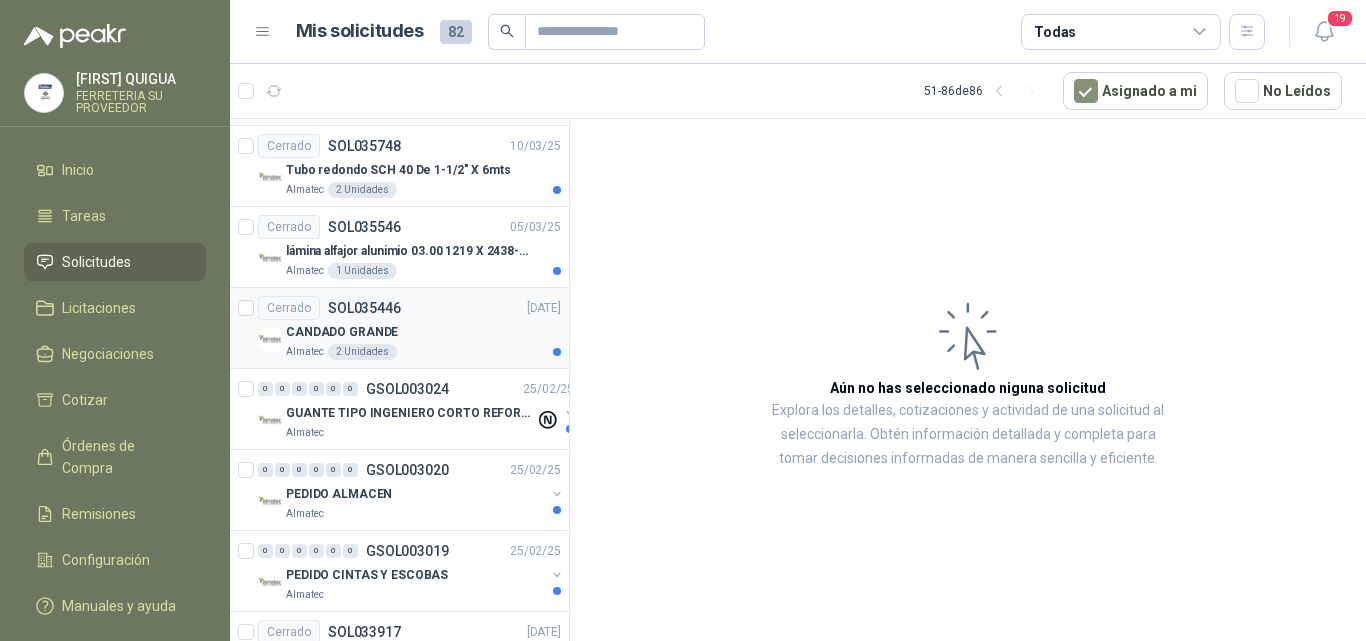 scroll, scrollTop: 0, scrollLeft: 0, axis: both 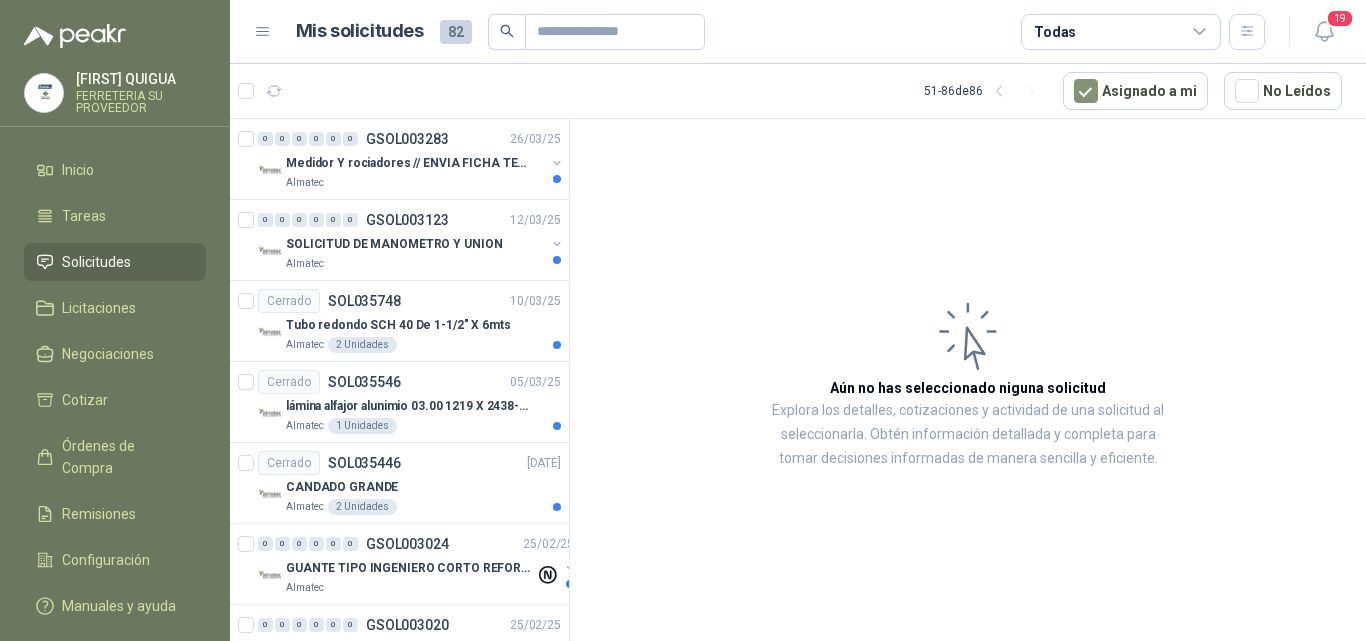 click on "Solicitudes" at bounding box center (115, 262) 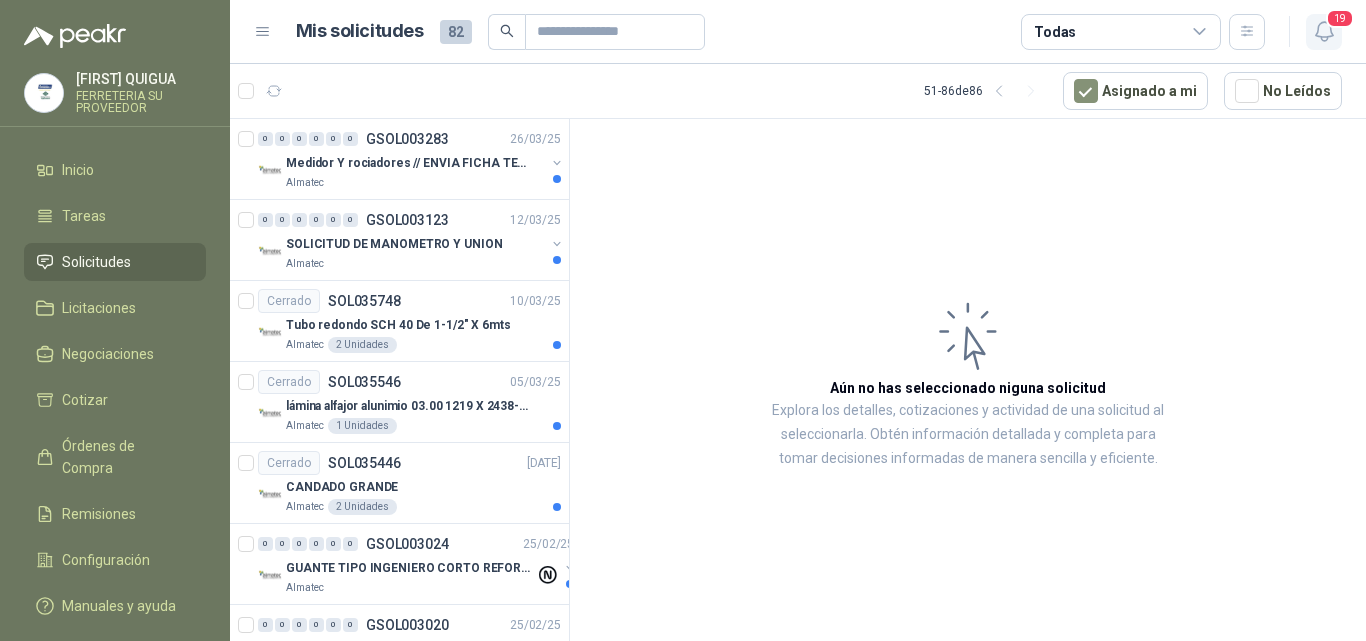 click on "19" at bounding box center [1340, 18] 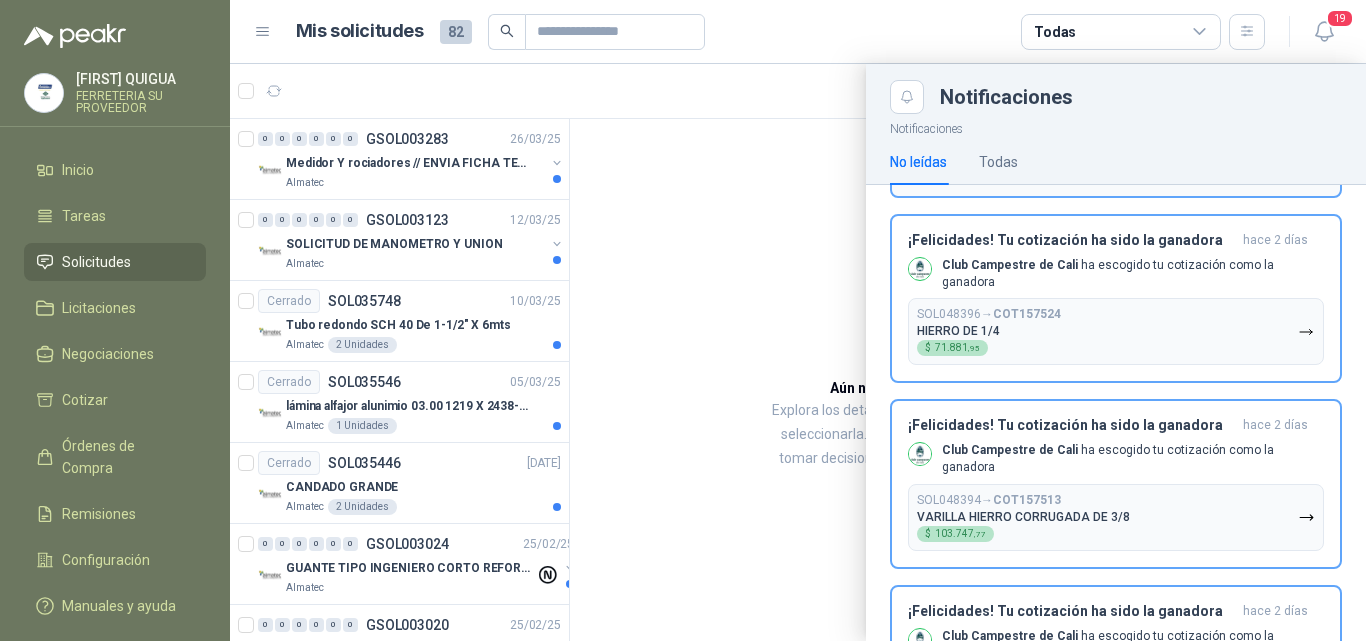 scroll, scrollTop: 0, scrollLeft: 0, axis: both 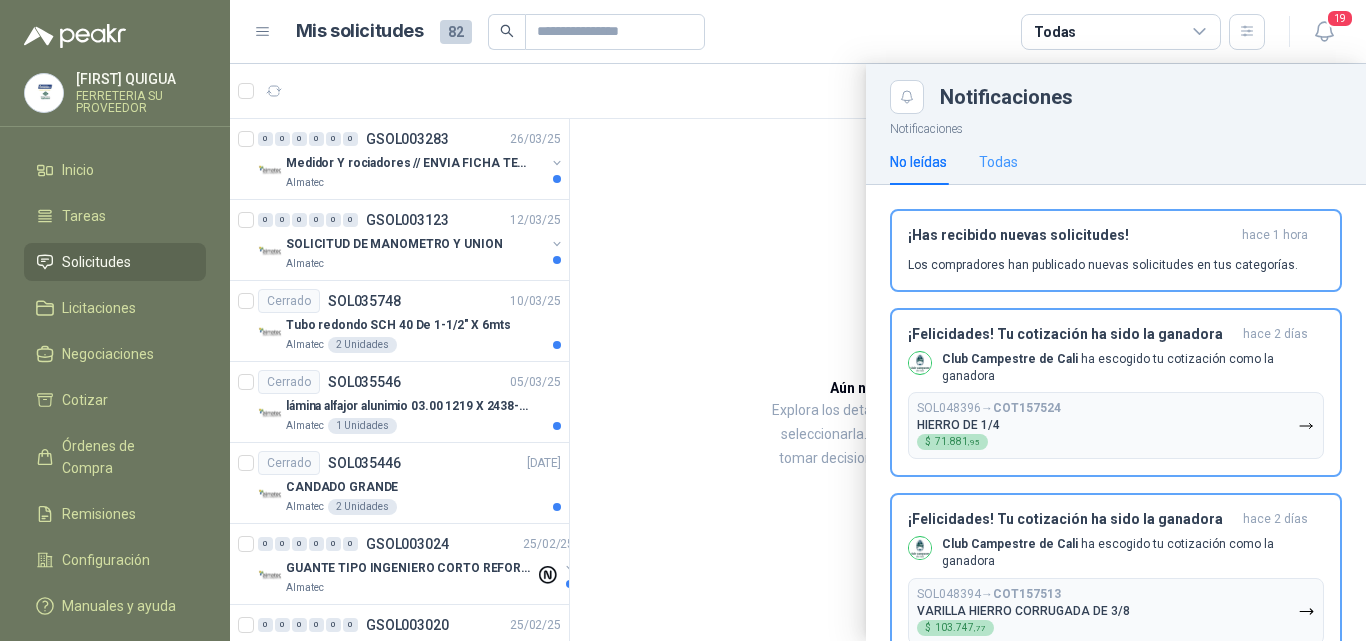 click on "Todas" at bounding box center [998, 162] 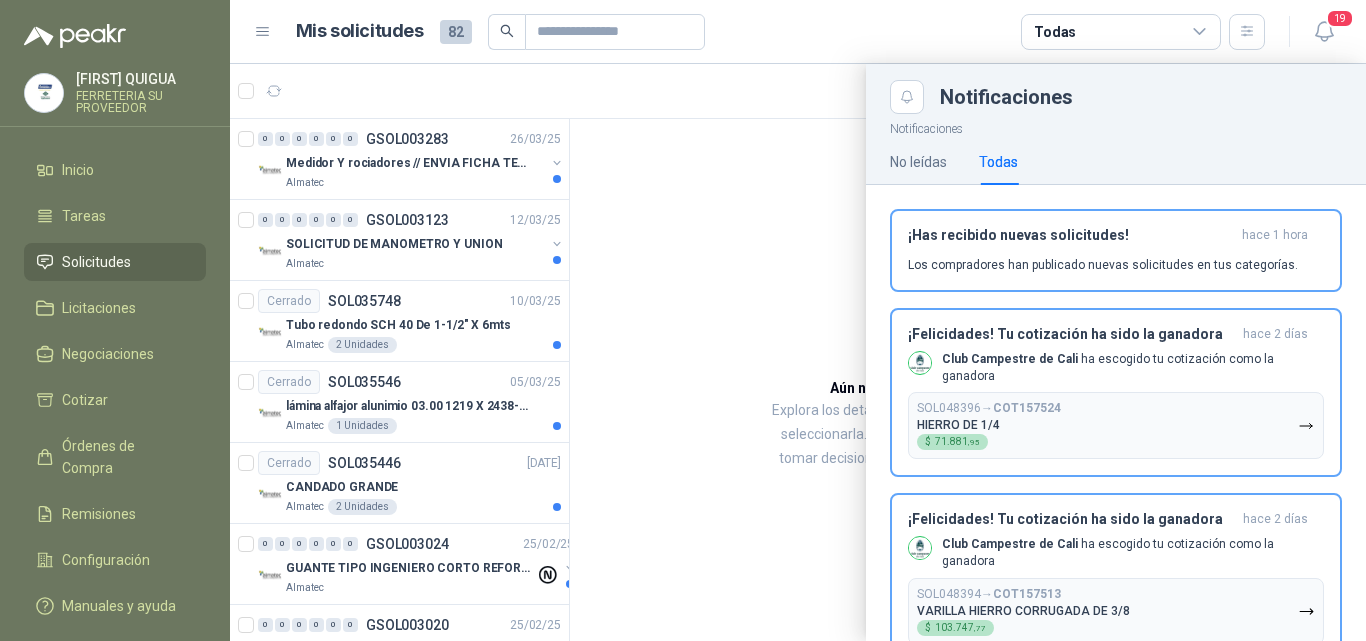 click on "Todas" at bounding box center (998, 162) 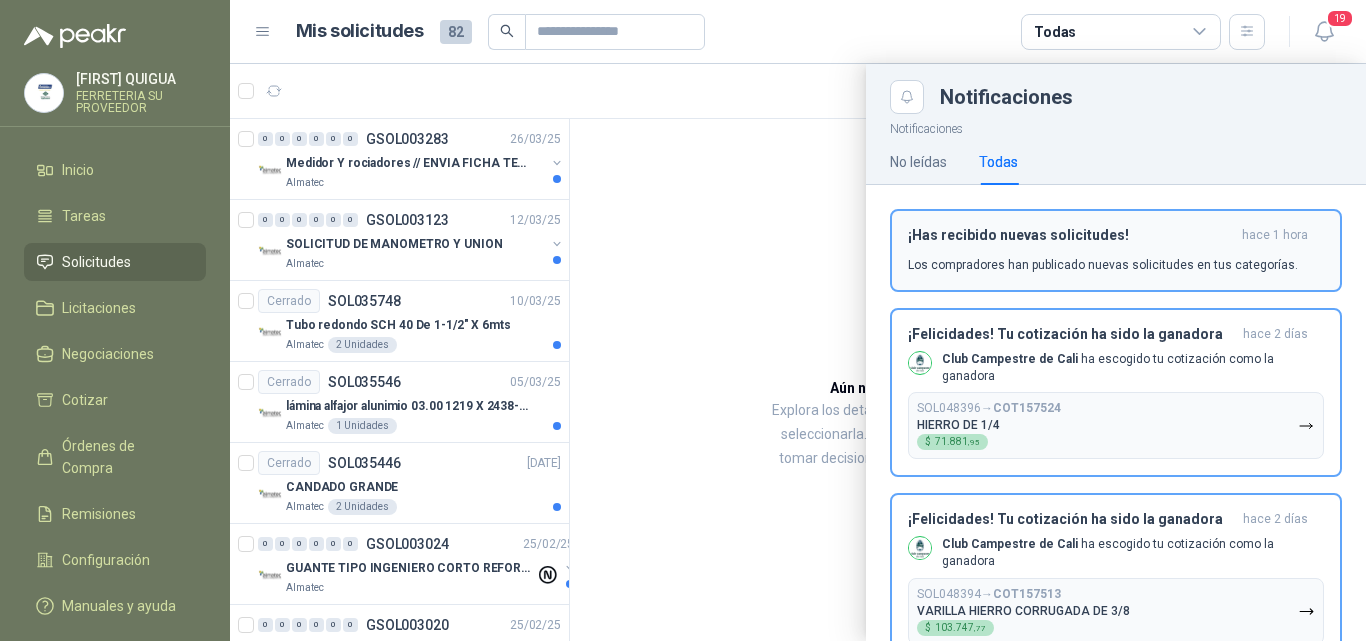 click on "¡Has recibido nuevas solicitudes!" at bounding box center (1071, 235) 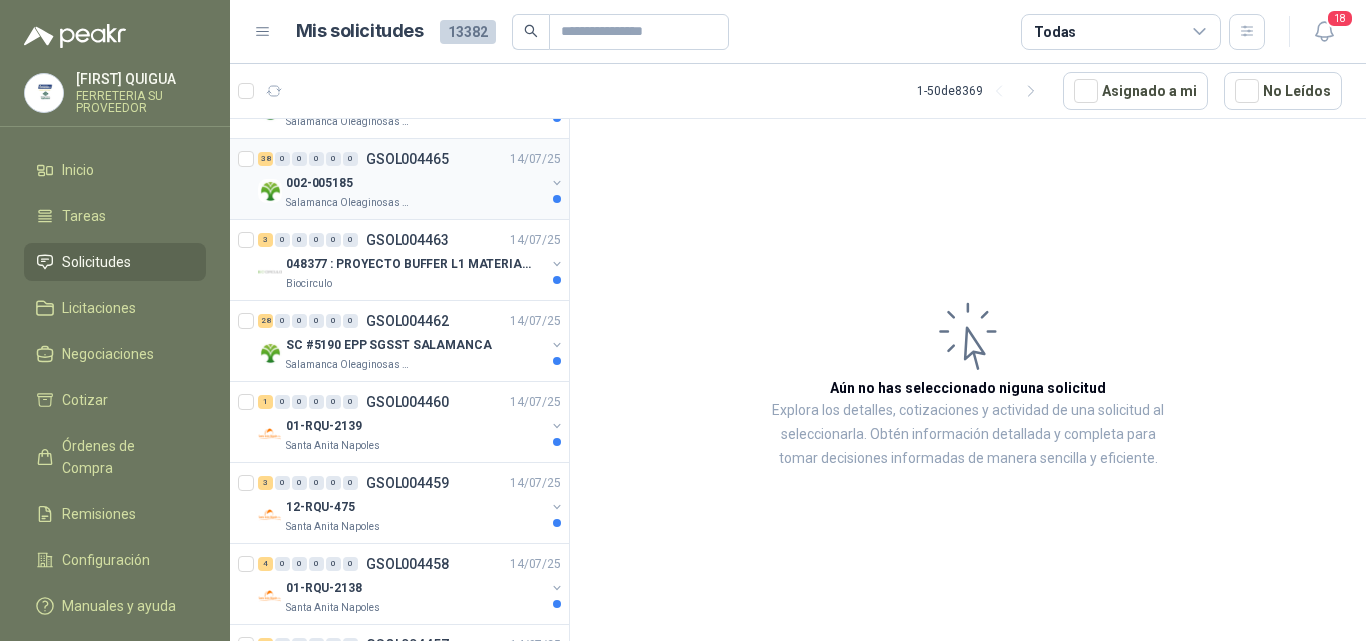 scroll, scrollTop: 1800, scrollLeft: 0, axis: vertical 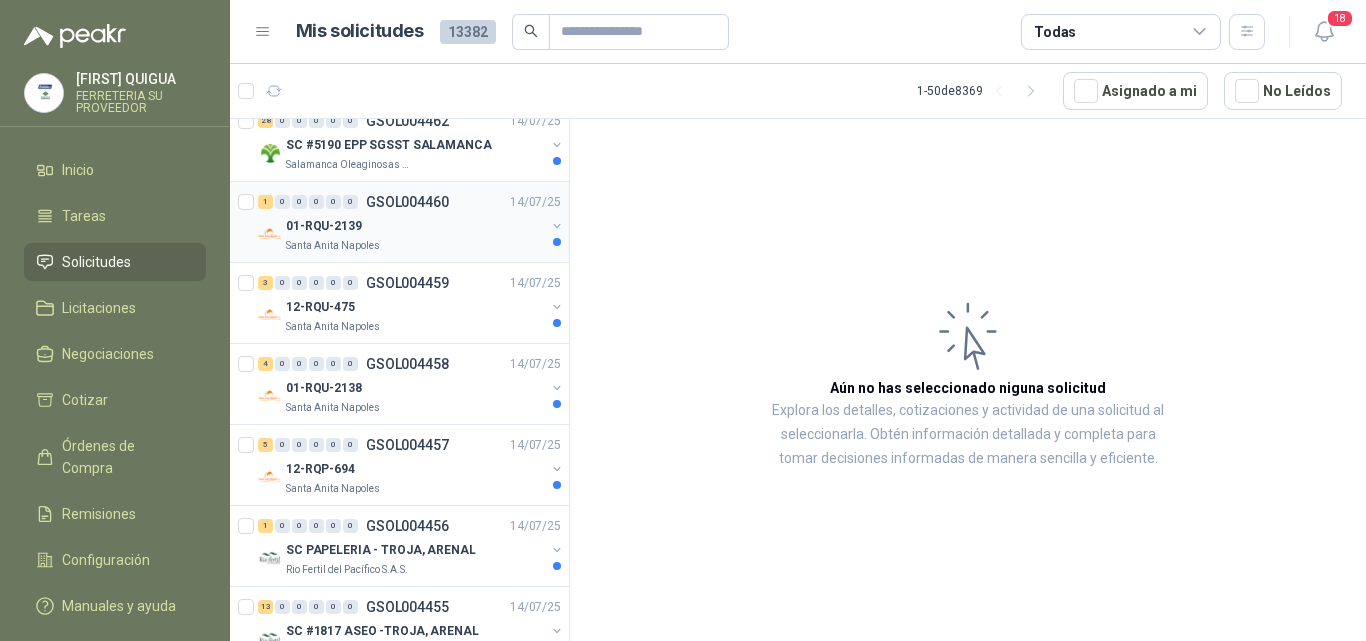 click on "01-RQU-2139" at bounding box center [415, 226] 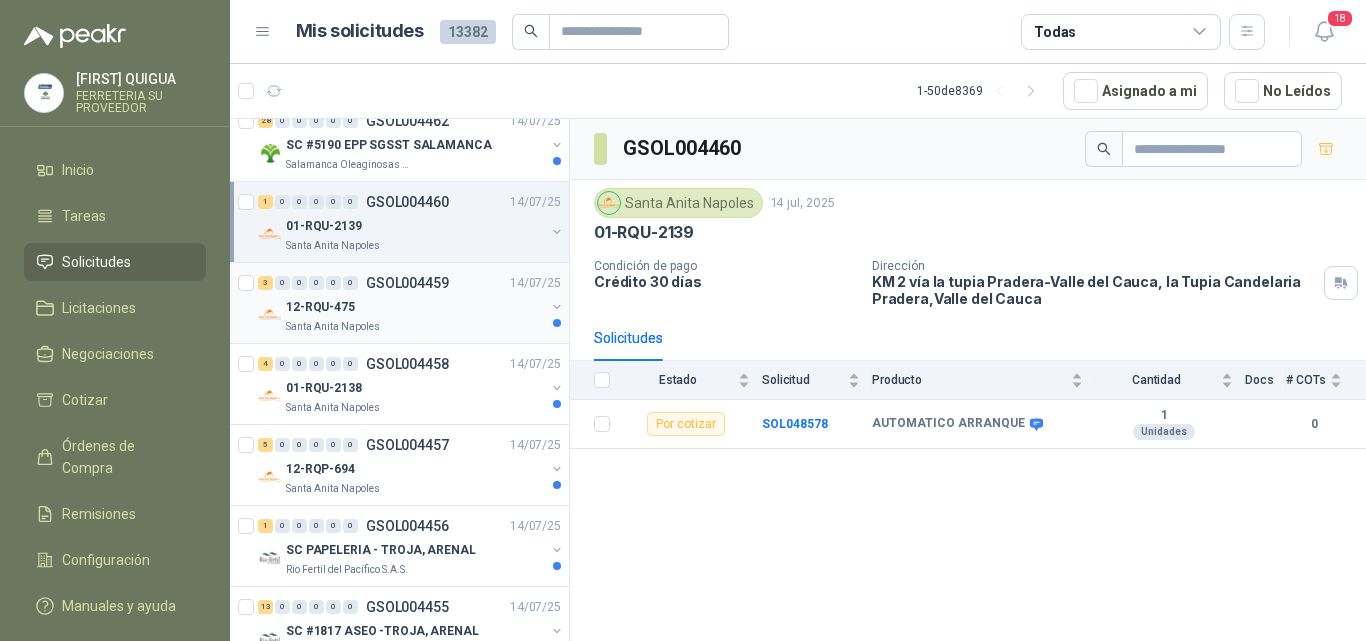 click on "GSOL004459" at bounding box center [407, 283] 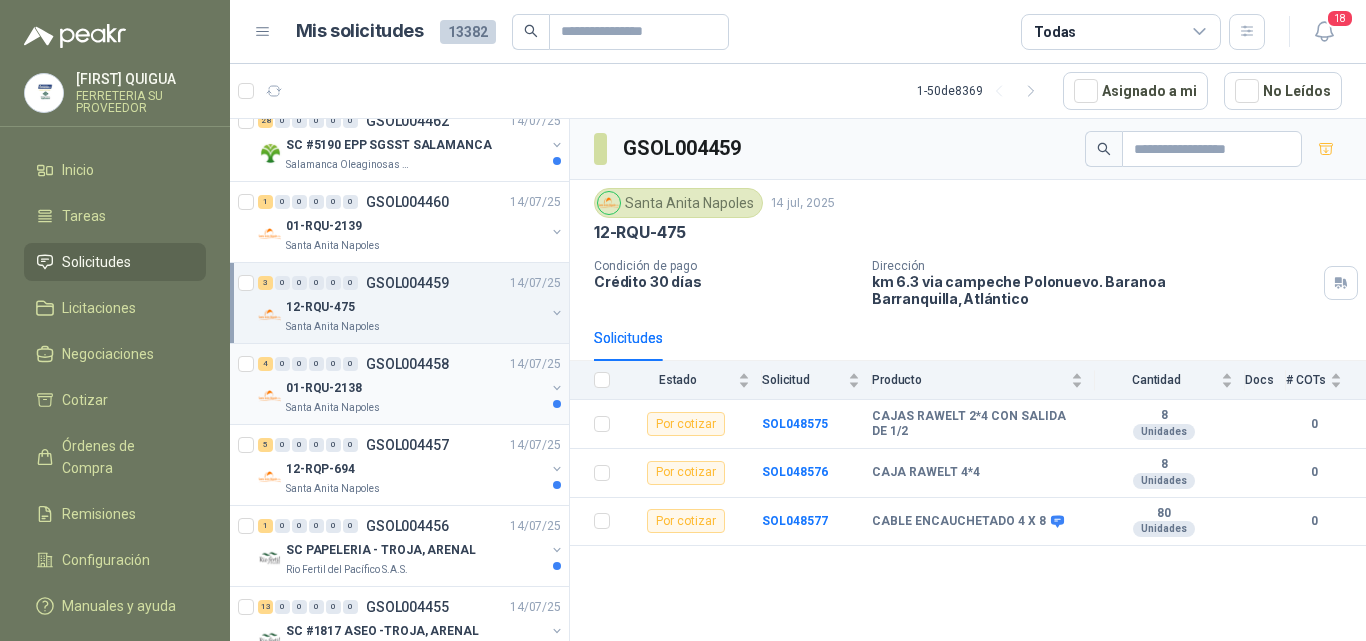 click on "01-RQU-2138" at bounding box center [415, 388] 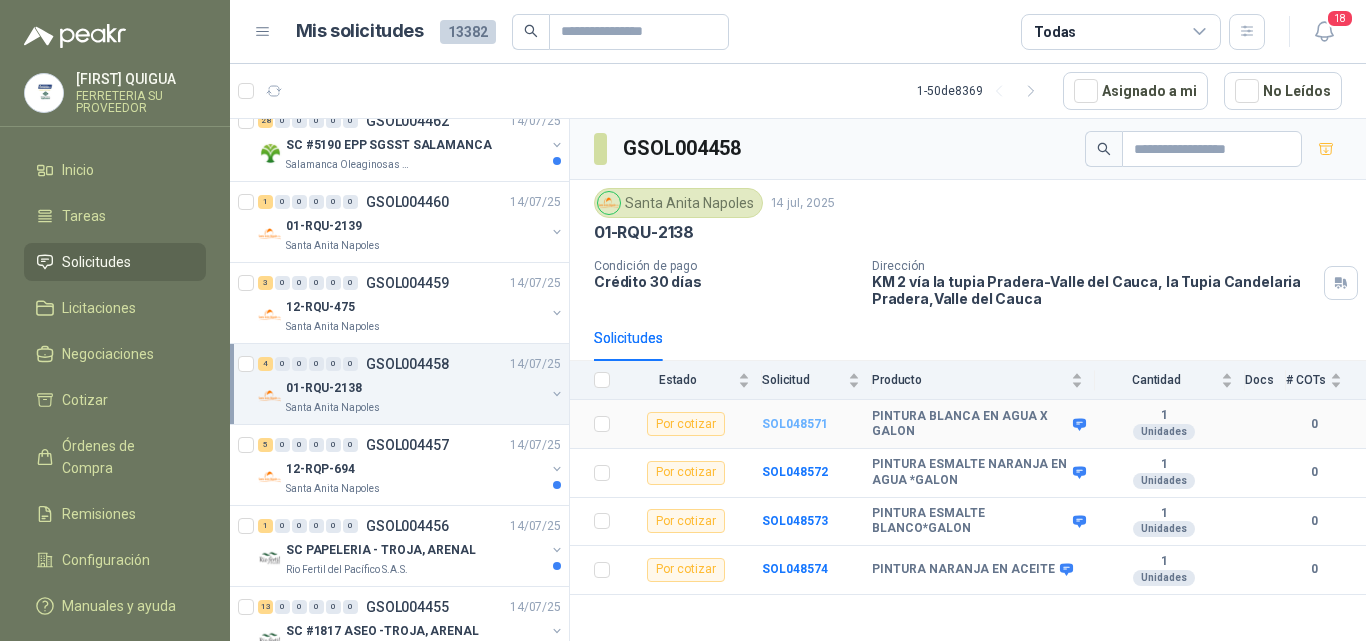 click on "SOL048571" at bounding box center (795, 424) 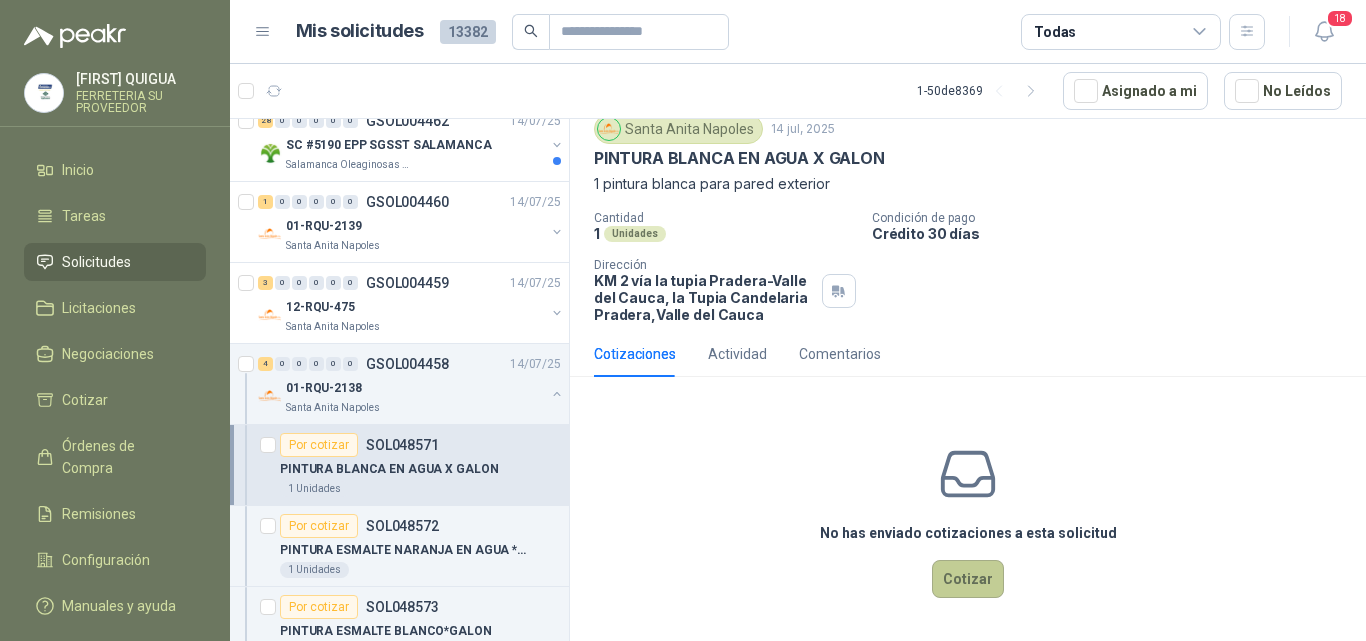 click on "Cotizar" at bounding box center [968, 579] 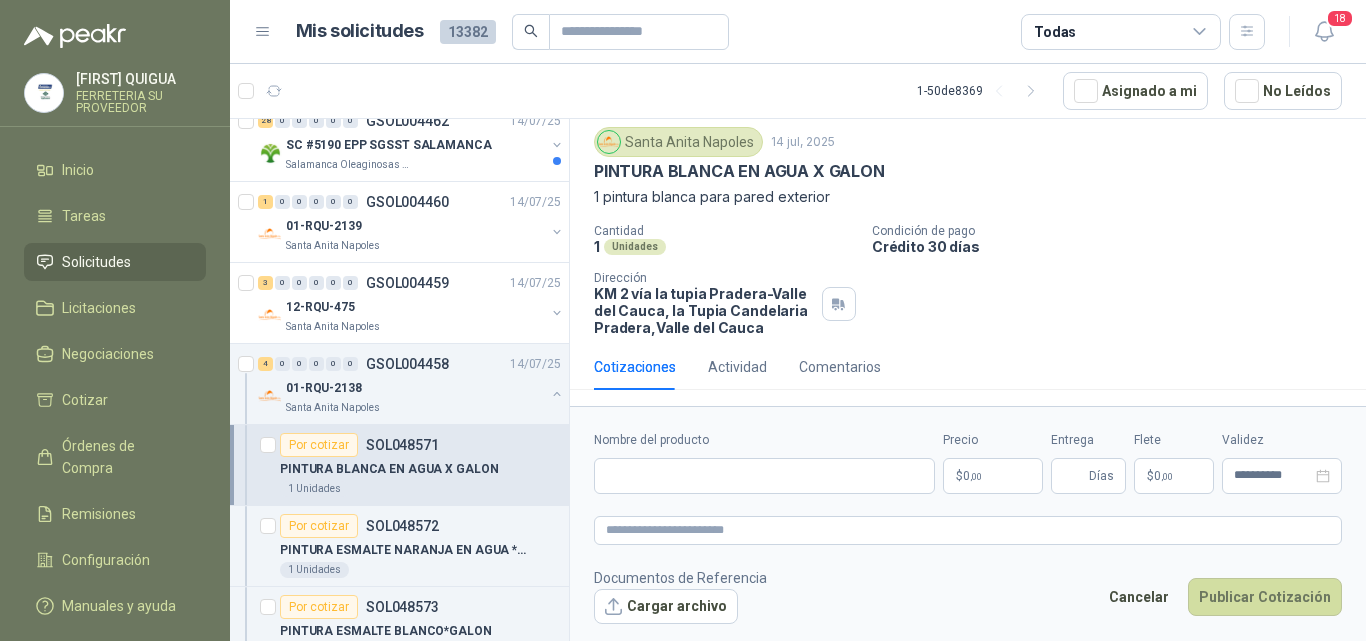 type 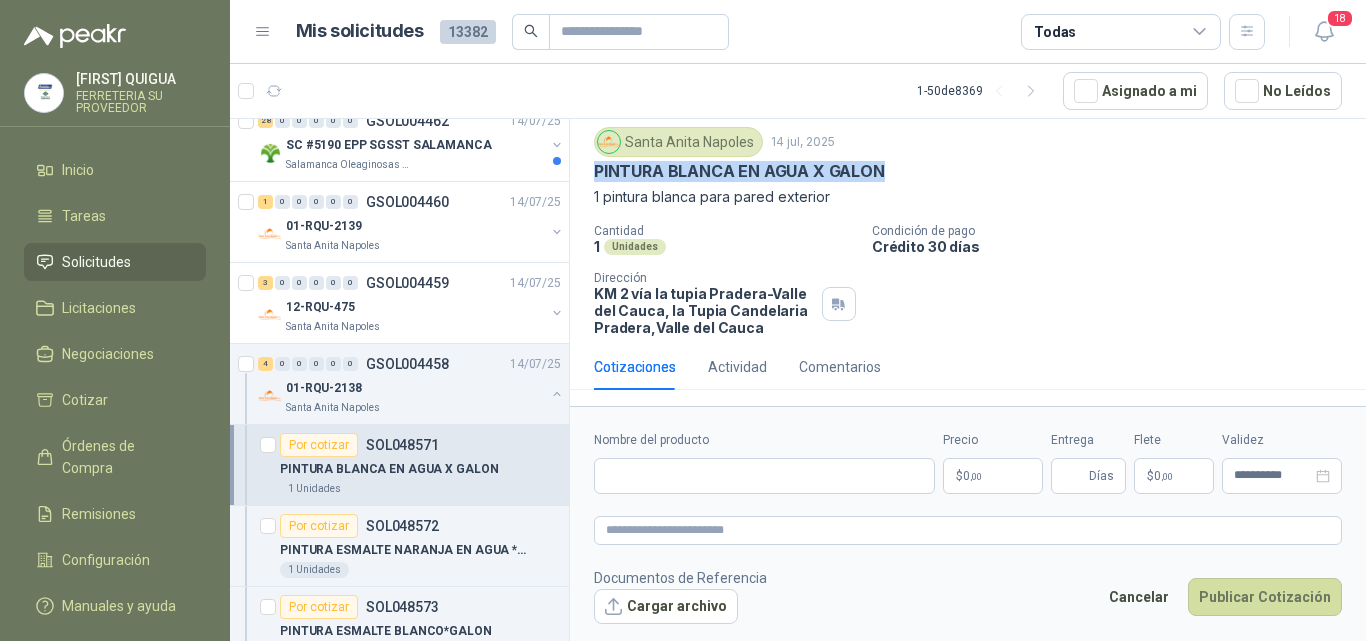 drag, startPoint x: 597, startPoint y: 161, endPoint x: 883, endPoint y: 180, distance: 286.63043 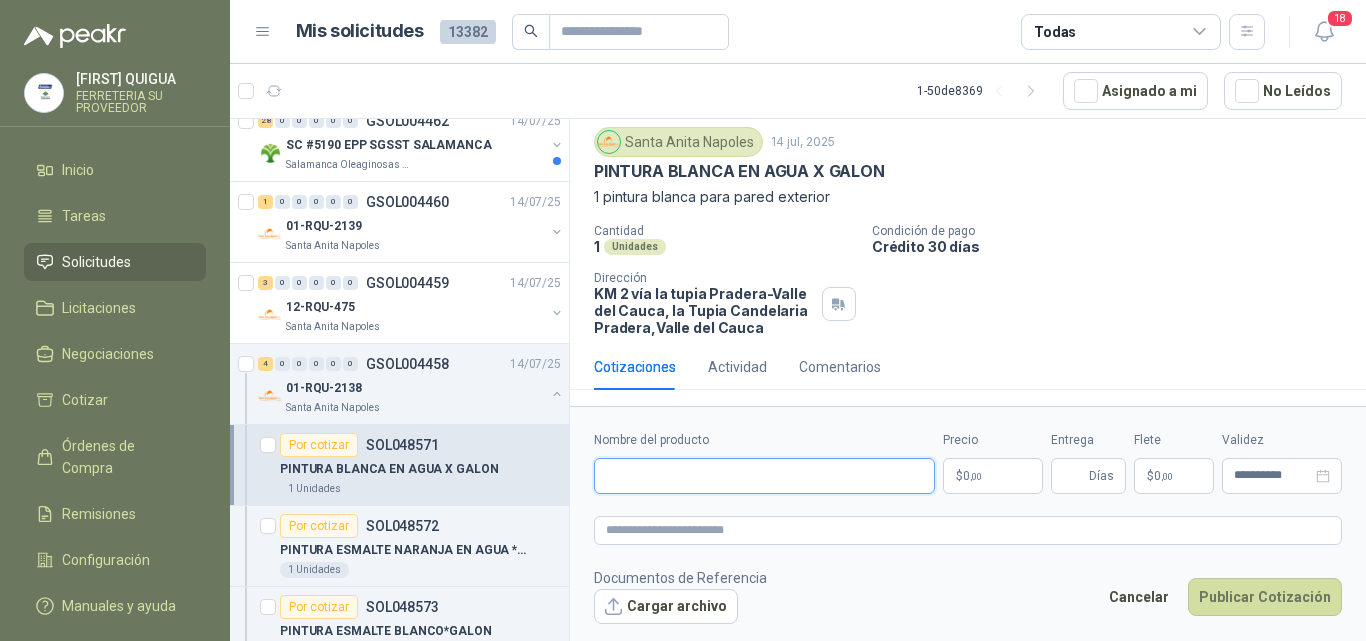 paste on "**********" 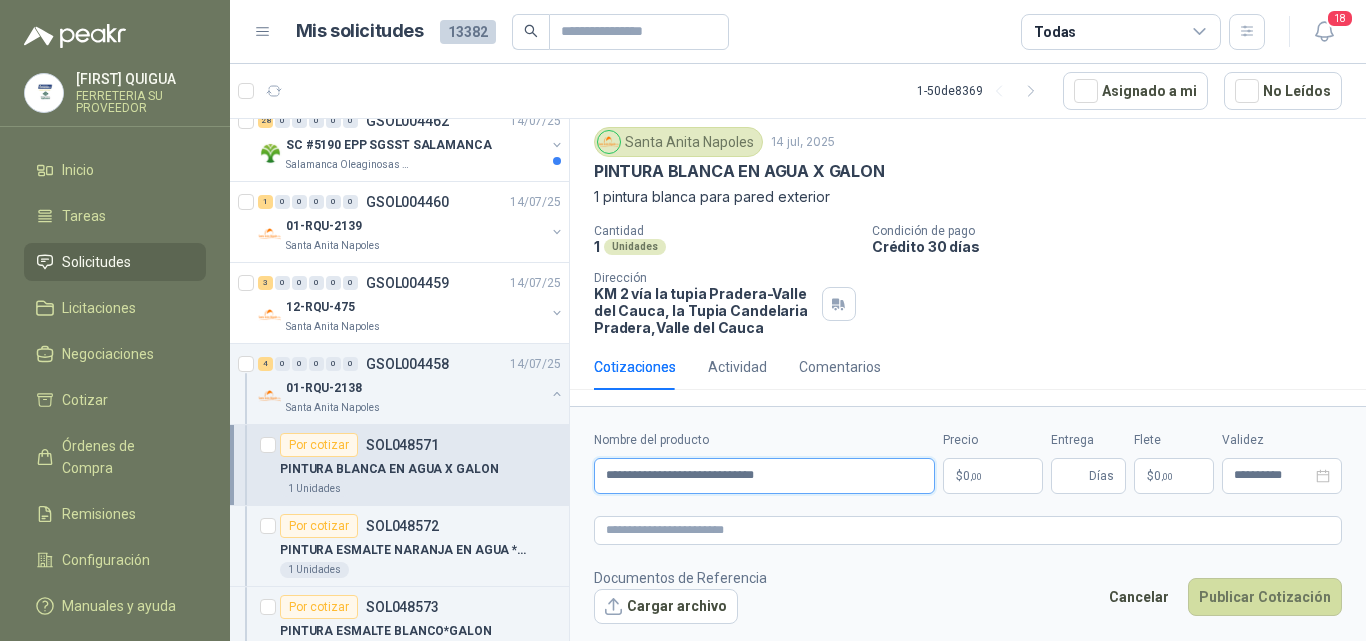 type on "**********" 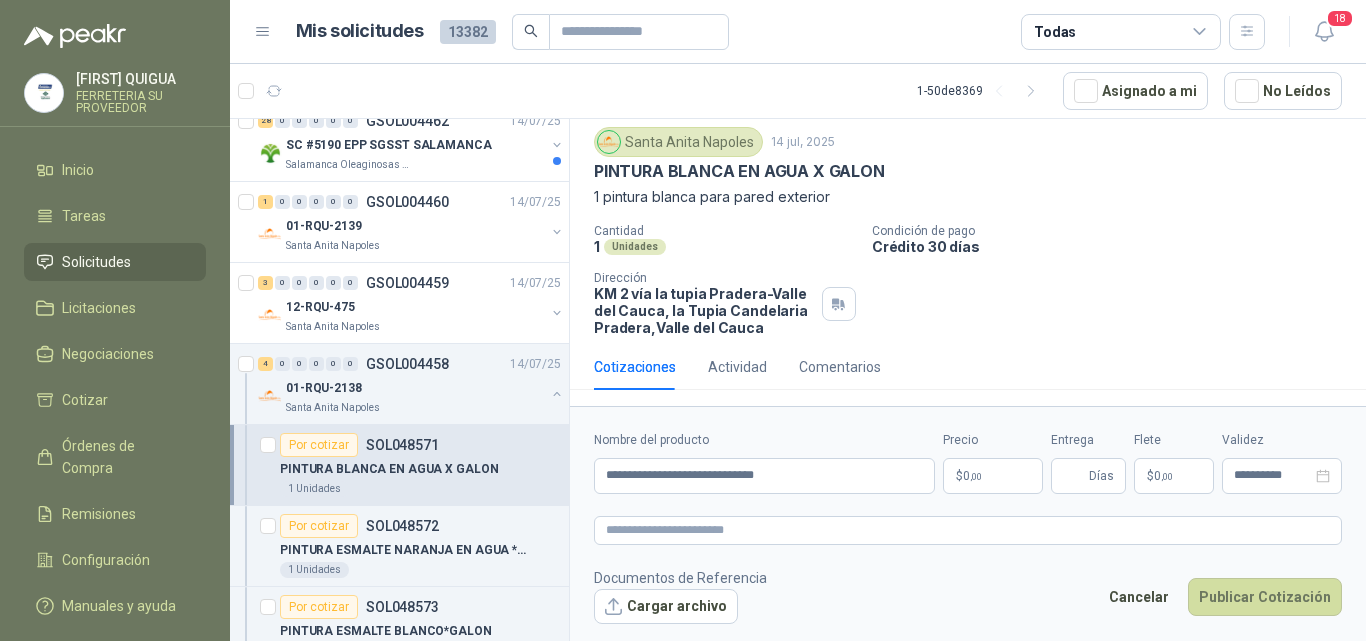 click on "0 ,00" at bounding box center [972, 476] 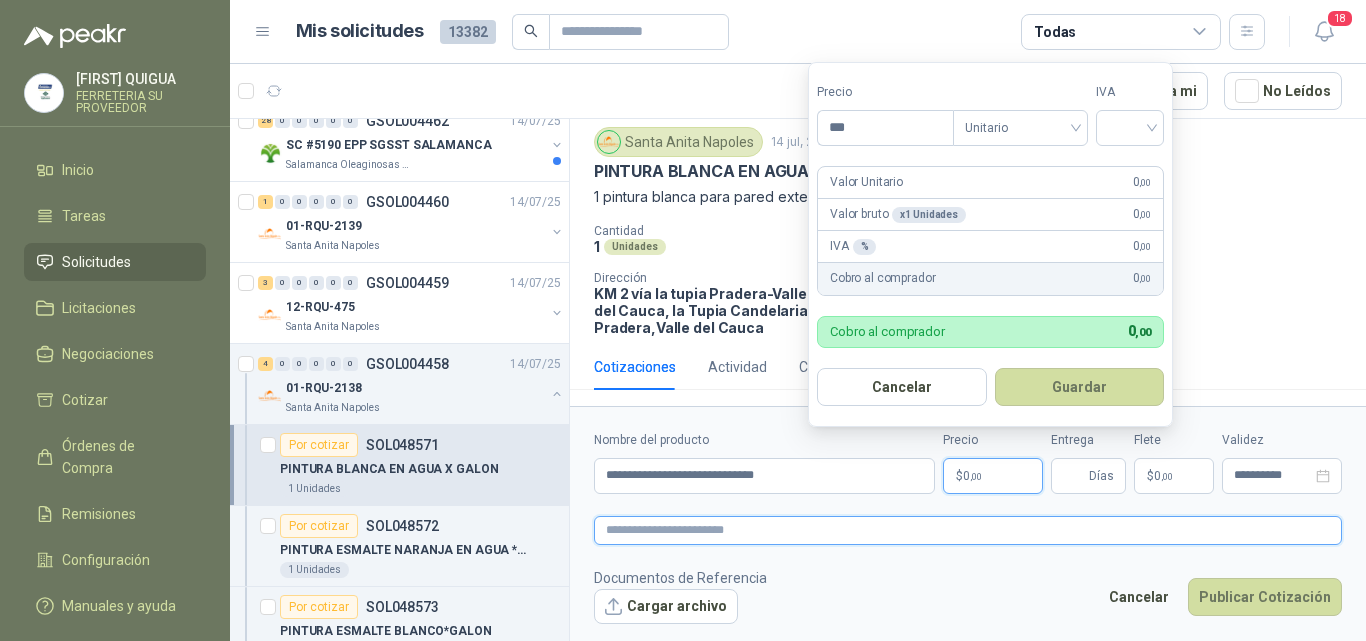 click at bounding box center (968, 530) 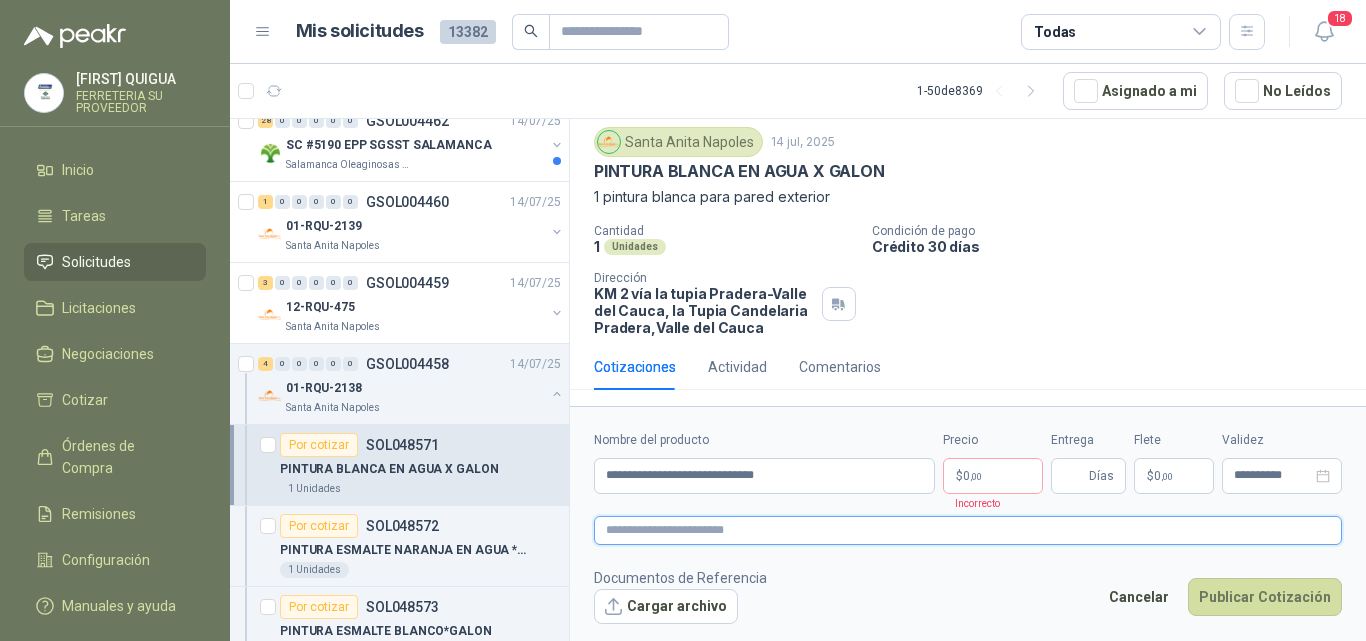 paste on "**********" 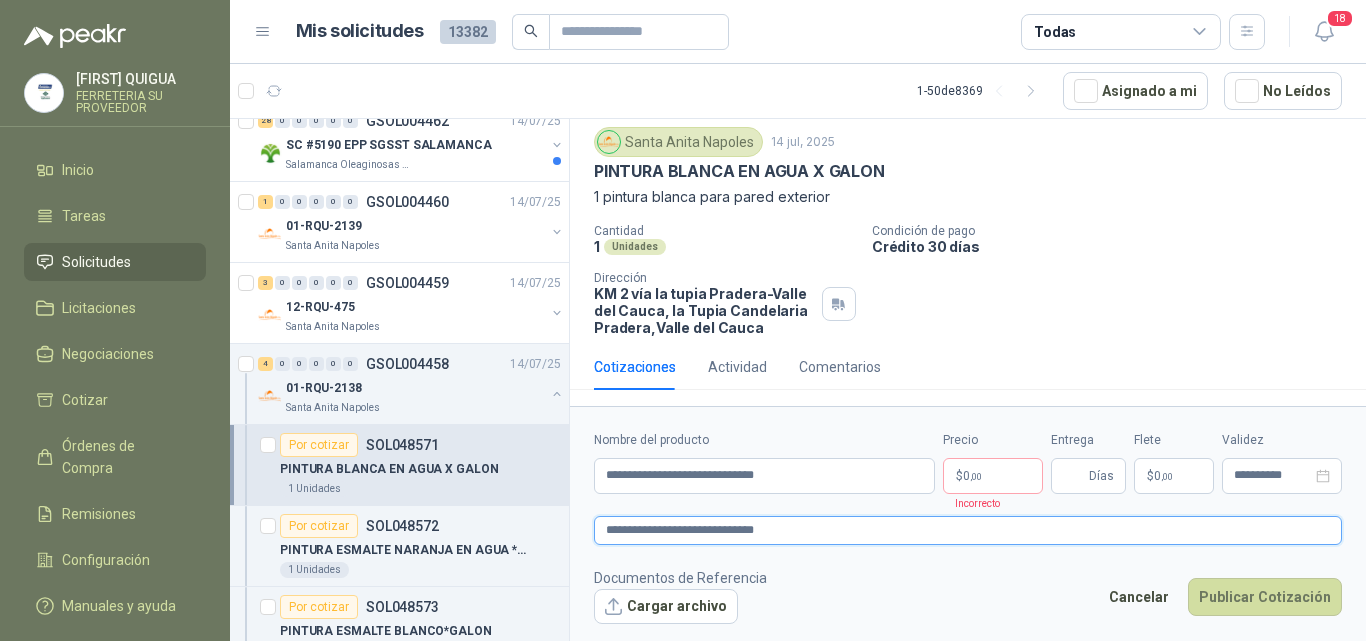 type on "**********" 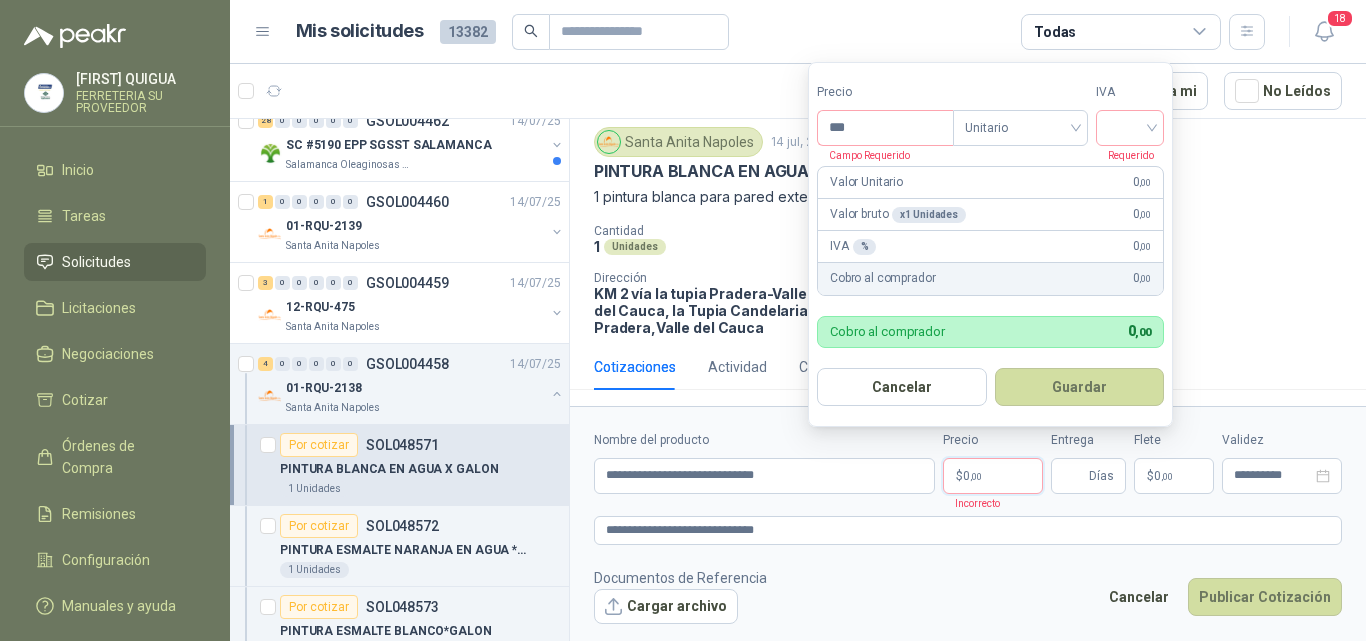 click on "$  0 ,00" at bounding box center (993, 476) 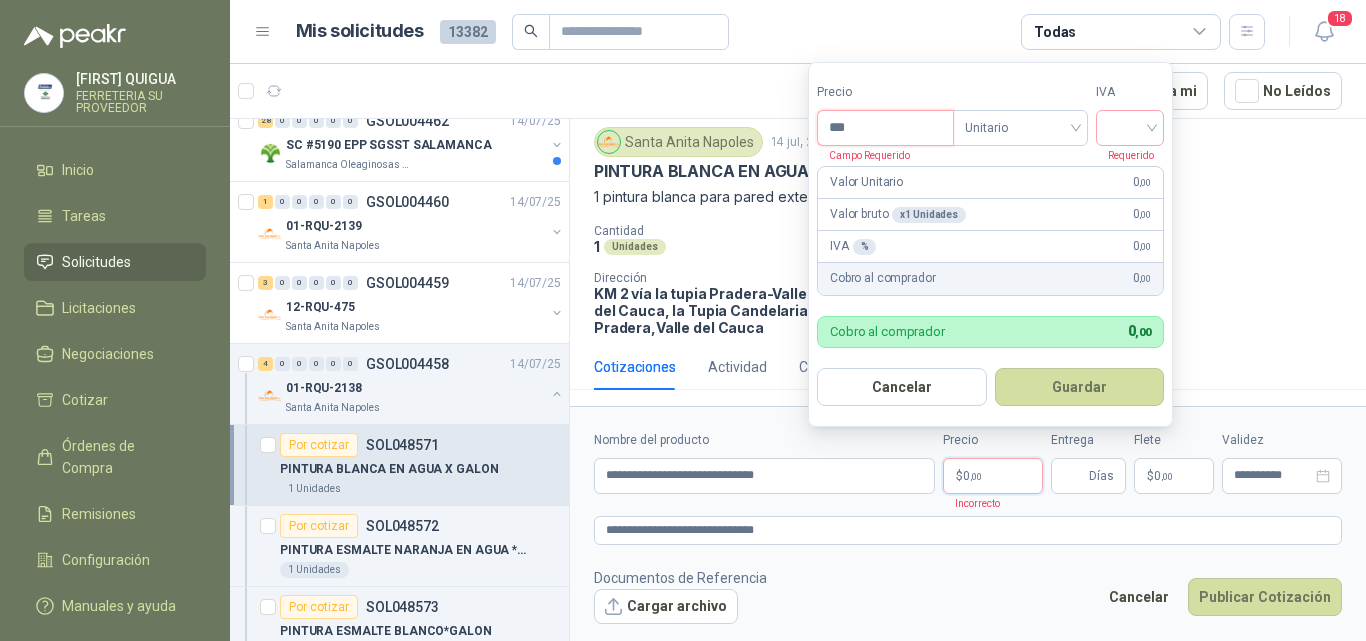 click on "***" at bounding box center (885, 128) 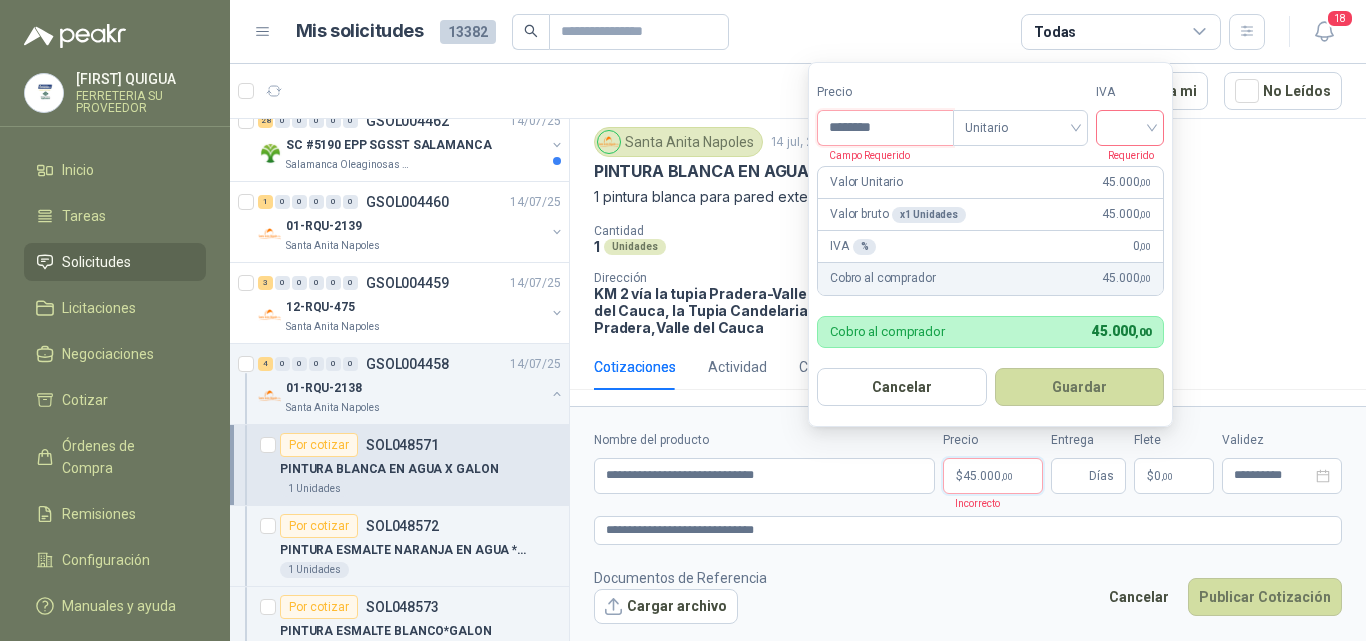 type on "********" 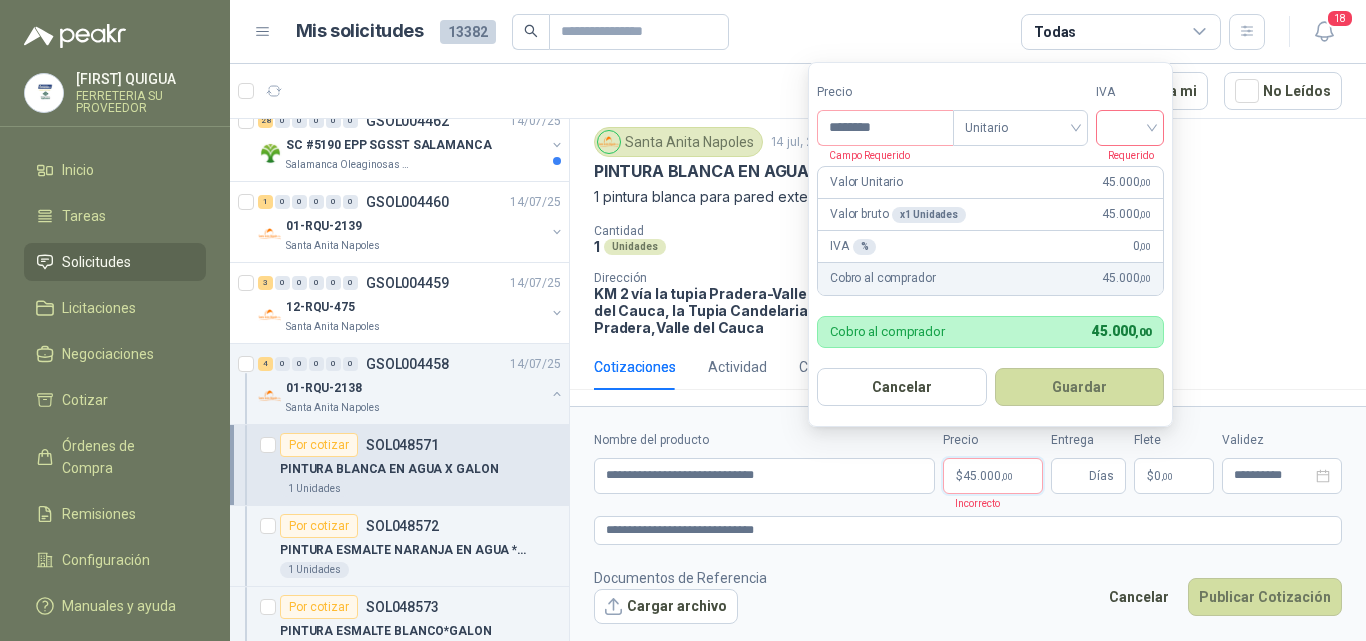 click at bounding box center (1130, 126) 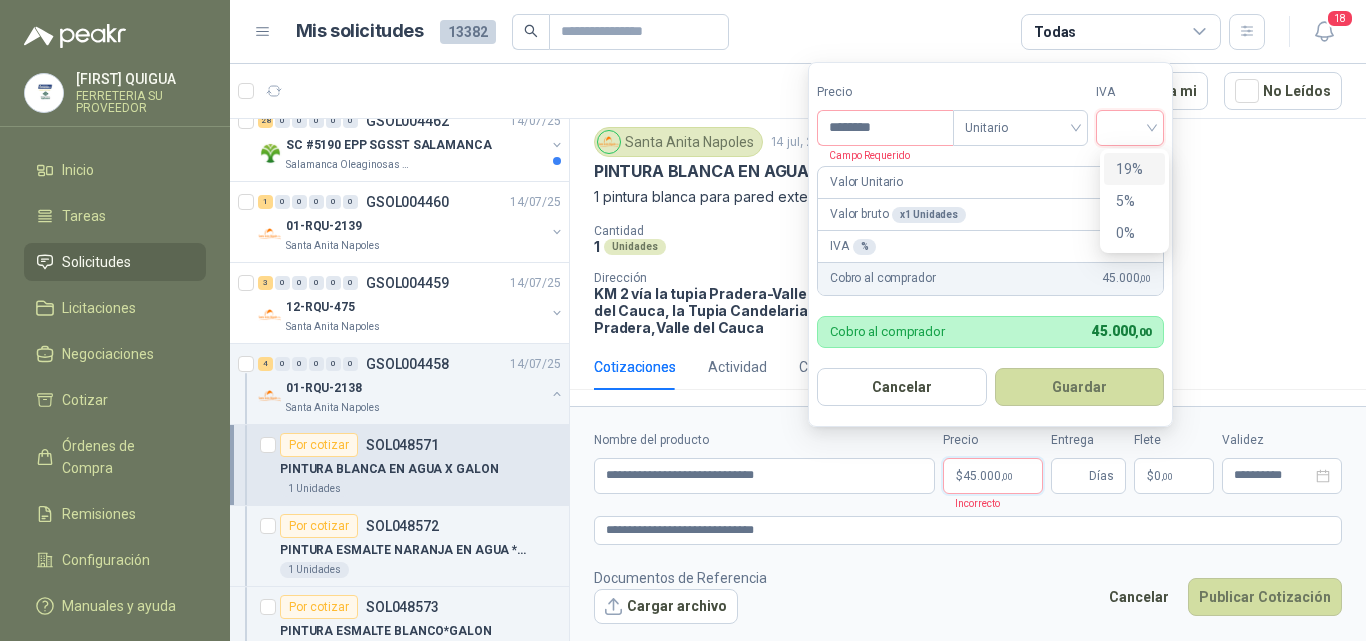 click on "19%" at bounding box center [1134, 169] 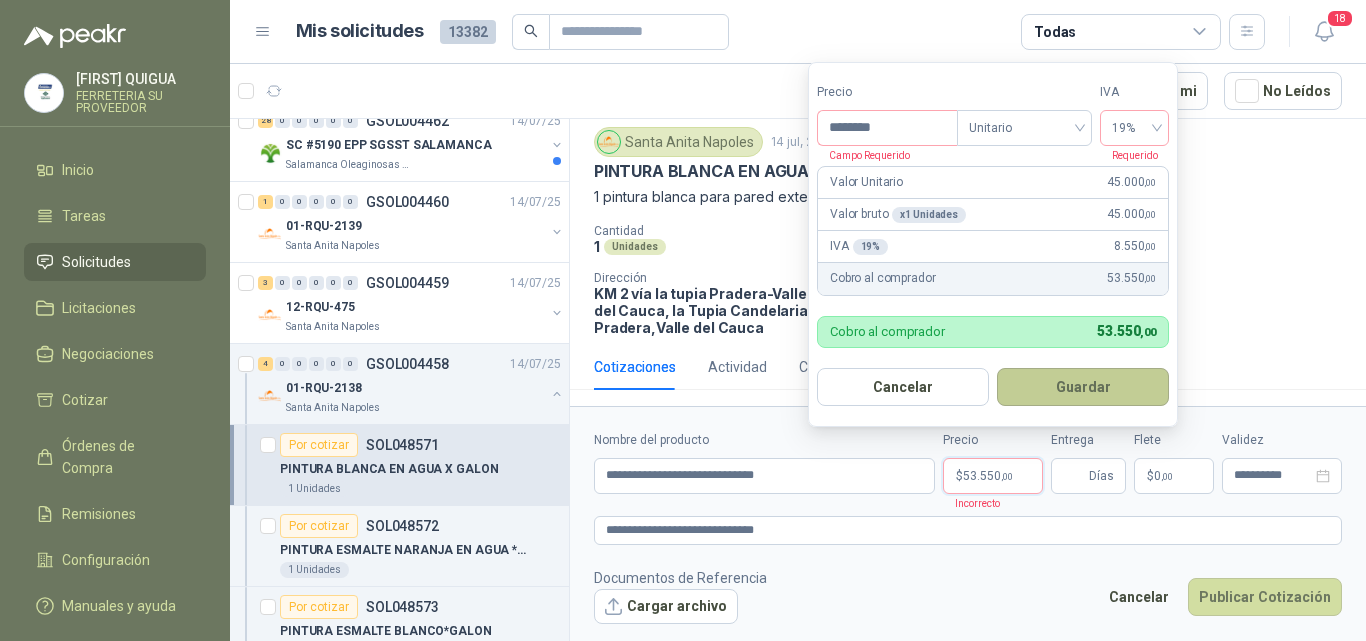 click on "Guardar" at bounding box center [1083, 387] 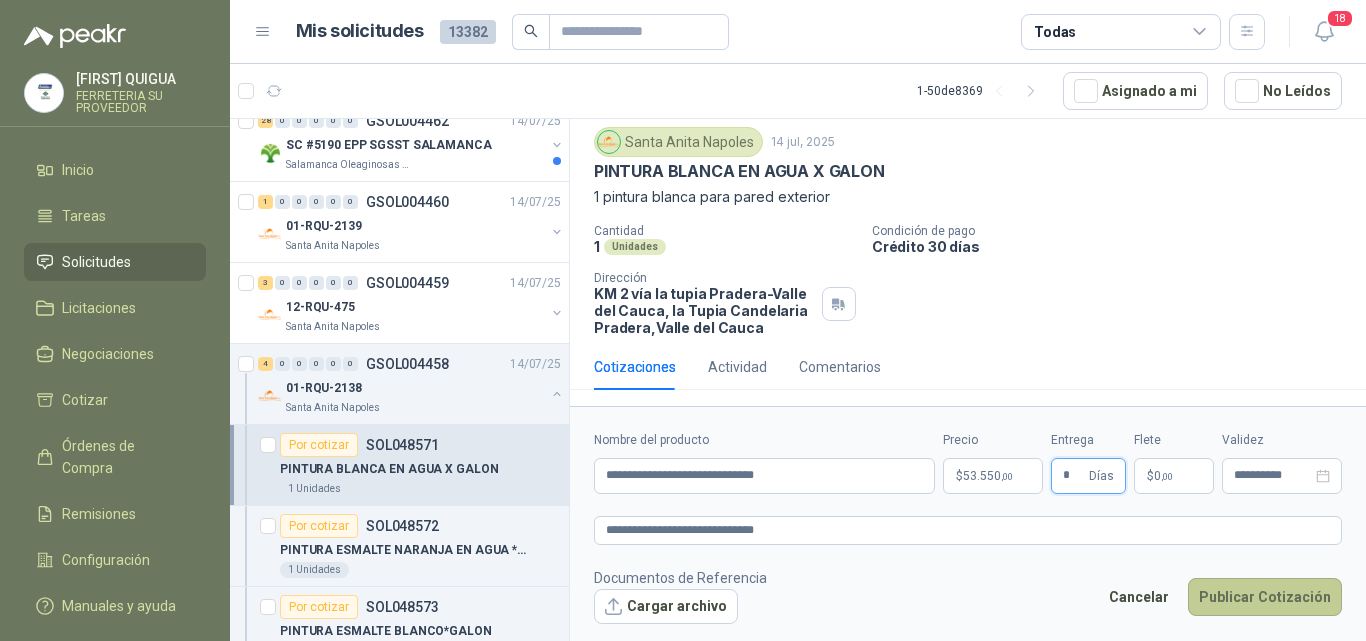 type on "*" 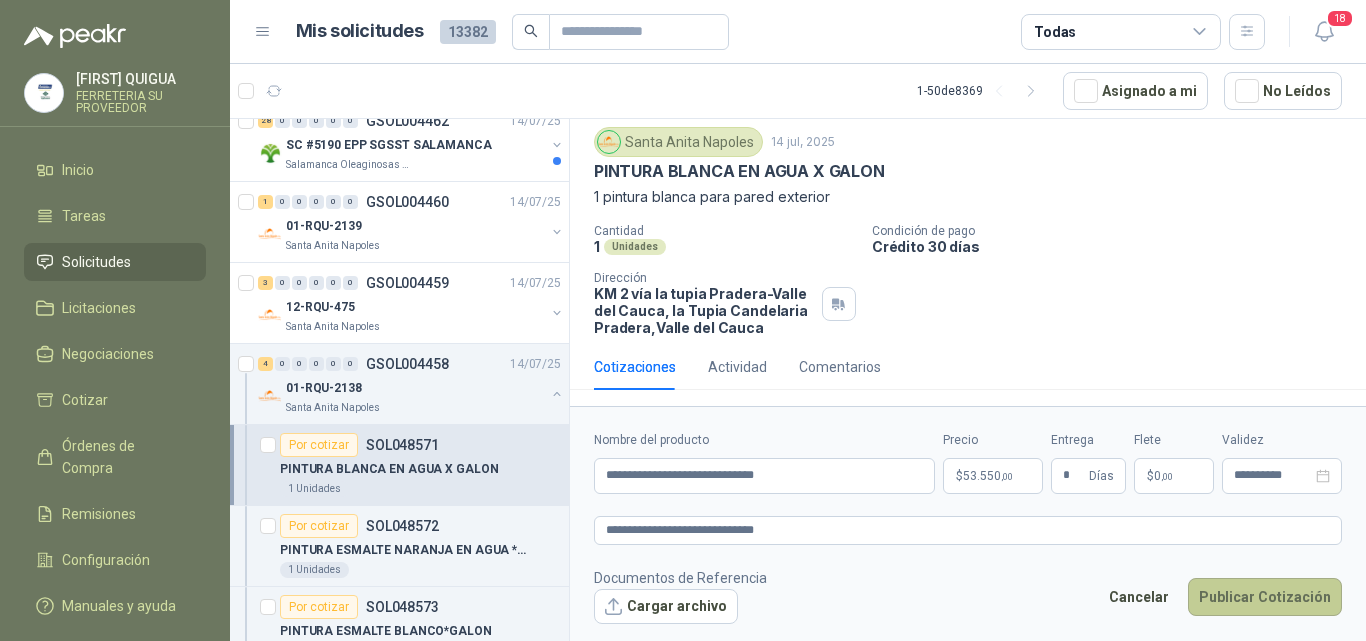 click on "Publicar Cotización" at bounding box center (1265, 597) 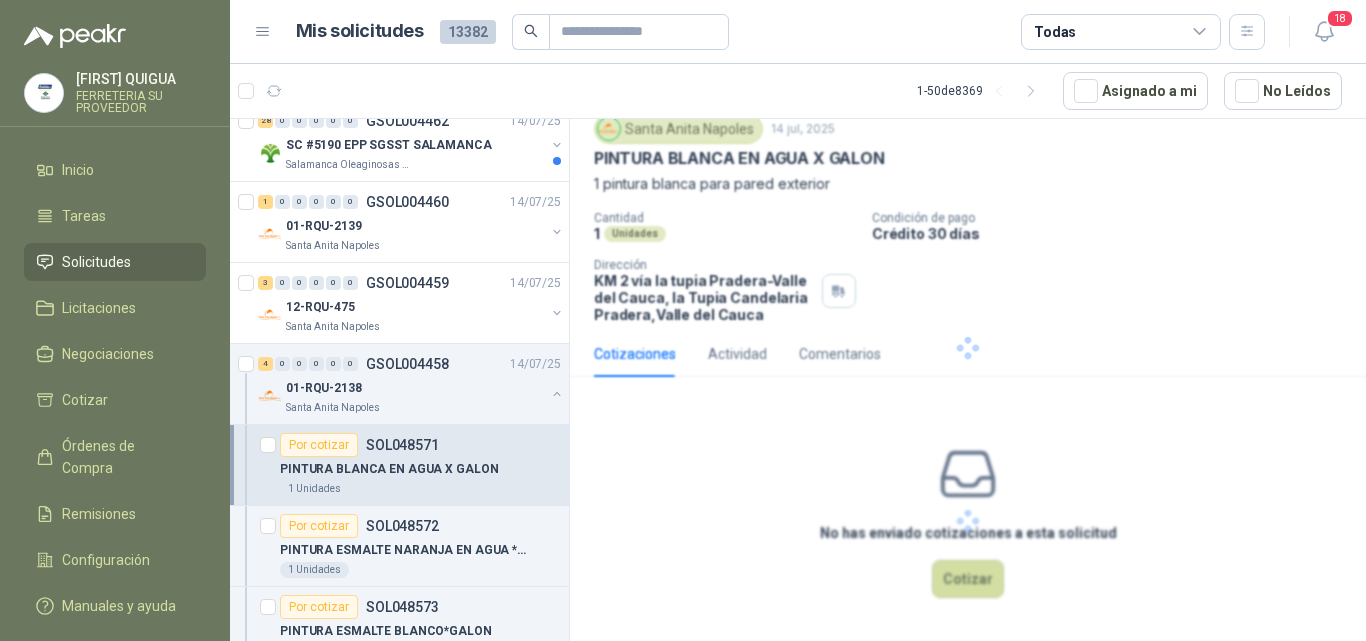 scroll, scrollTop: 0, scrollLeft: 0, axis: both 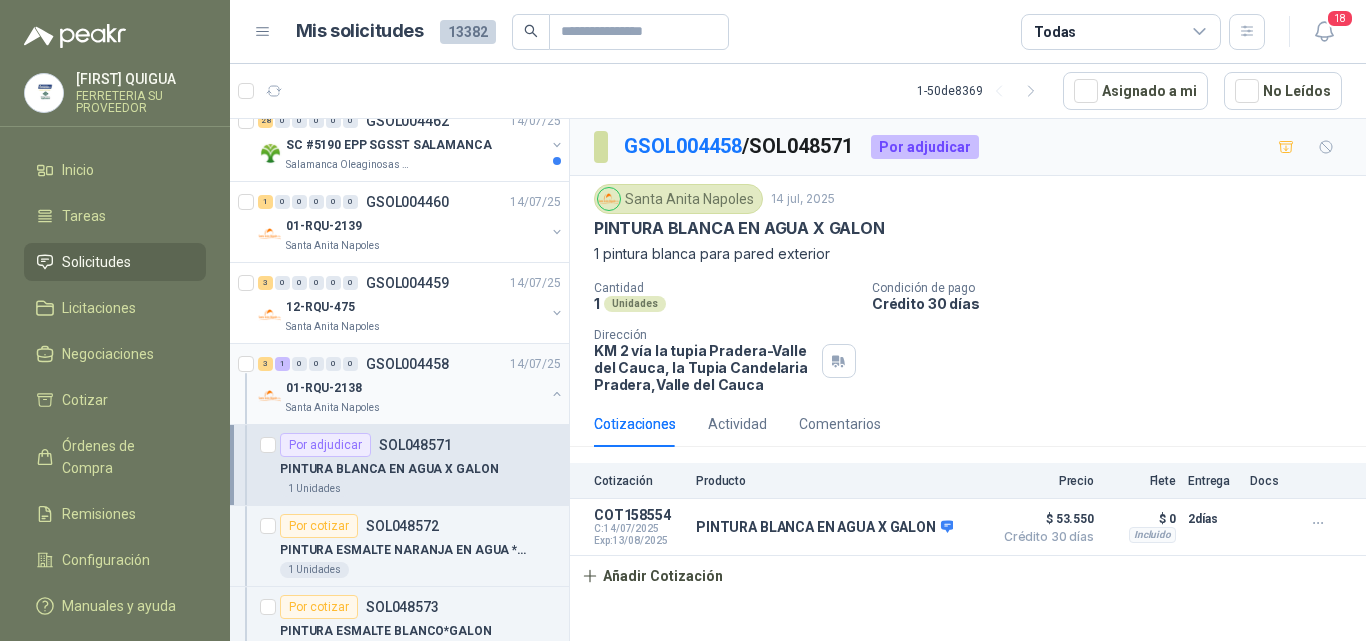 click on "01-RQU-2138" at bounding box center (415, 388) 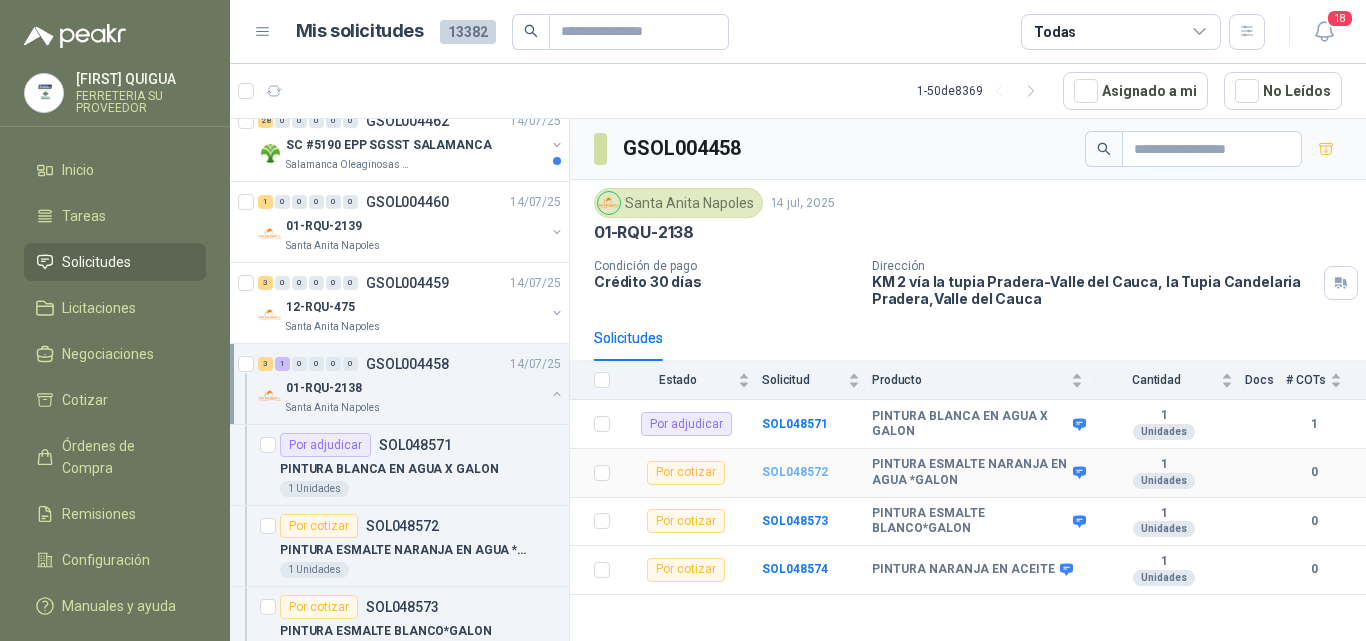 click on "SOL048572" at bounding box center (795, 472) 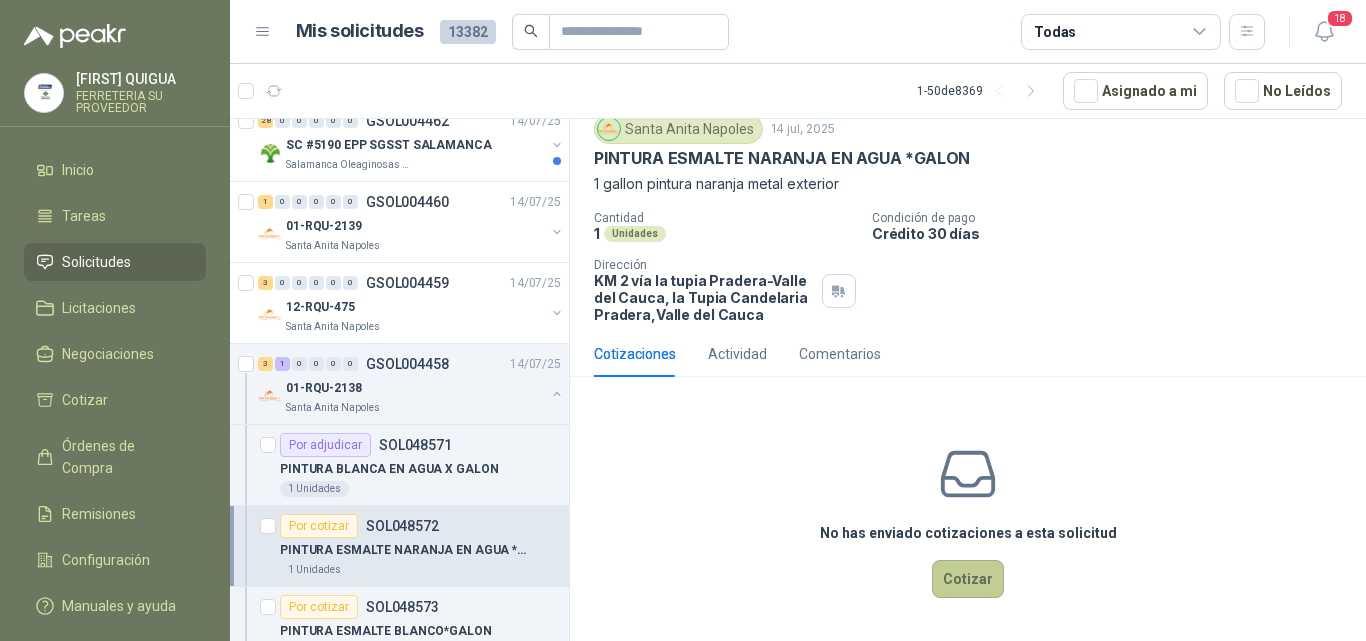 click on "Cotizar" at bounding box center [968, 579] 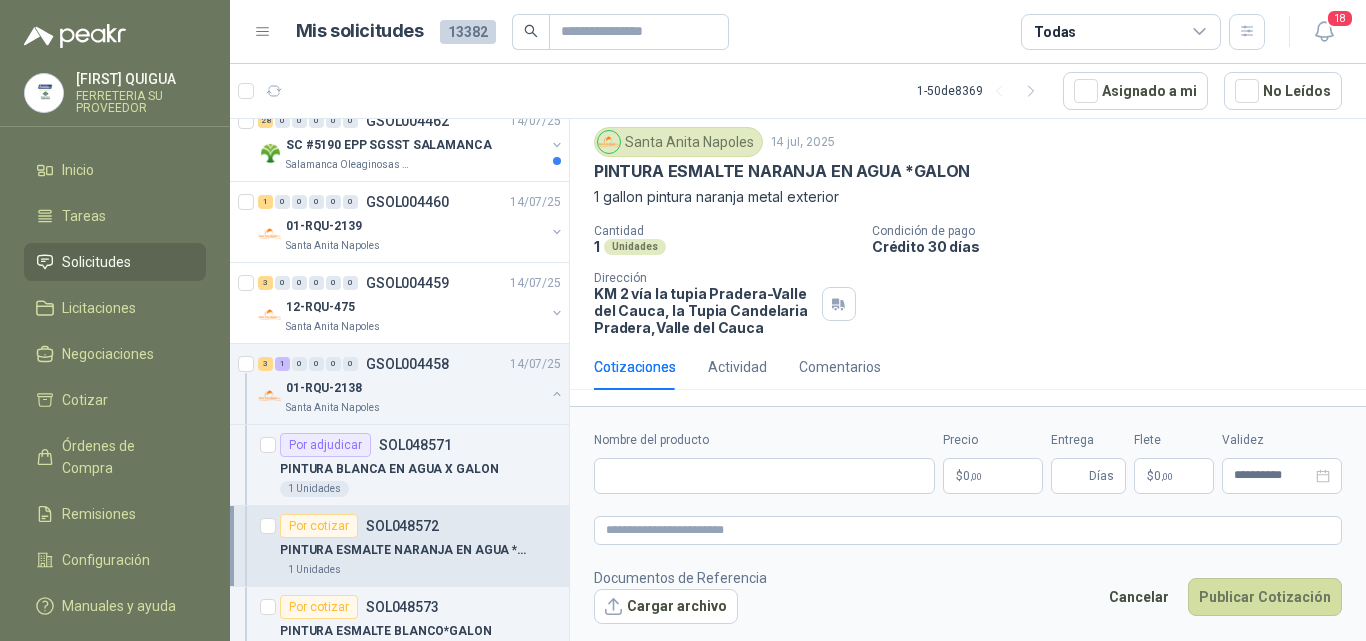 type 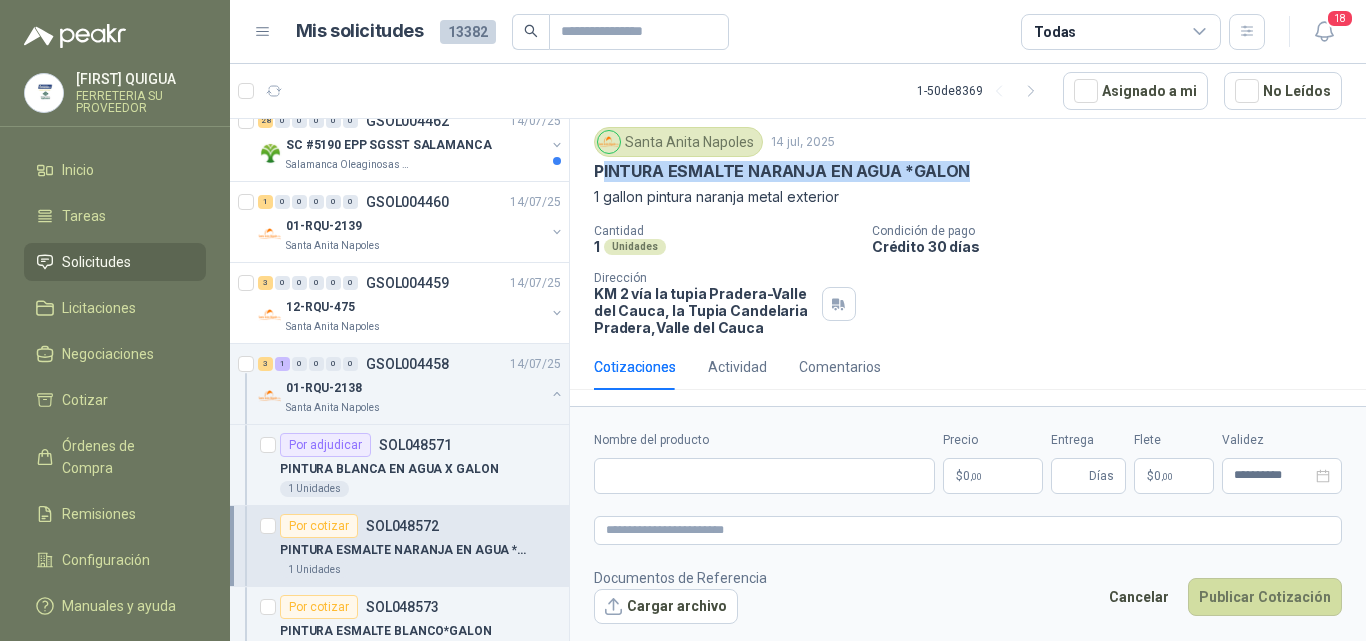drag, startPoint x: 601, startPoint y: 174, endPoint x: 983, endPoint y: 174, distance: 382 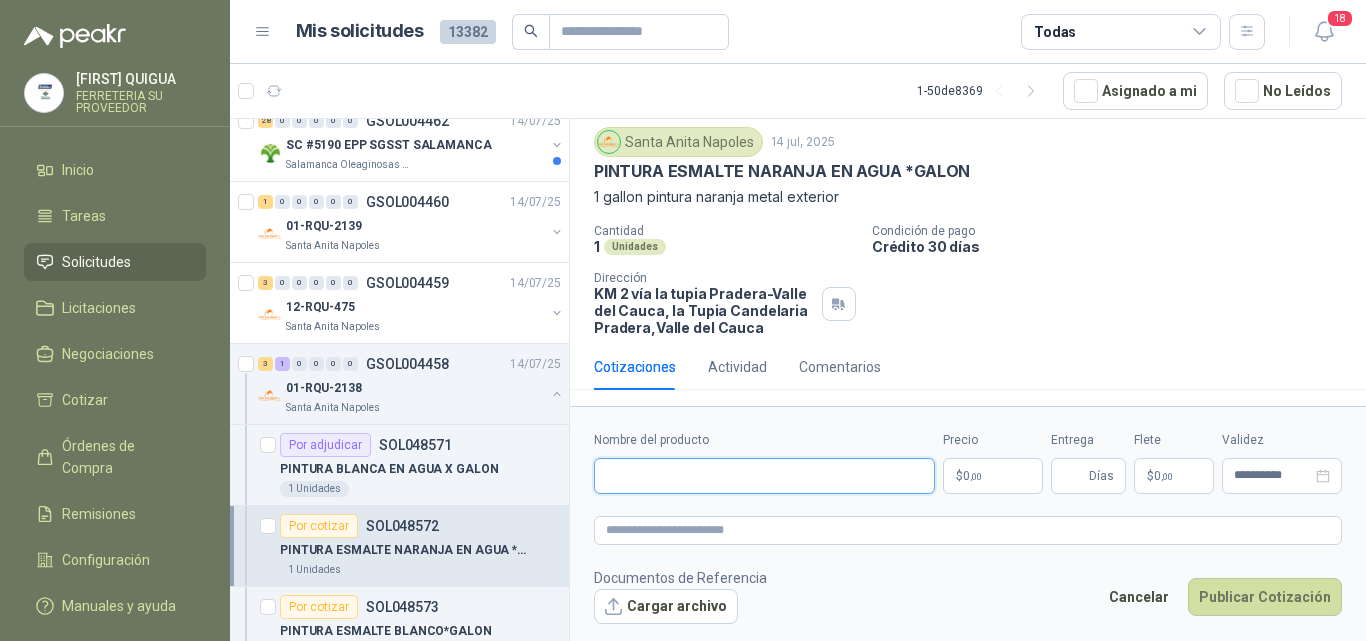 paste on "**********" 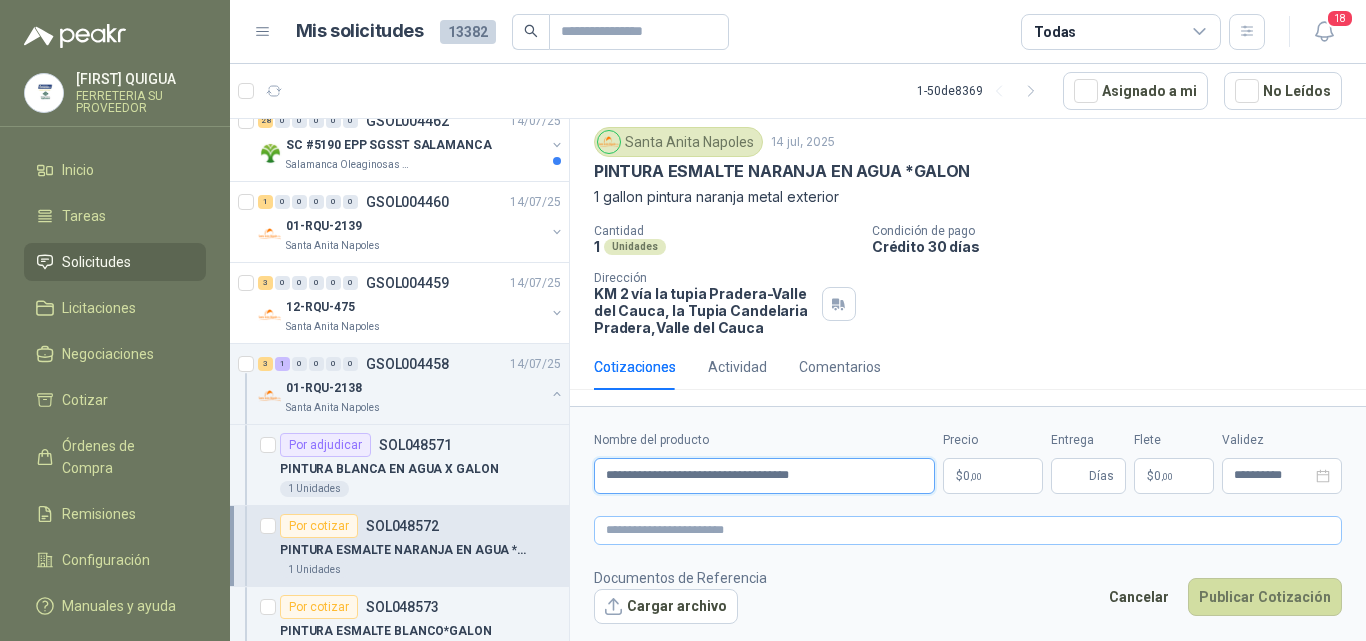 type on "**********" 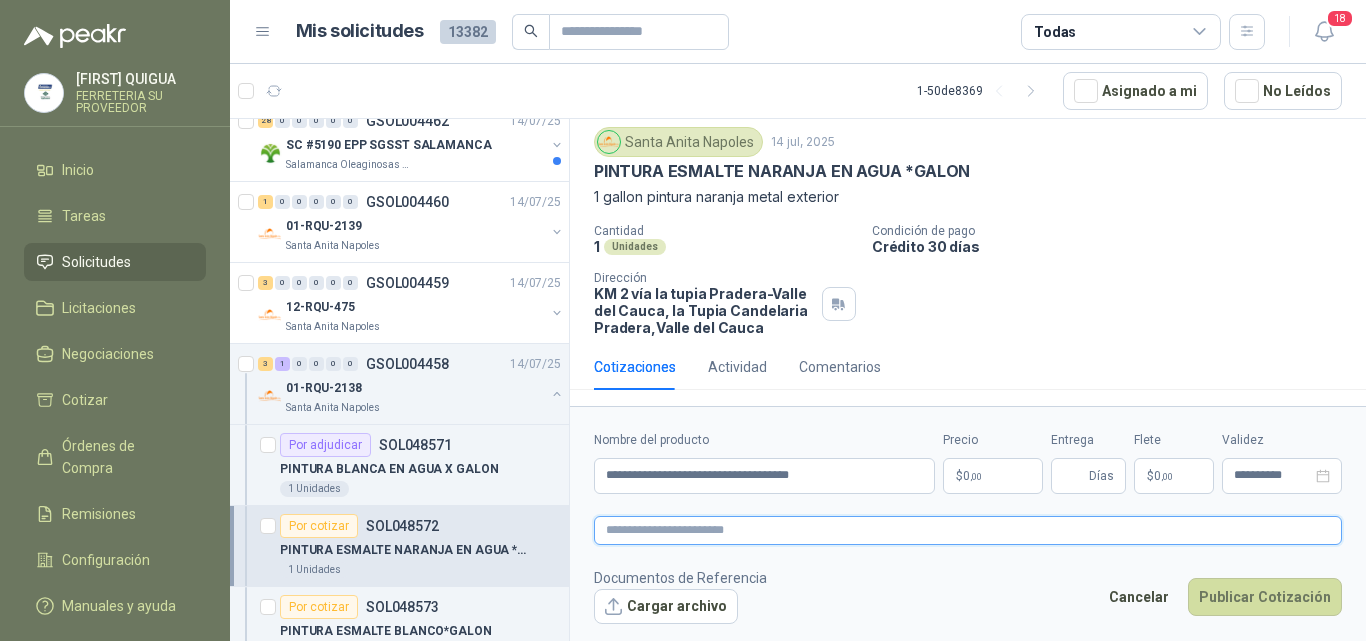 paste on "**********" 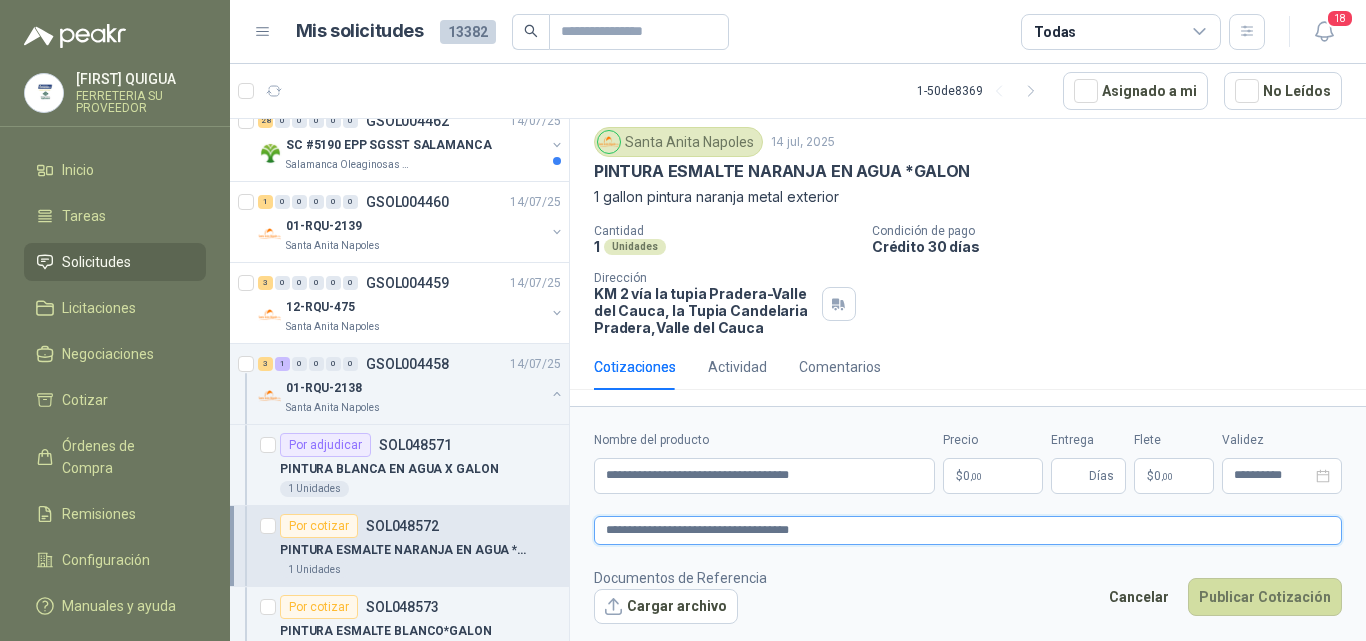 type on "**********" 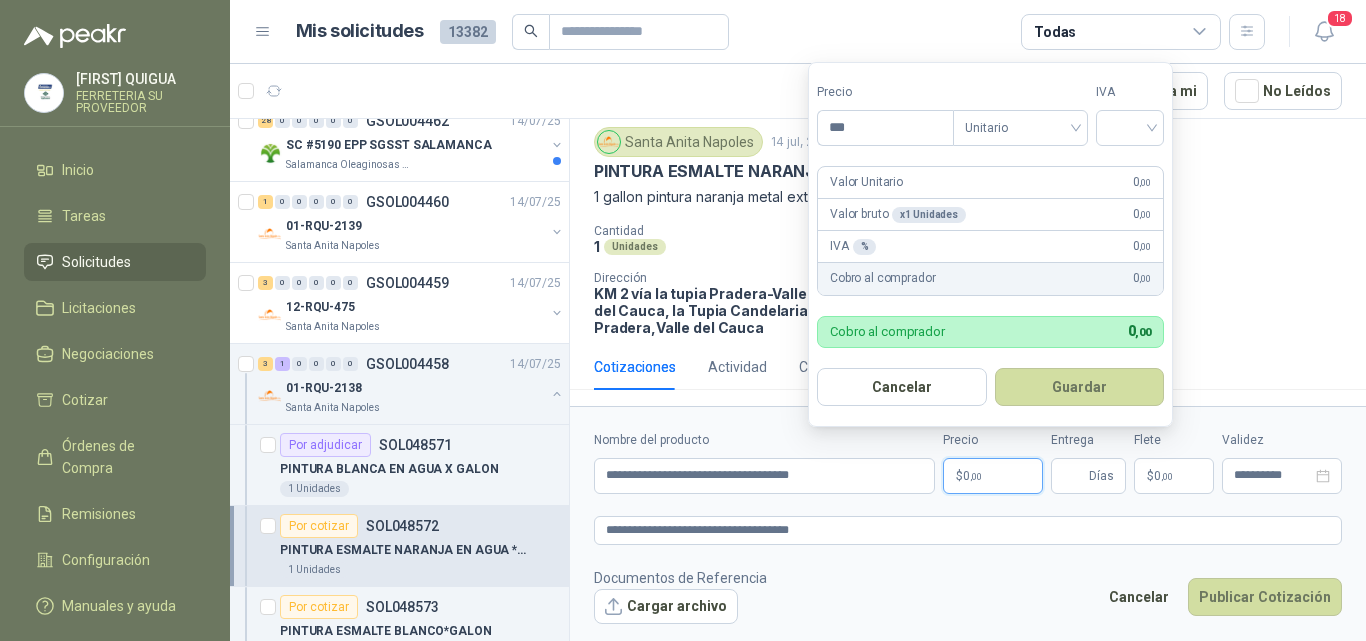 click on ",00" at bounding box center (976, 476) 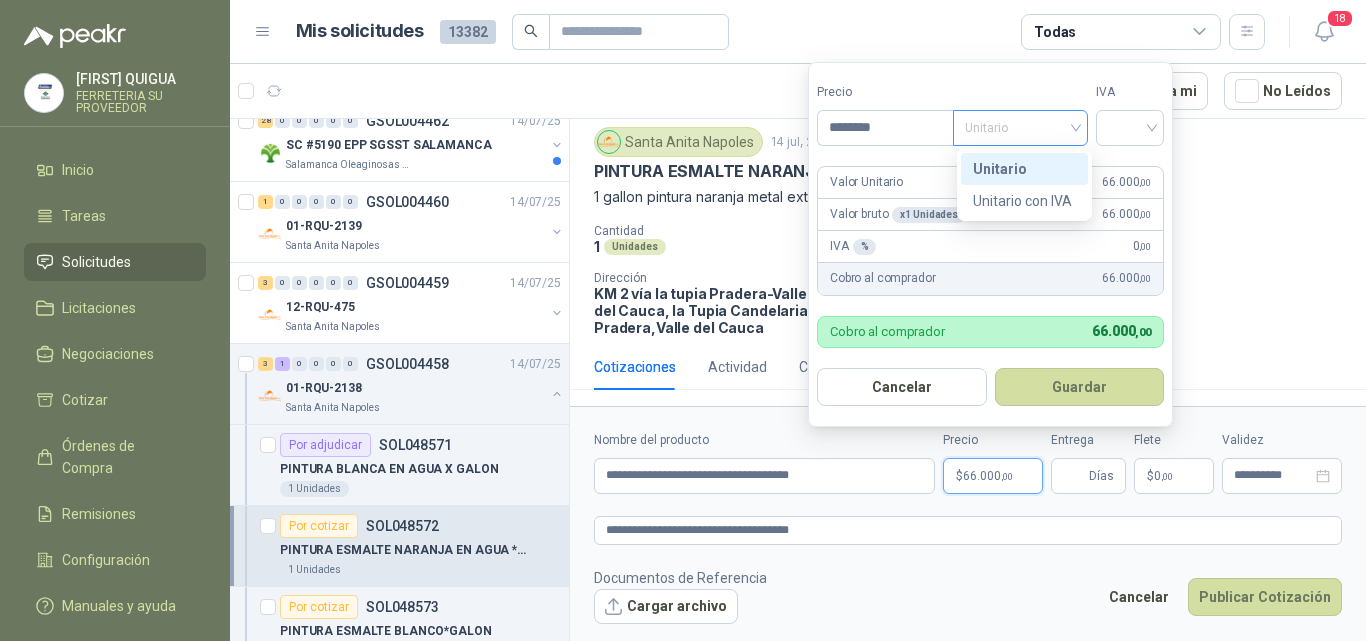 click on "Unitario" at bounding box center [1020, 128] 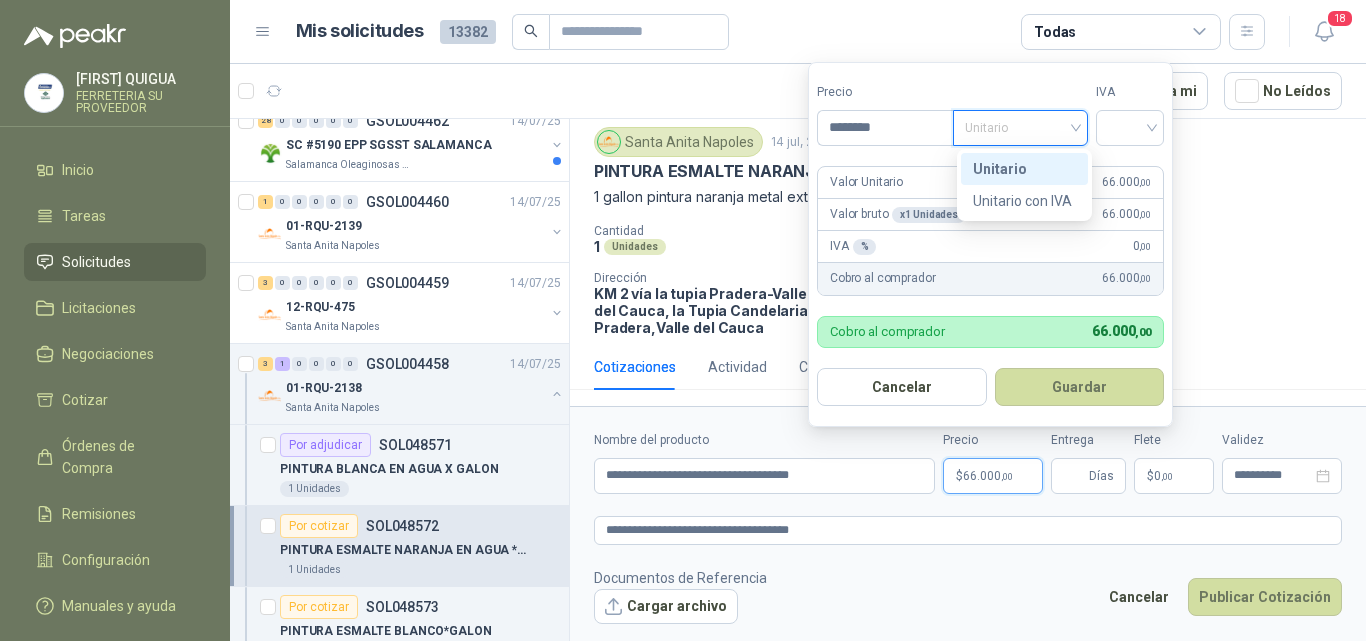 drag, startPoint x: 995, startPoint y: 168, endPoint x: 1097, endPoint y: 140, distance: 105.773346 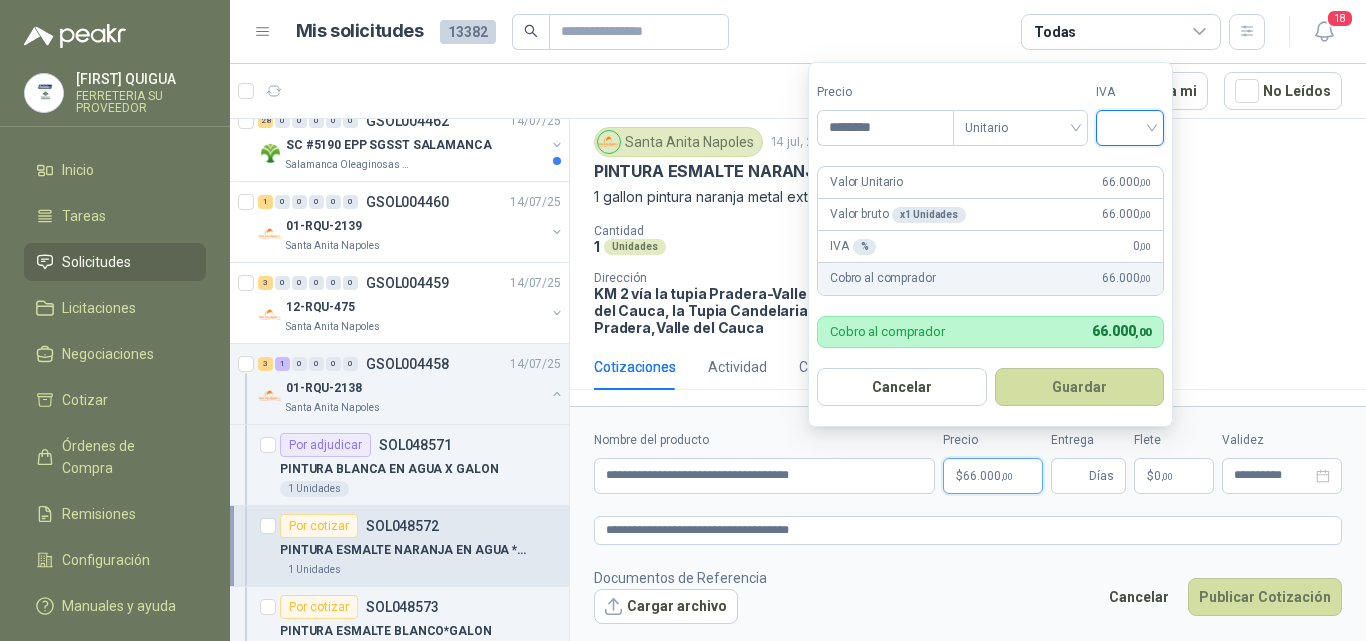 click at bounding box center [1130, 126] 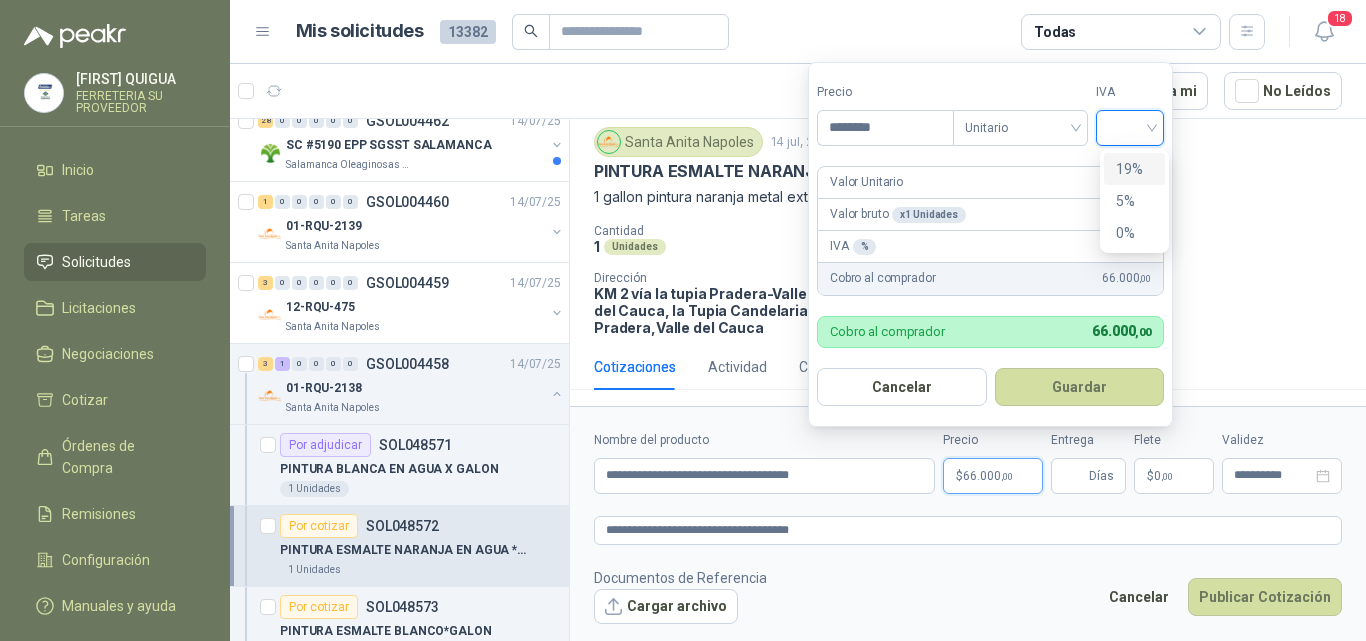 click on "19%" at bounding box center (1134, 169) 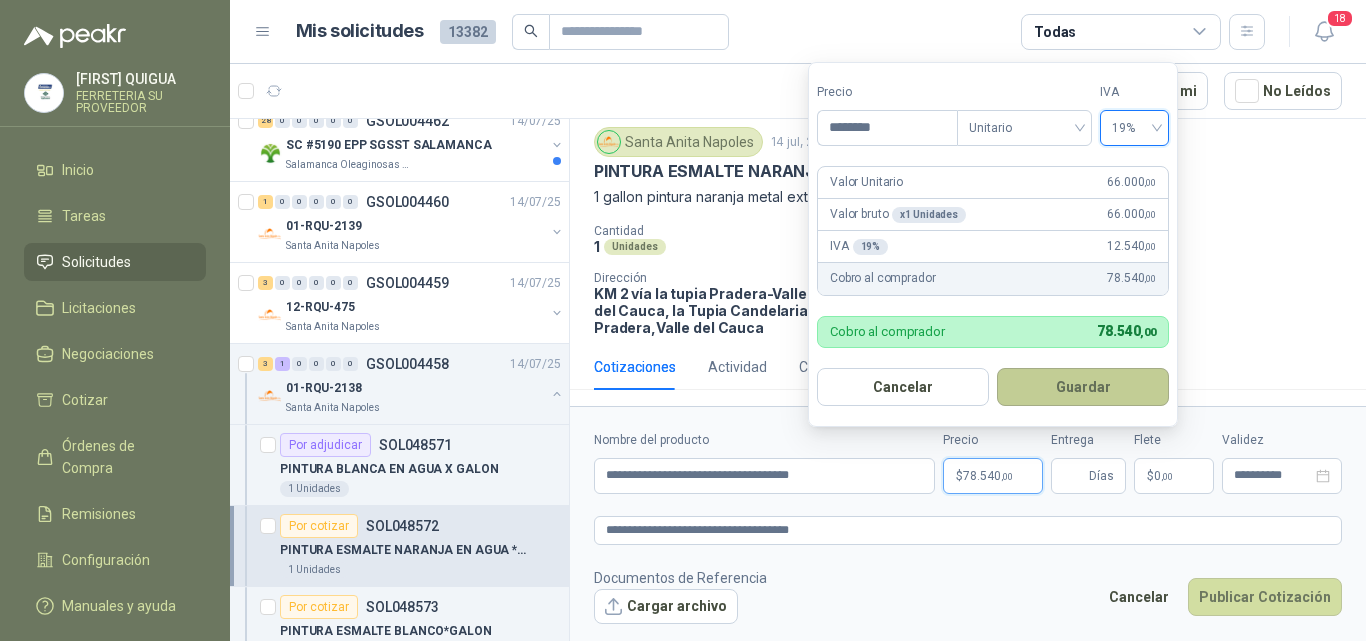 click on "Guardar" at bounding box center [1083, 387] 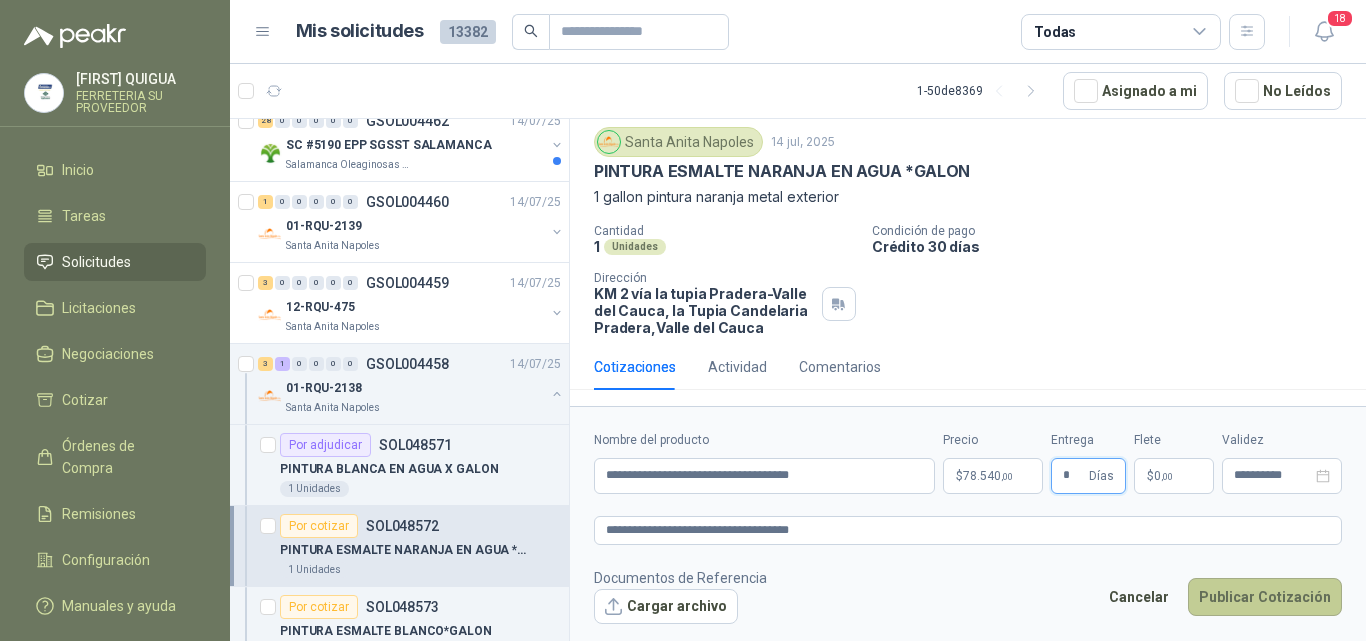 type on "*" 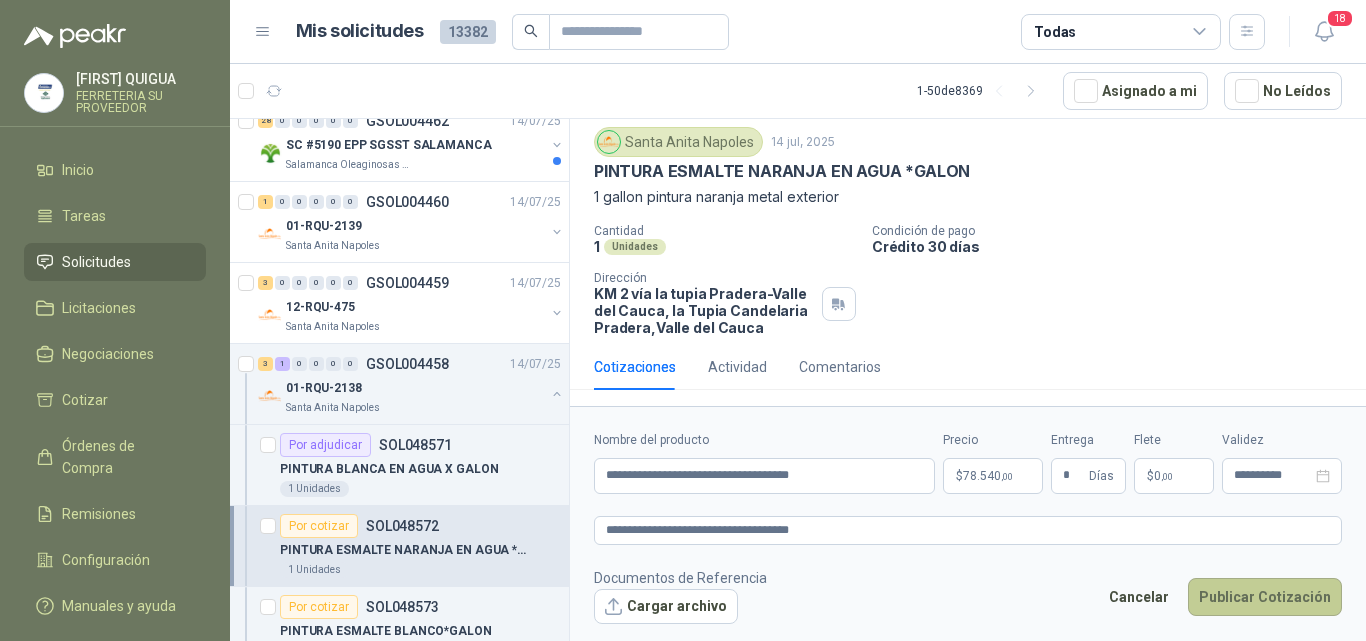 click on "Publicar Cotización" at bounding box center [1265, 597] 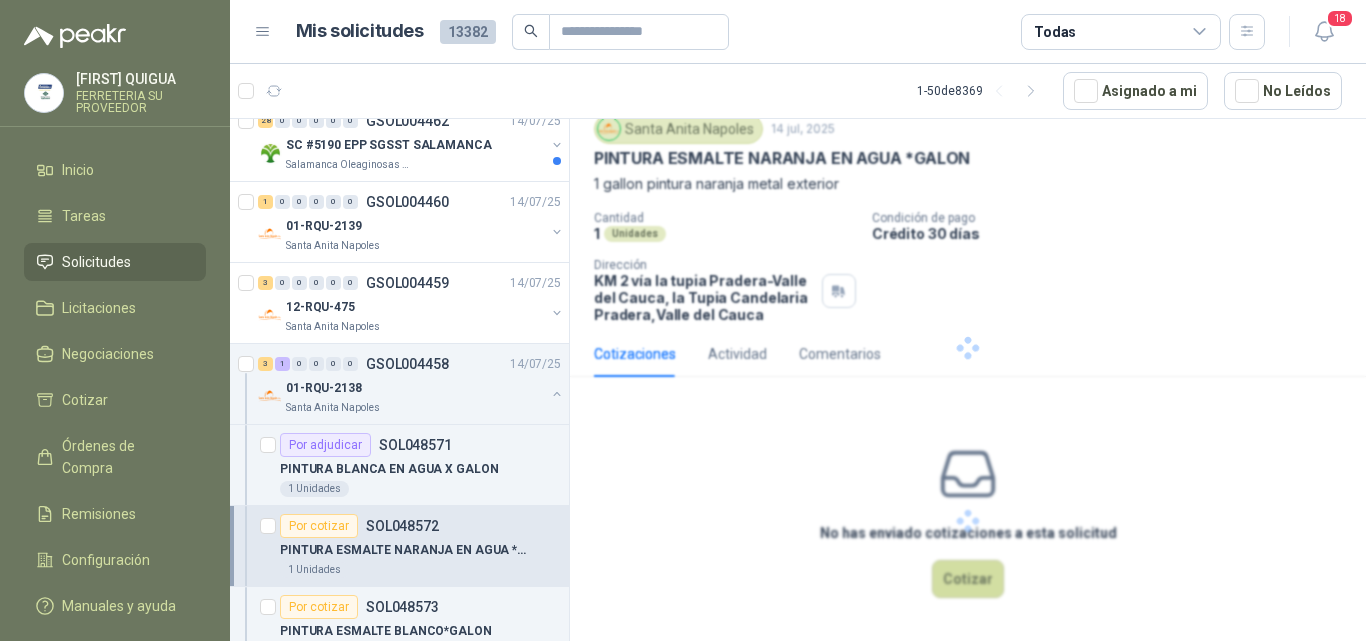 scroll, scrollTop: 0, scrollLeft: 0, axis: both 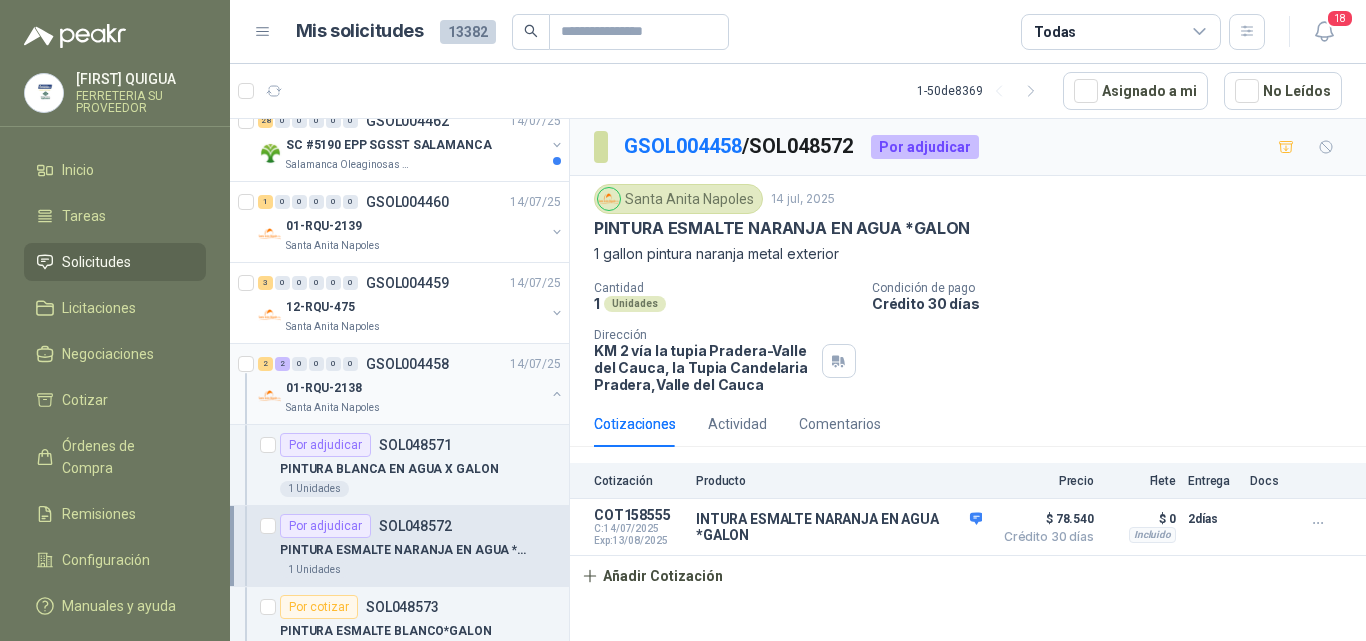 click on "01-RQU-2138" at bounding box center [415, 388] 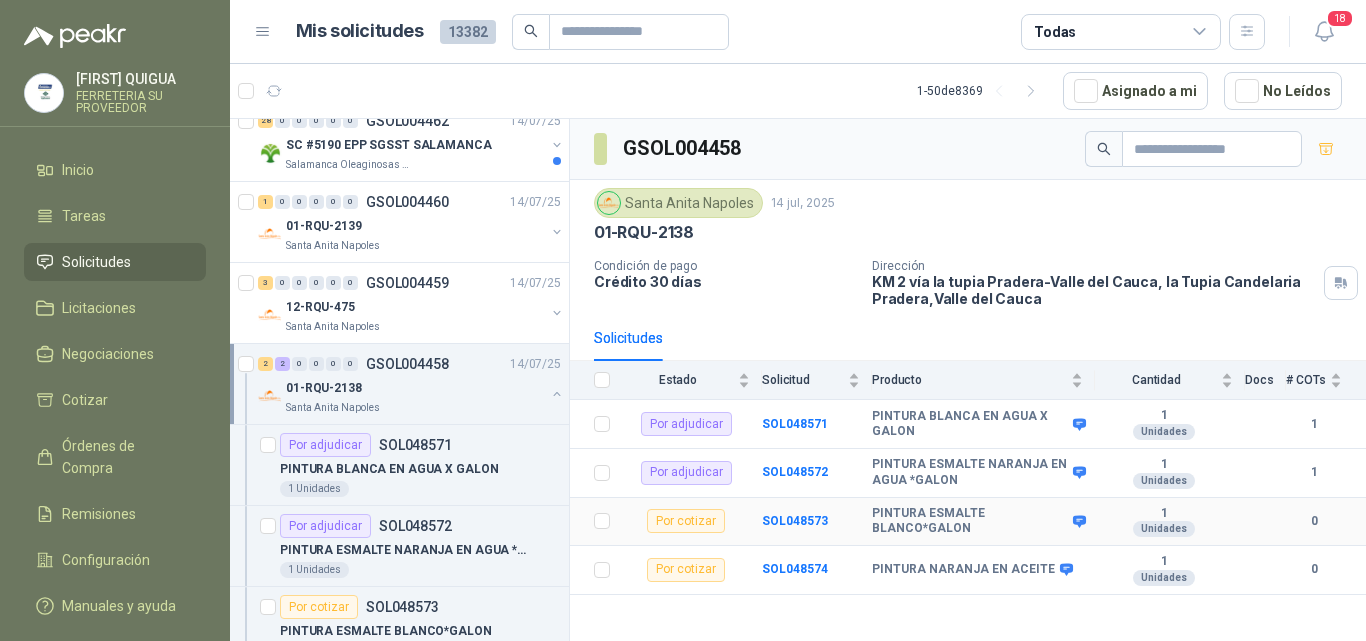 click on "SOL048573" at bounding box center (817, 522) 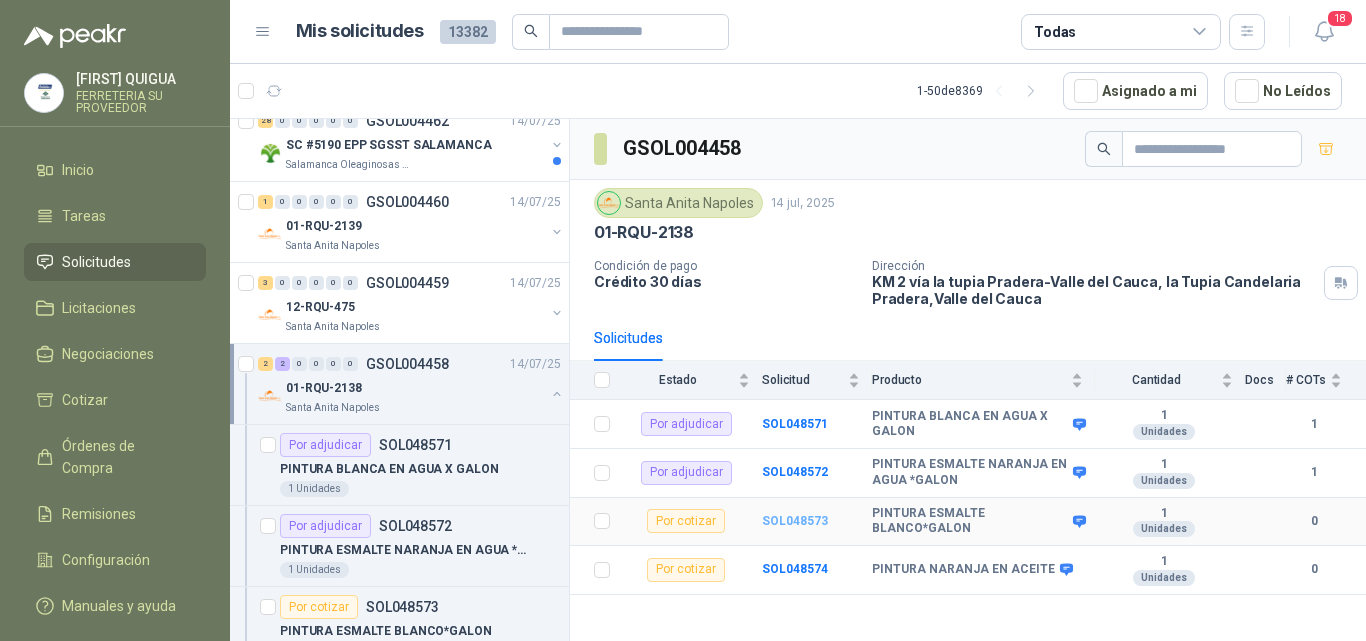click on "SOL048573" at bounding box center (795, 521) 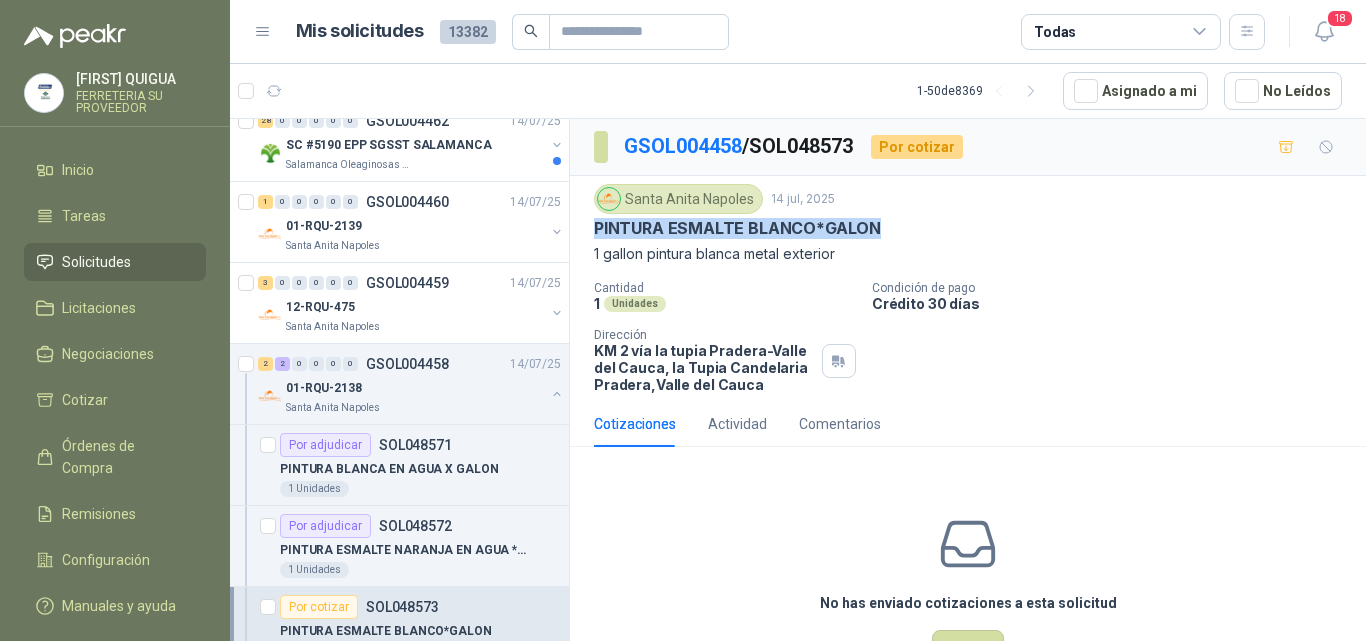 drag, startPoint x: 596, startPoint y: 222, endPoint x: 895, endPoint y: 228, distance: 299.06018 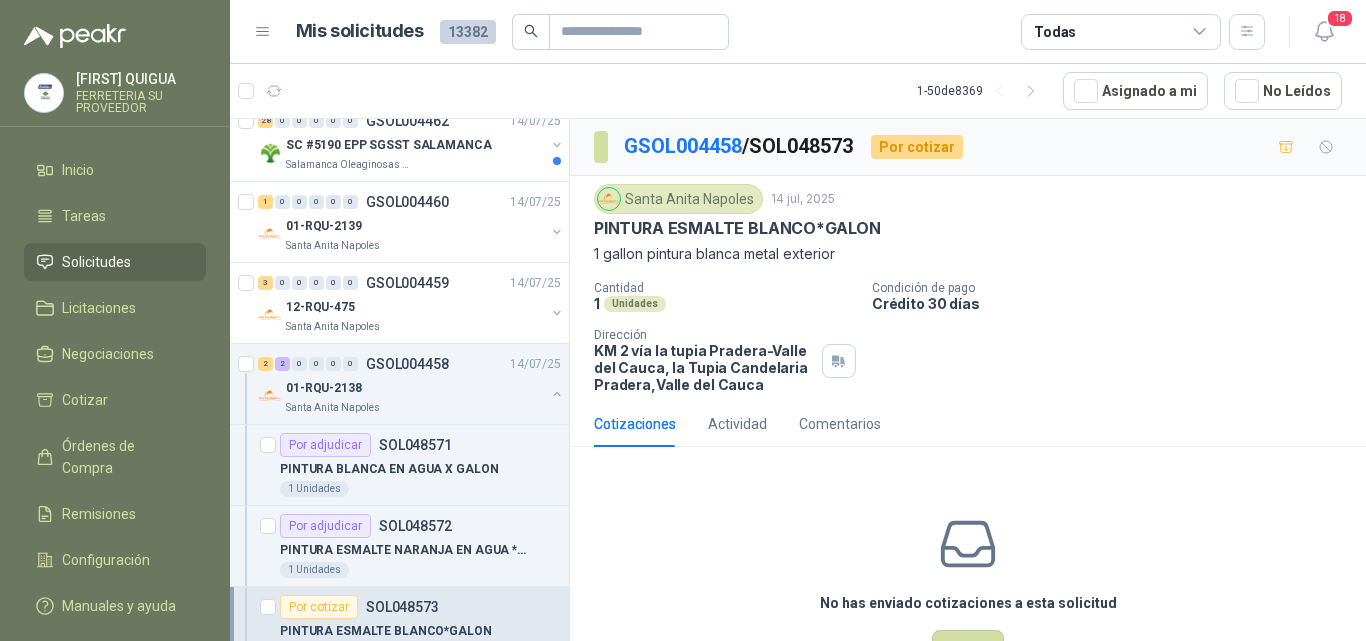drag, startPoint x: 849, startPoint y: 215, endPoint x: 660, endPoint y: 206, distance: 189.21416 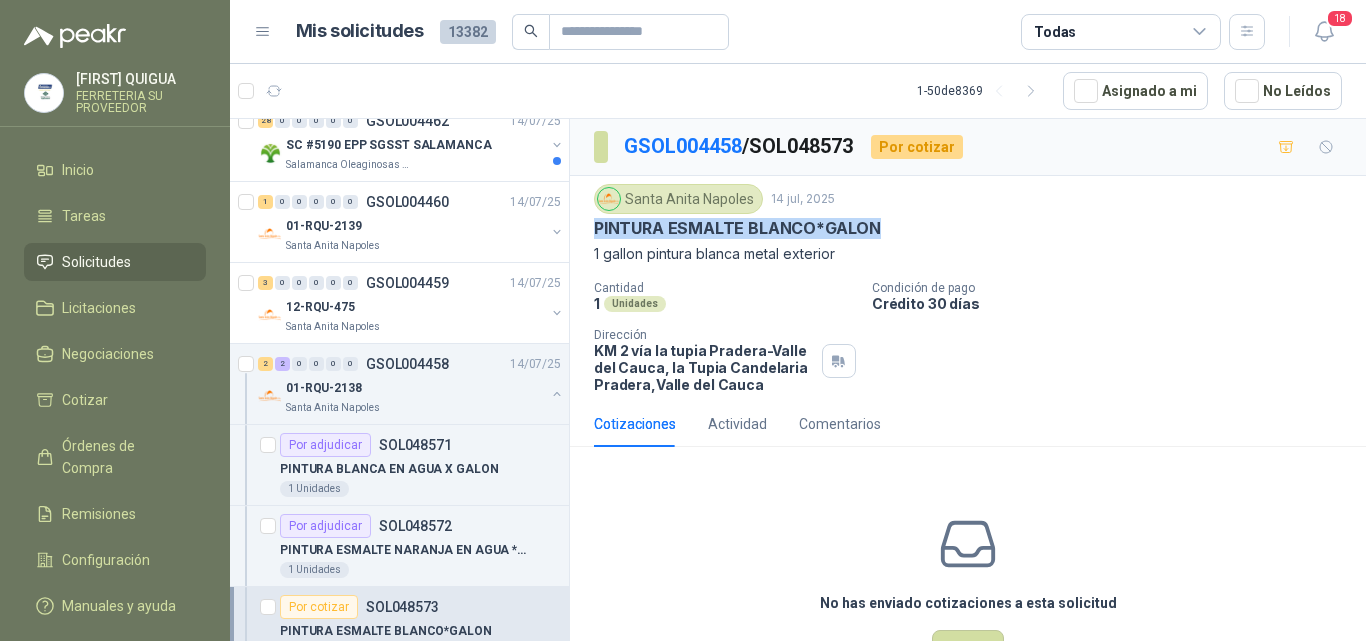 drag, startPoint x: 595, startPoint y: 221, endPoint x: 871, endPoint y: 233, distance: 276.26074 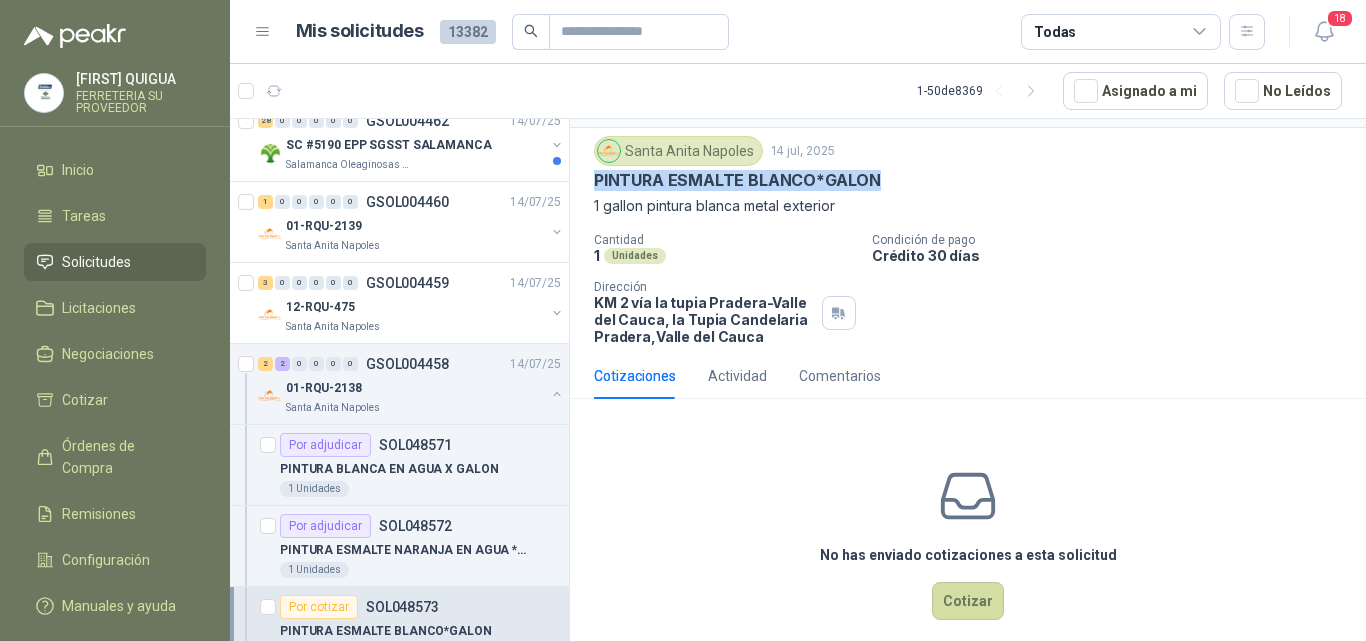 scroll, scrollTop: 71, scrollLeft: 0, axis: vertical 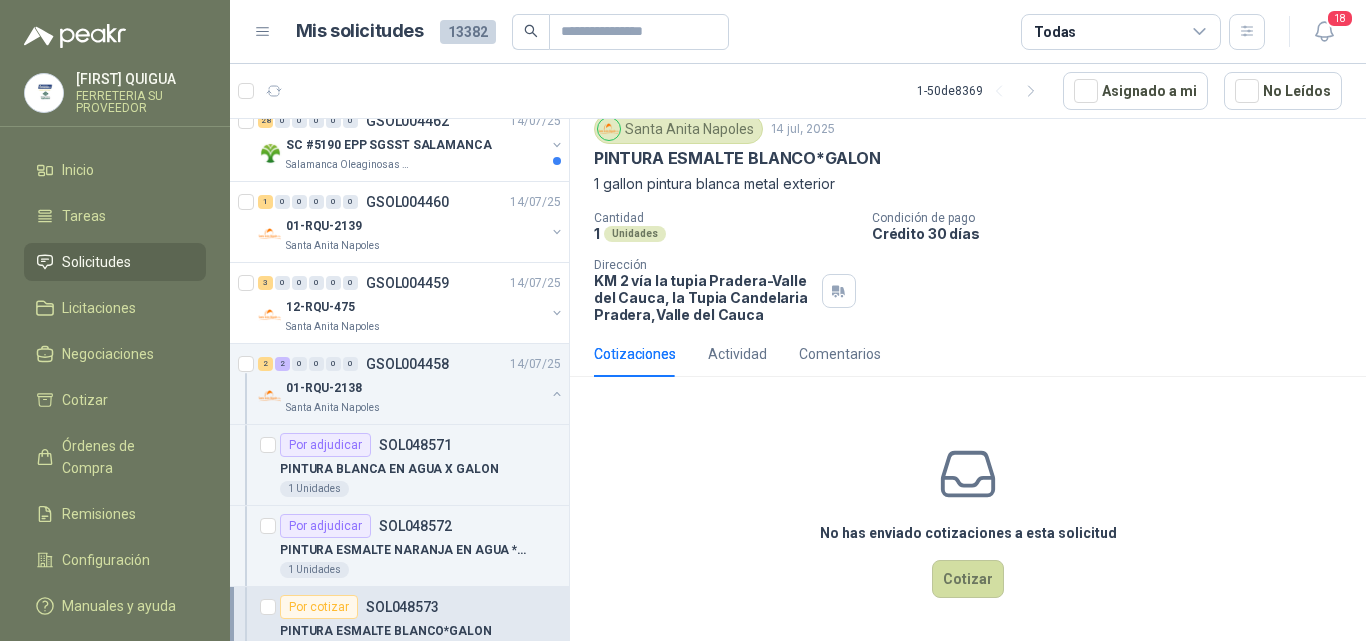 click on "Cotizaciones" at bounding box center (635, 354) 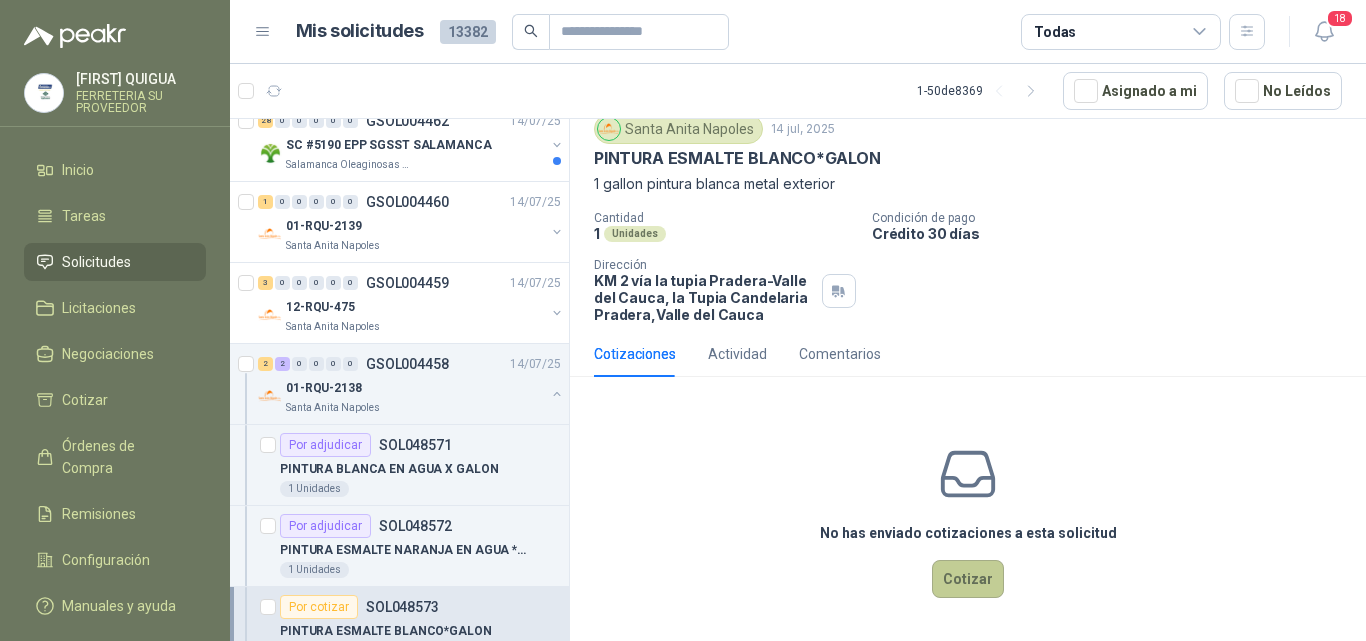 click on "Cotizar" at bounding box center (968, 579) 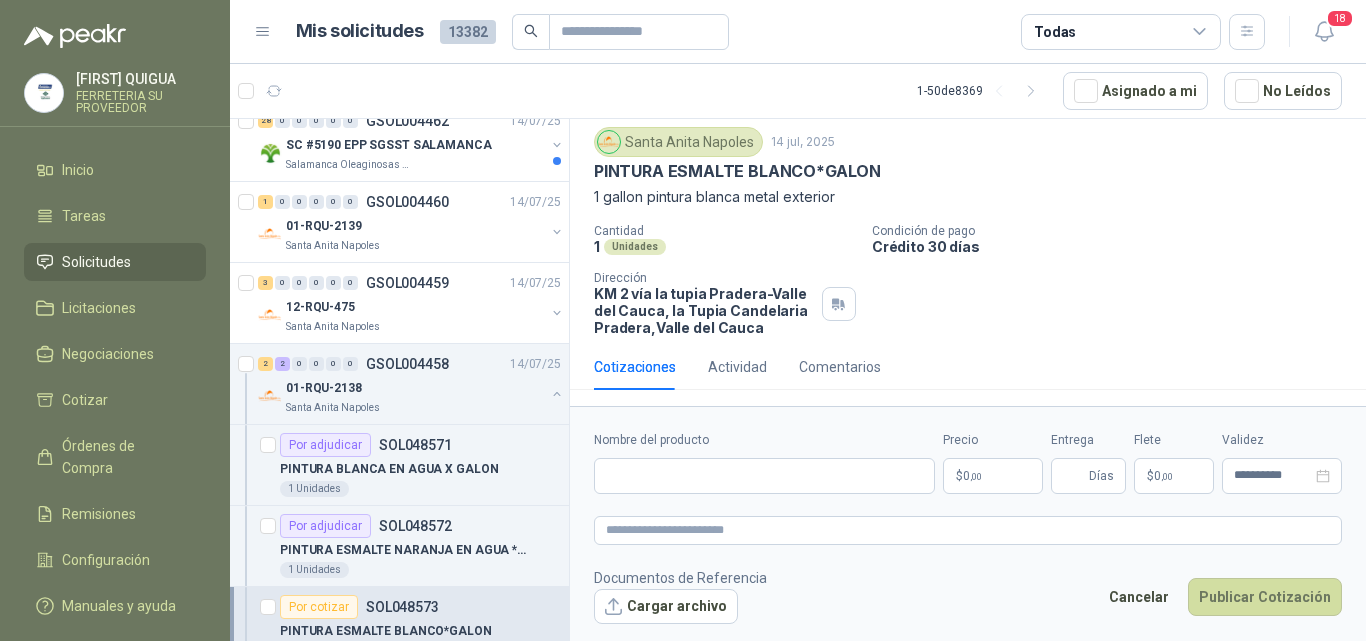 type 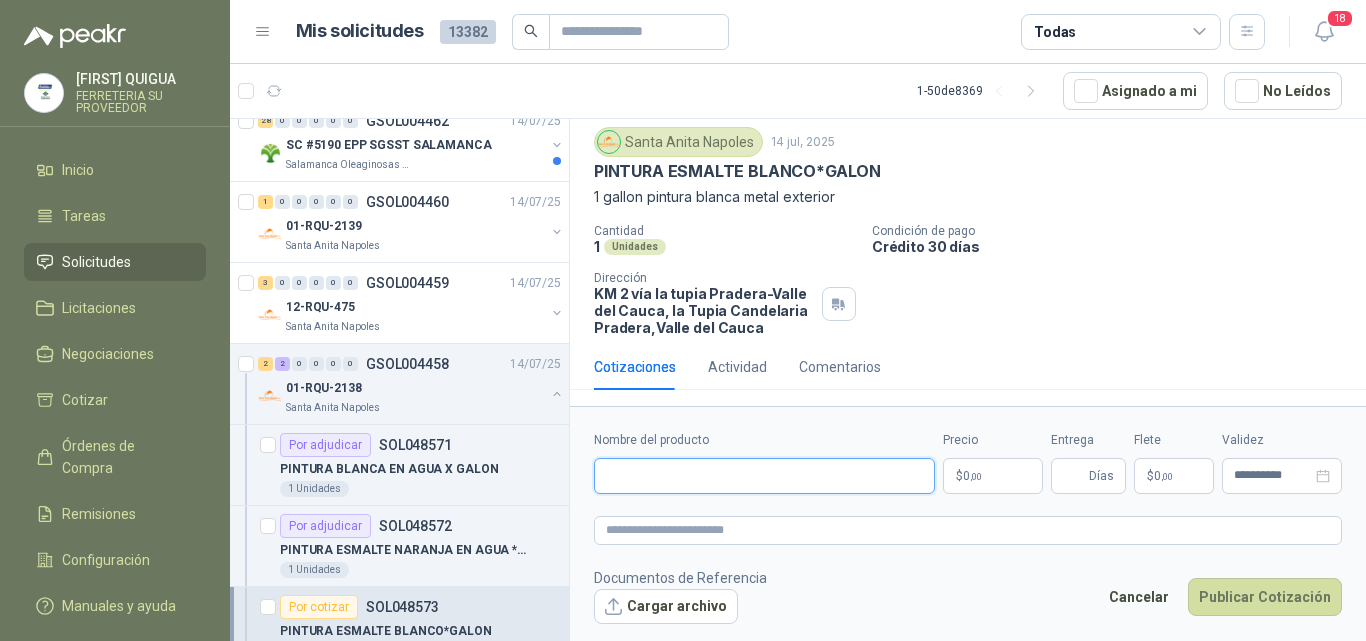 paste on "**********" 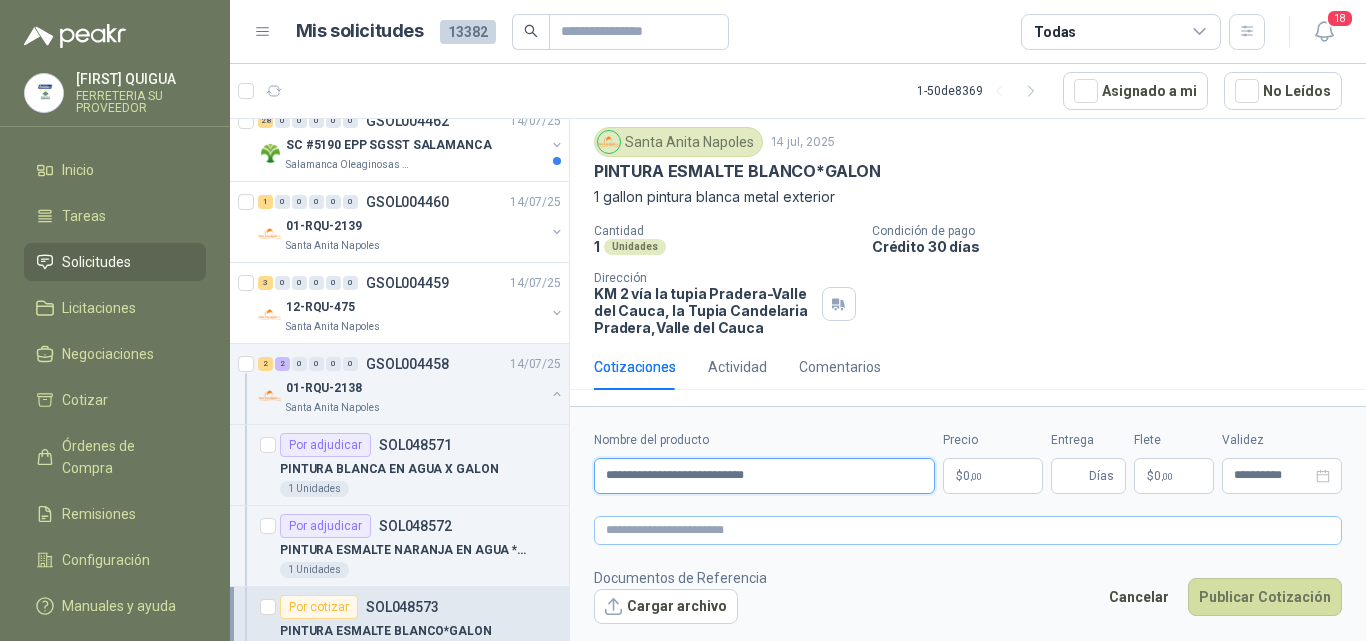 type on "**********" 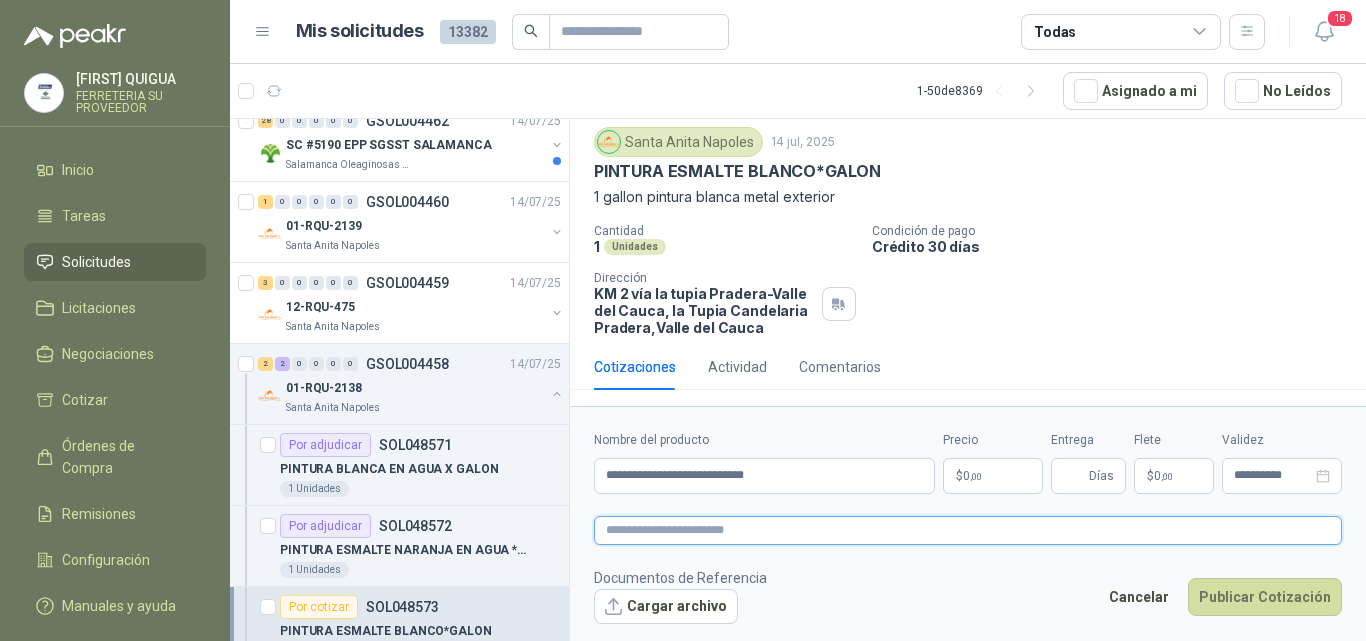 paste on "**********" 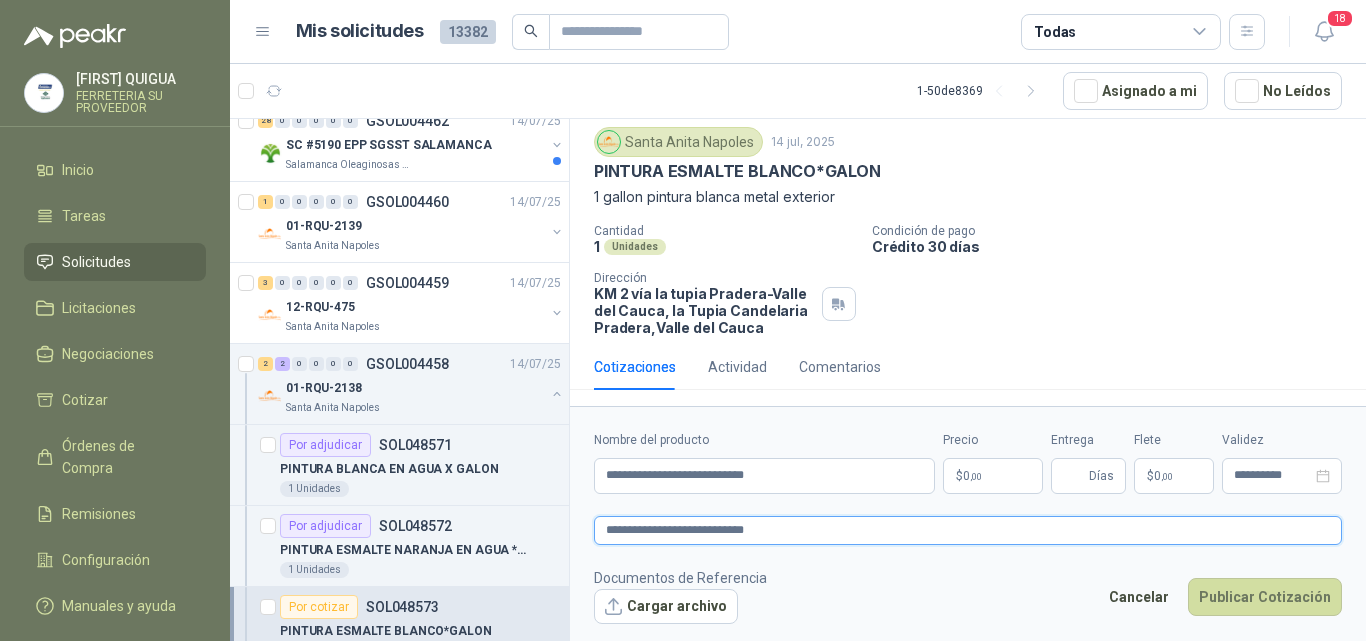 type on "**********" 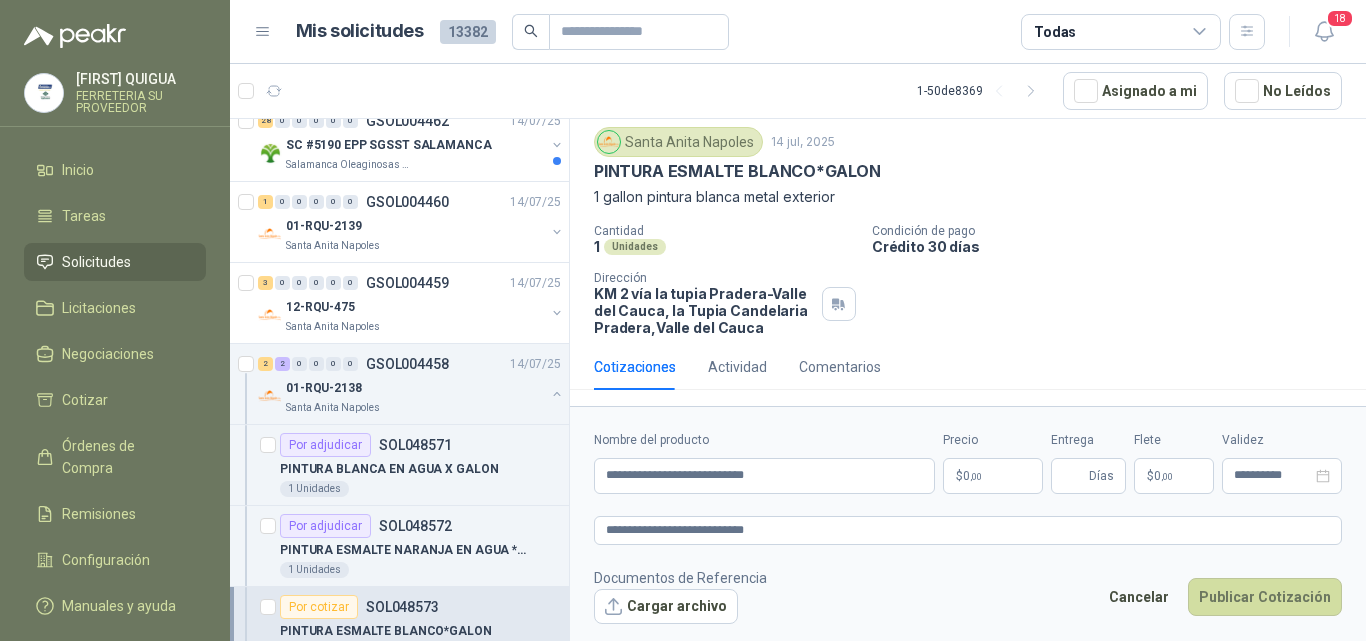 click on "$  0 ,00" at bounding box center [993, 476] 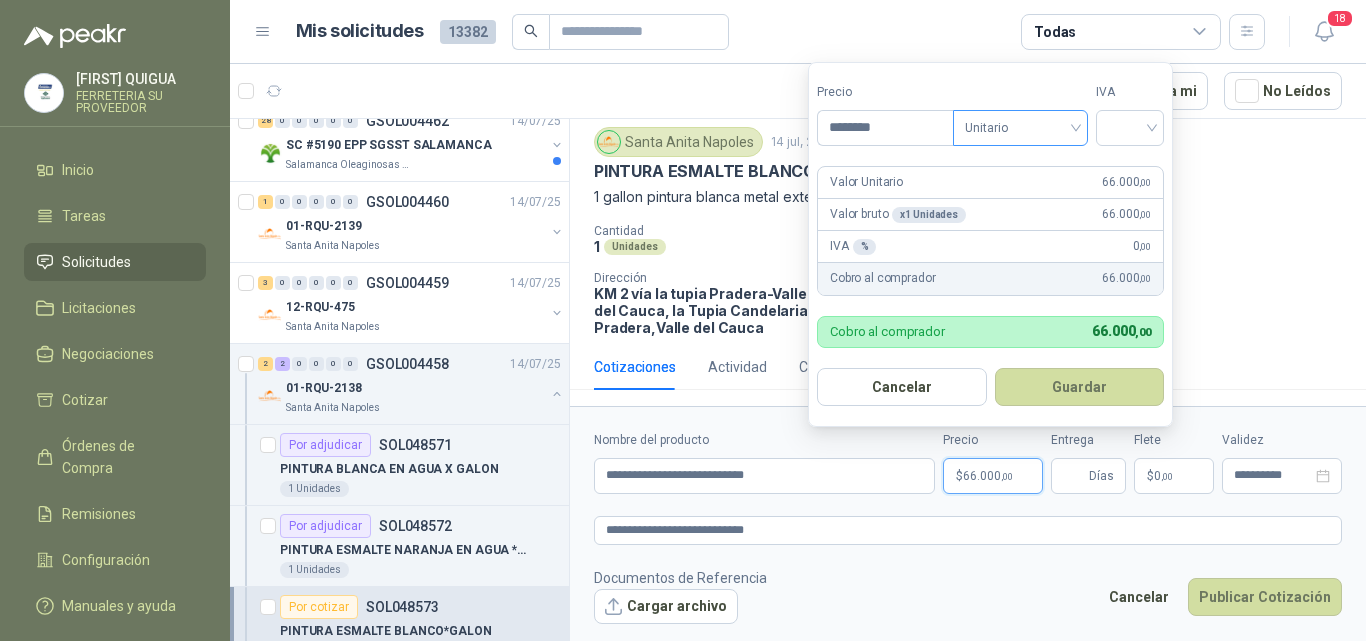 click on "Unitario" at bounding box center [1020, 128] 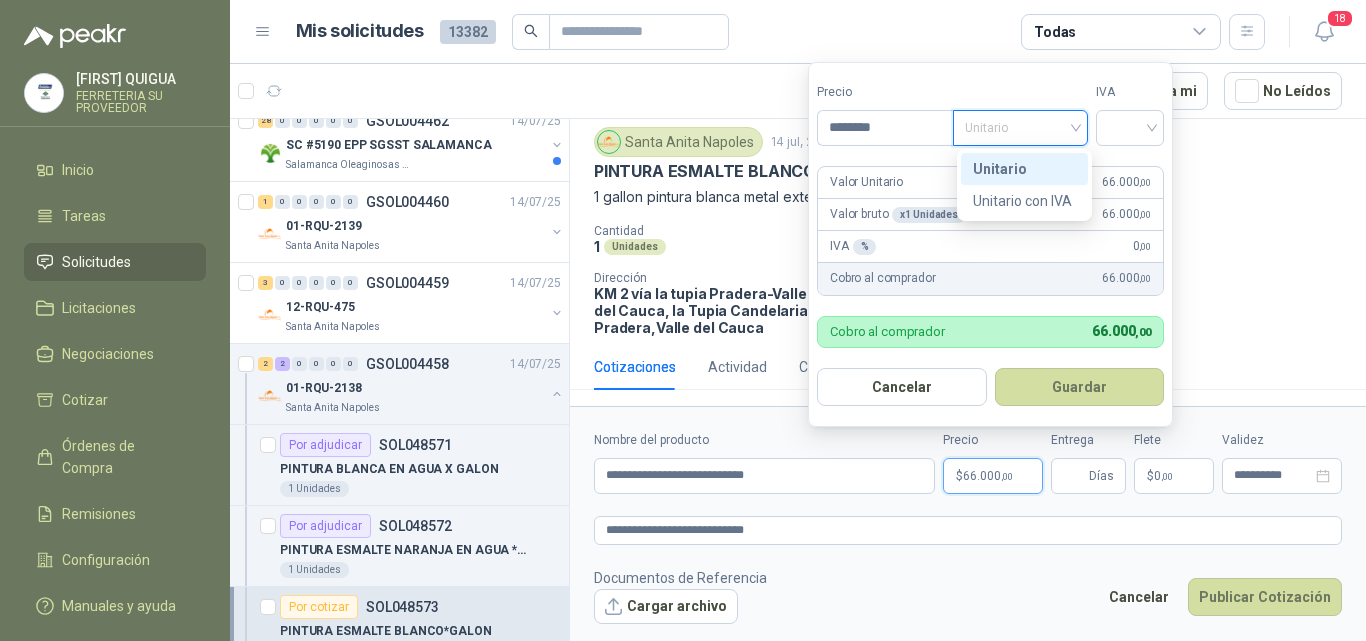 drag, startPoint x: 1027, startPoint y: 163, endPoint x: 1106, endPoint y: 151, distance: 79.9062 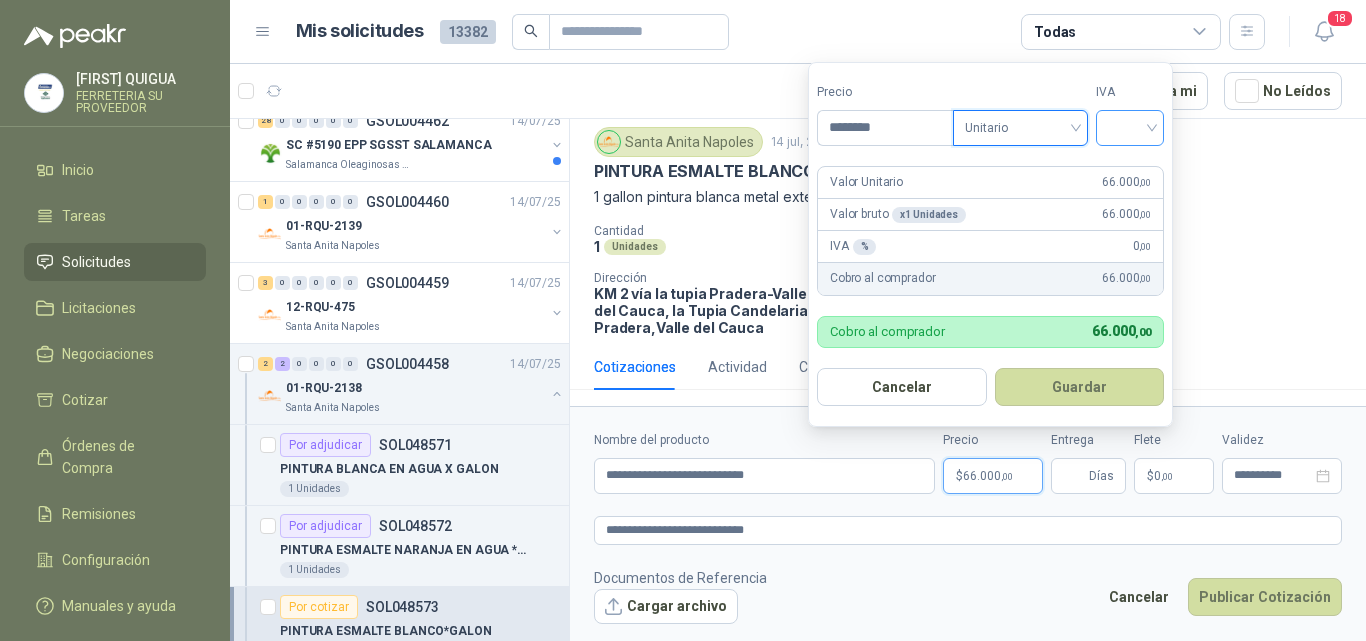 click at bounding box center [1130, 126] 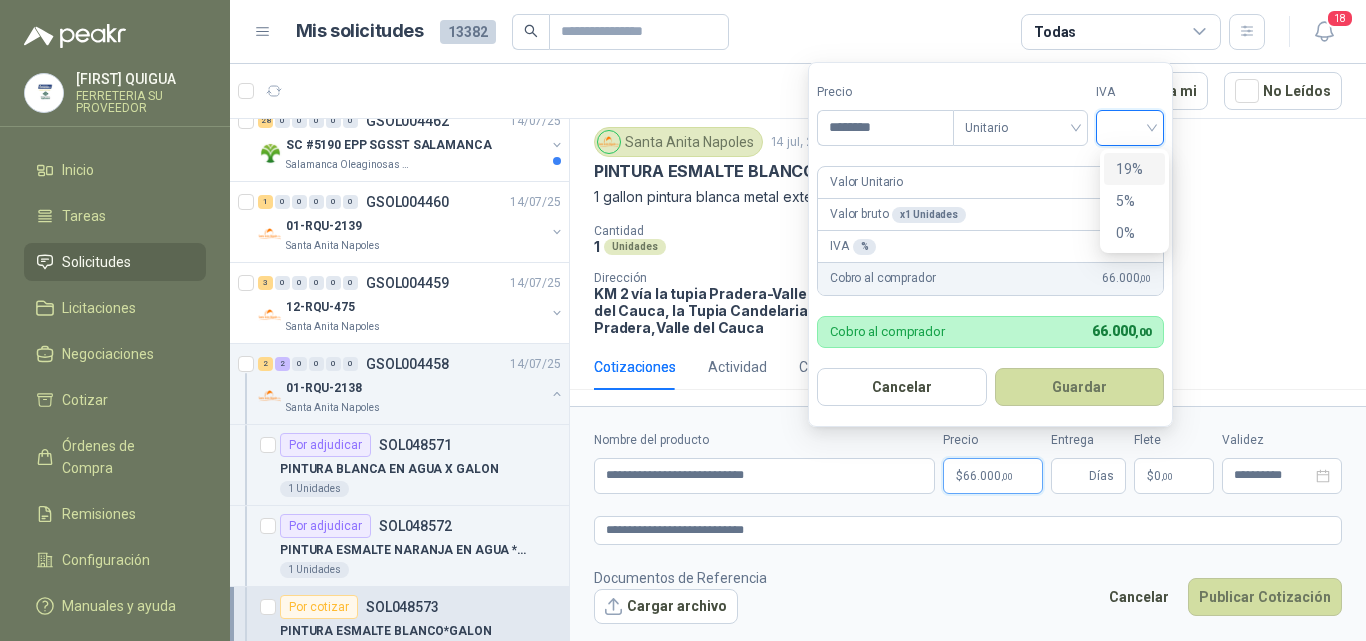 drag, startPoint x: 1140, startPoint y: 160, endPoint x: 1132, endPoint y: 171, distance: 13.601471 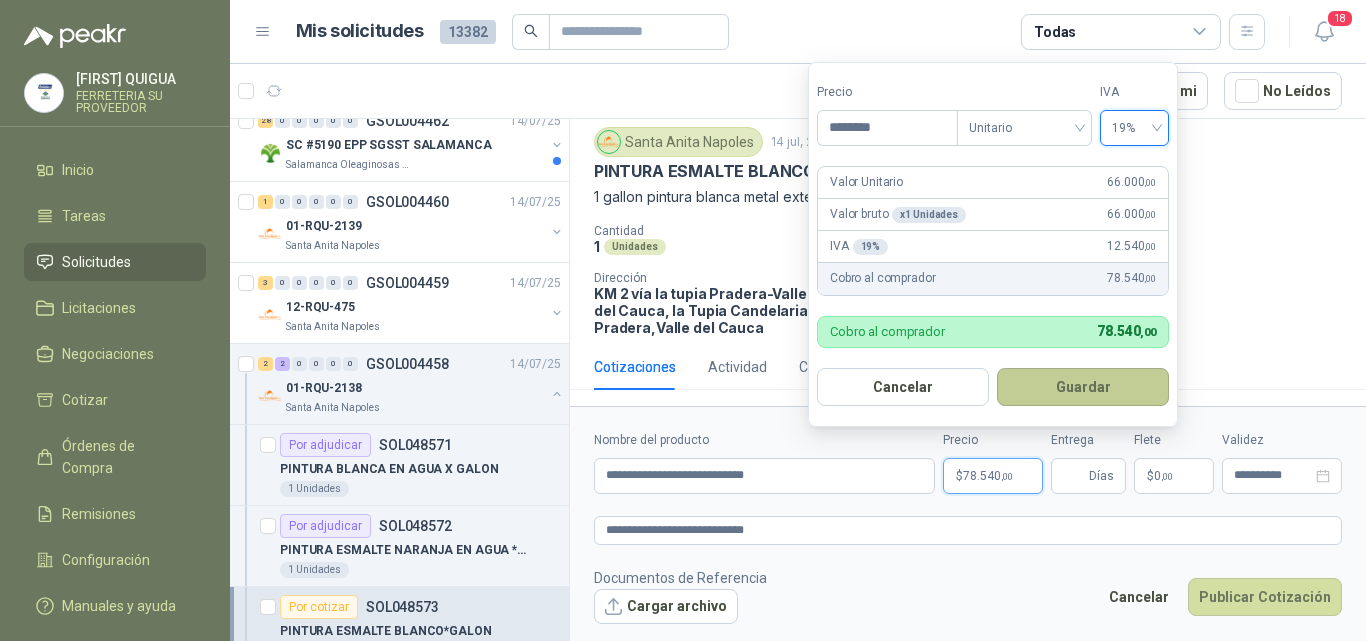 click on "Guardar" at bounding box center [1083, 387] 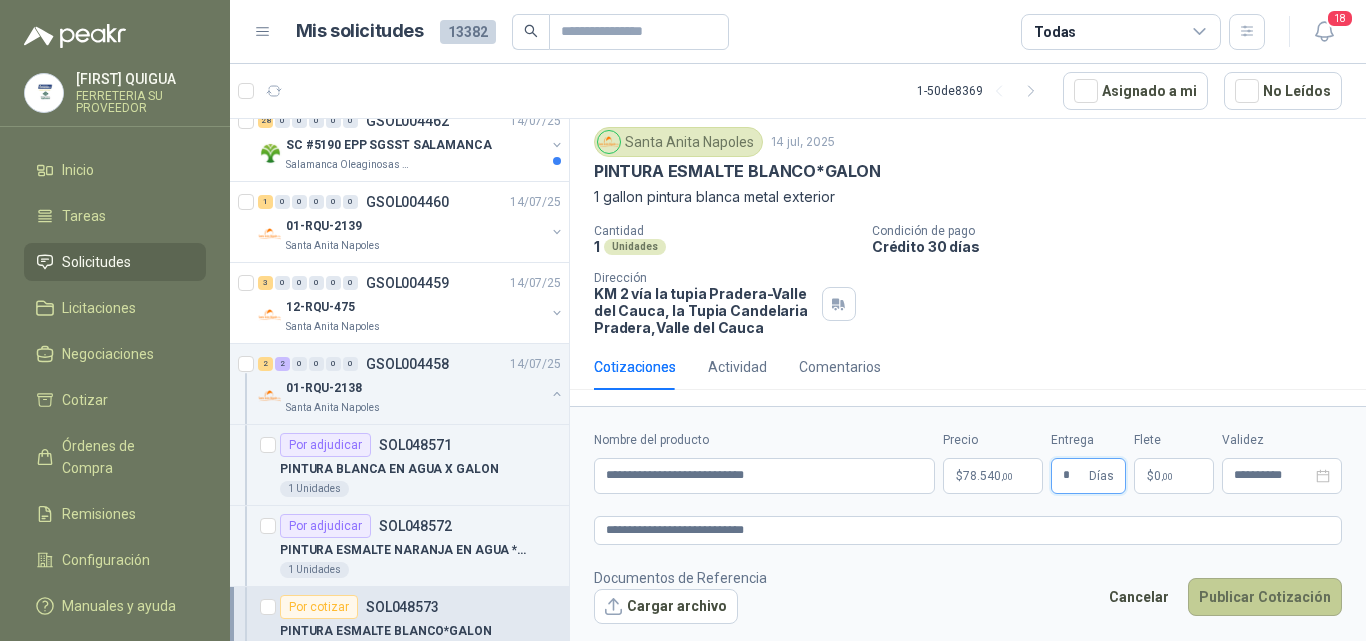 type on "*" 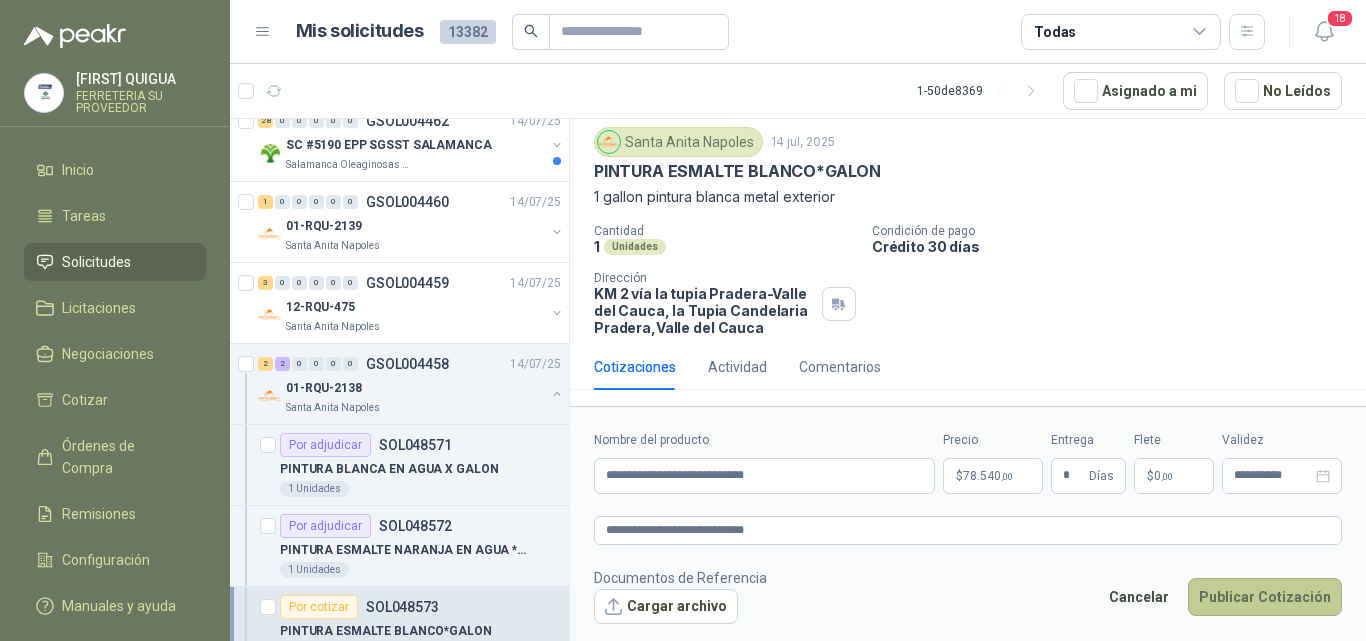 click on "Publicar Cotización" at bounding box center (1265, 597) 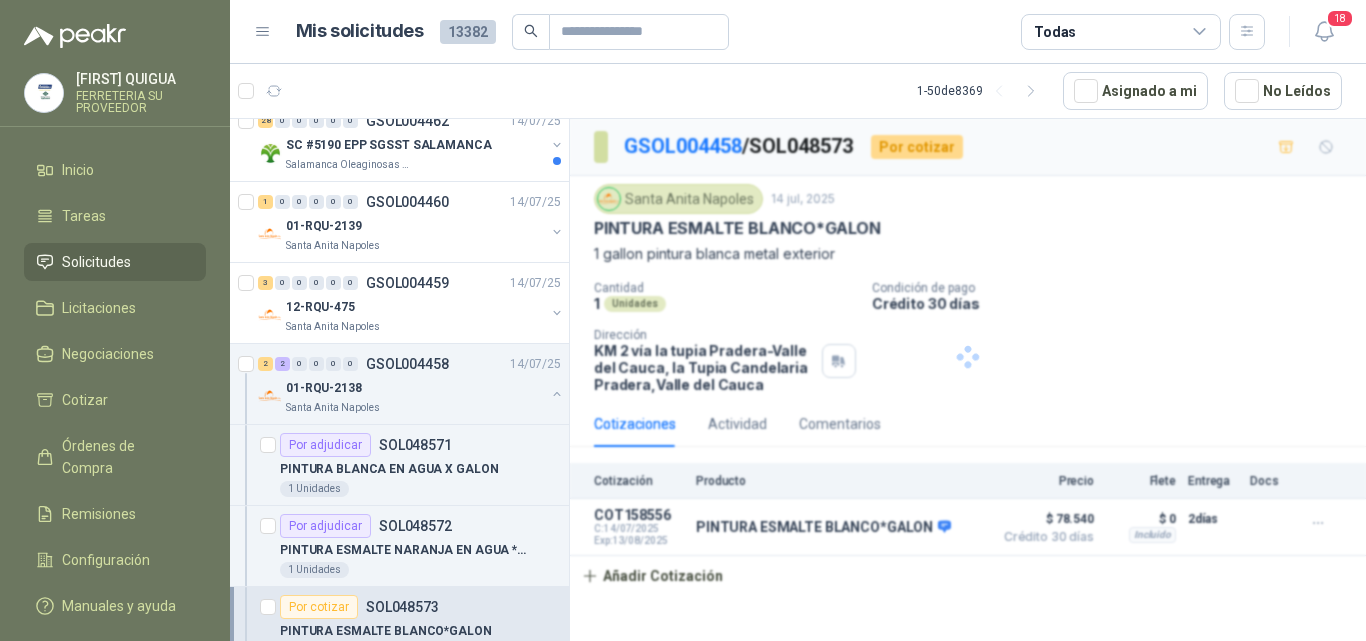 scroll, scrollTop: 0, scrollLeft: 0, axis: both 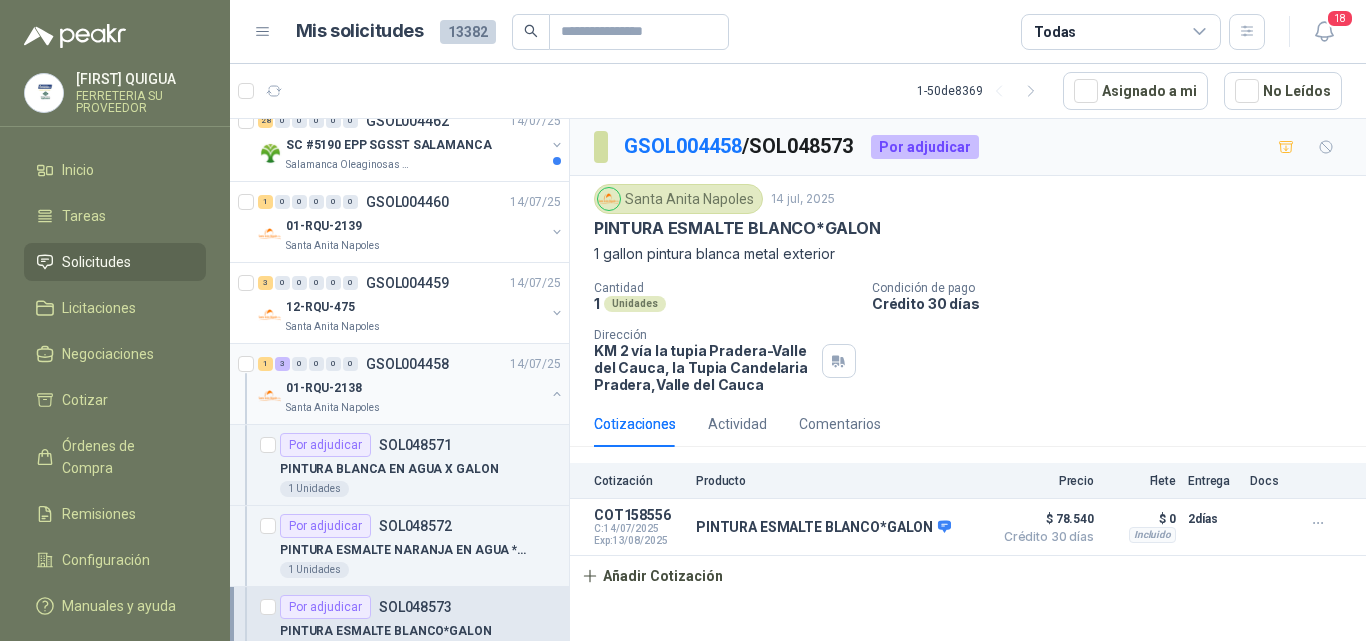 click on "01-RQU-2138" at bounding box center [415, 388] 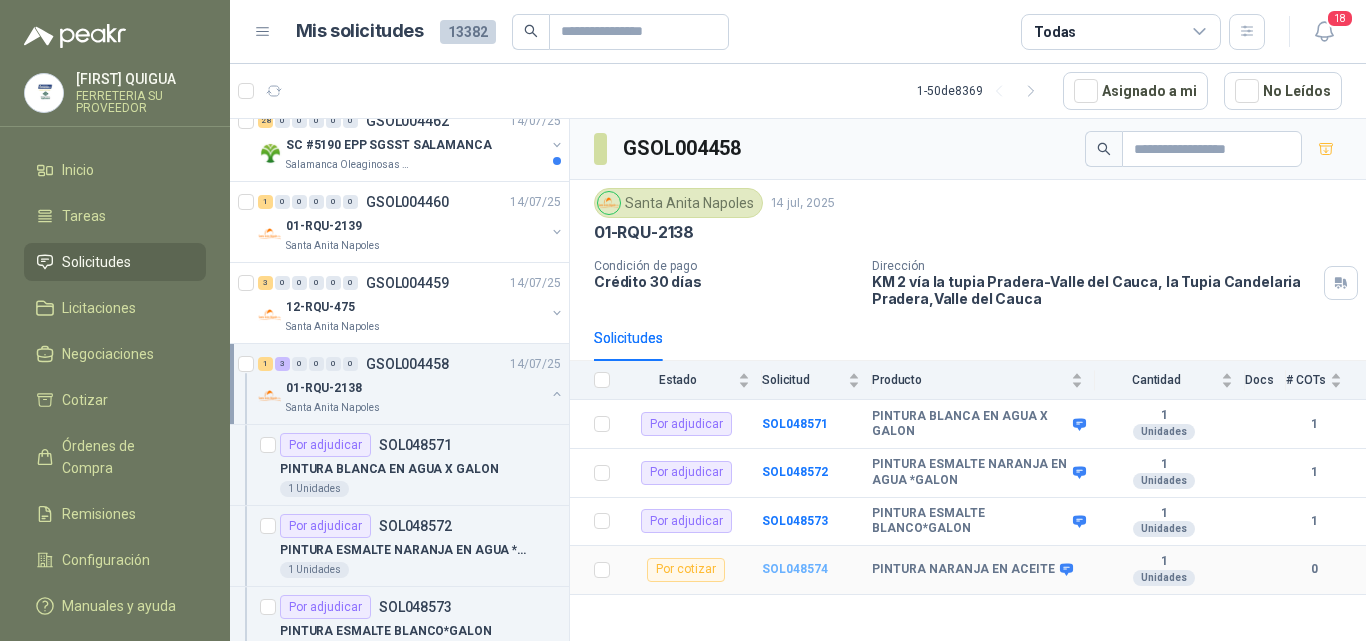 click on "SOL048574" at bounding box center (795, 569) 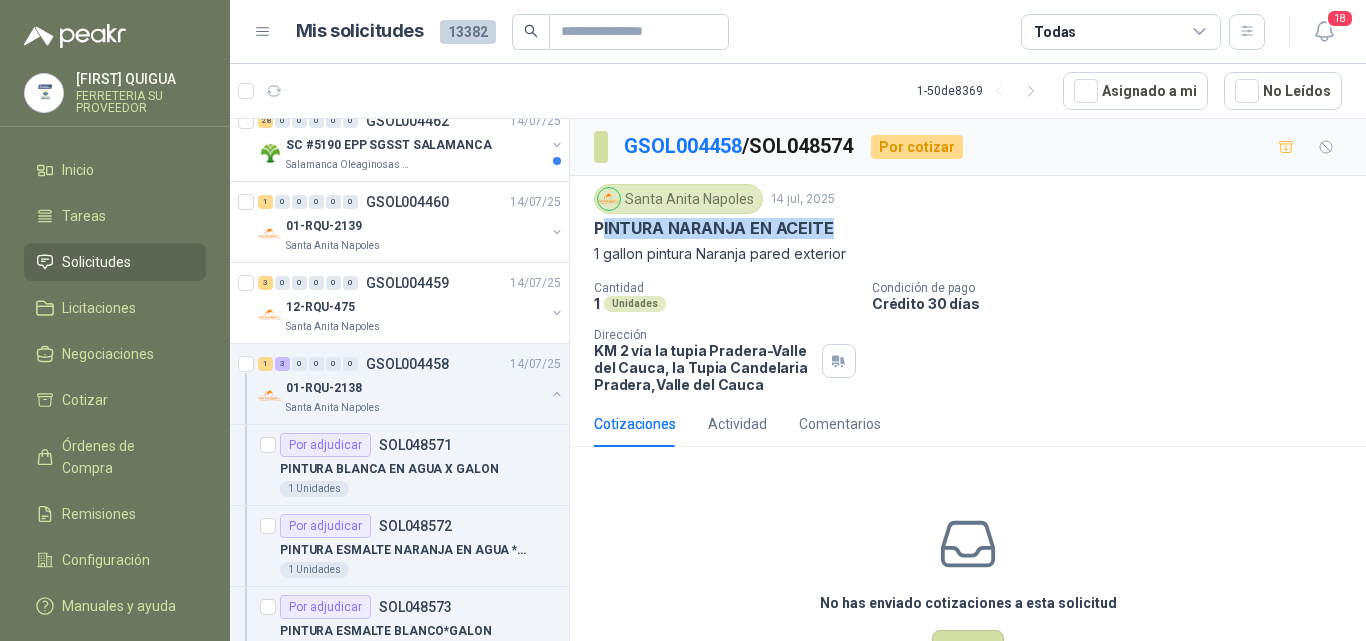 drag, startPoint x: 623, startPoint y: 227, endPoint x: 854, endPoint y: 217, distance: 231.21635 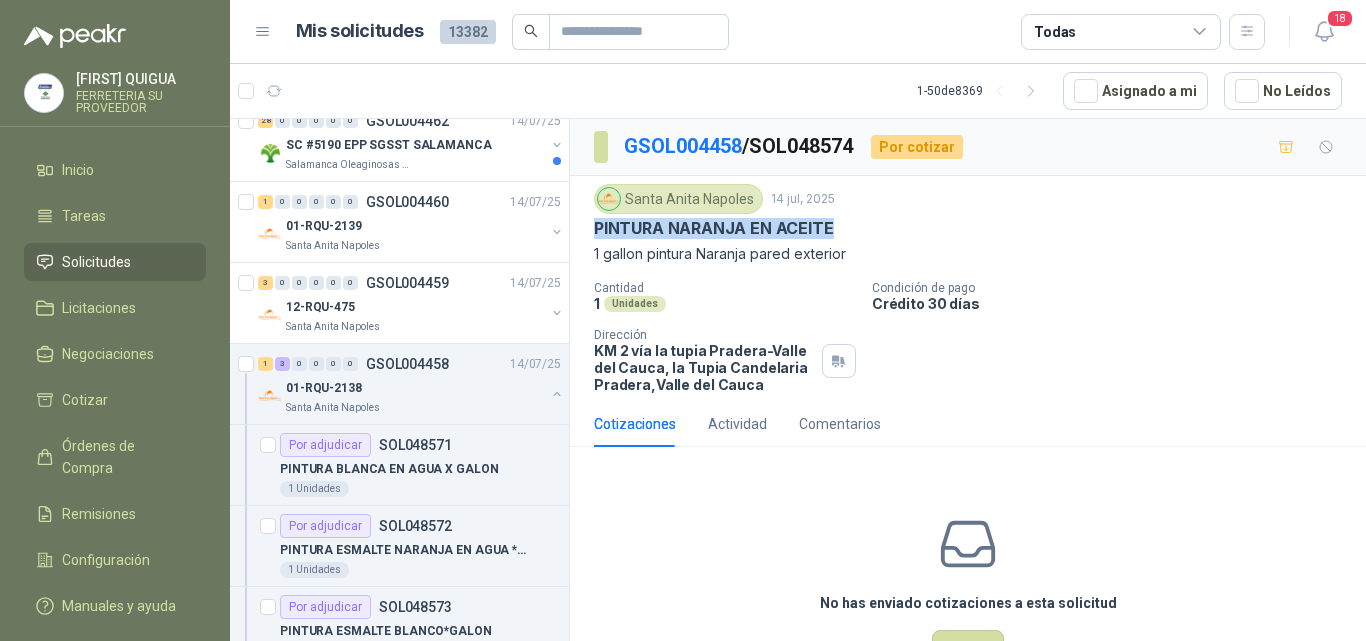 drag, startPoint x: 595, startPoint y: 224, endPoint x: 839, endPoint y: 234, distance: 244.20483 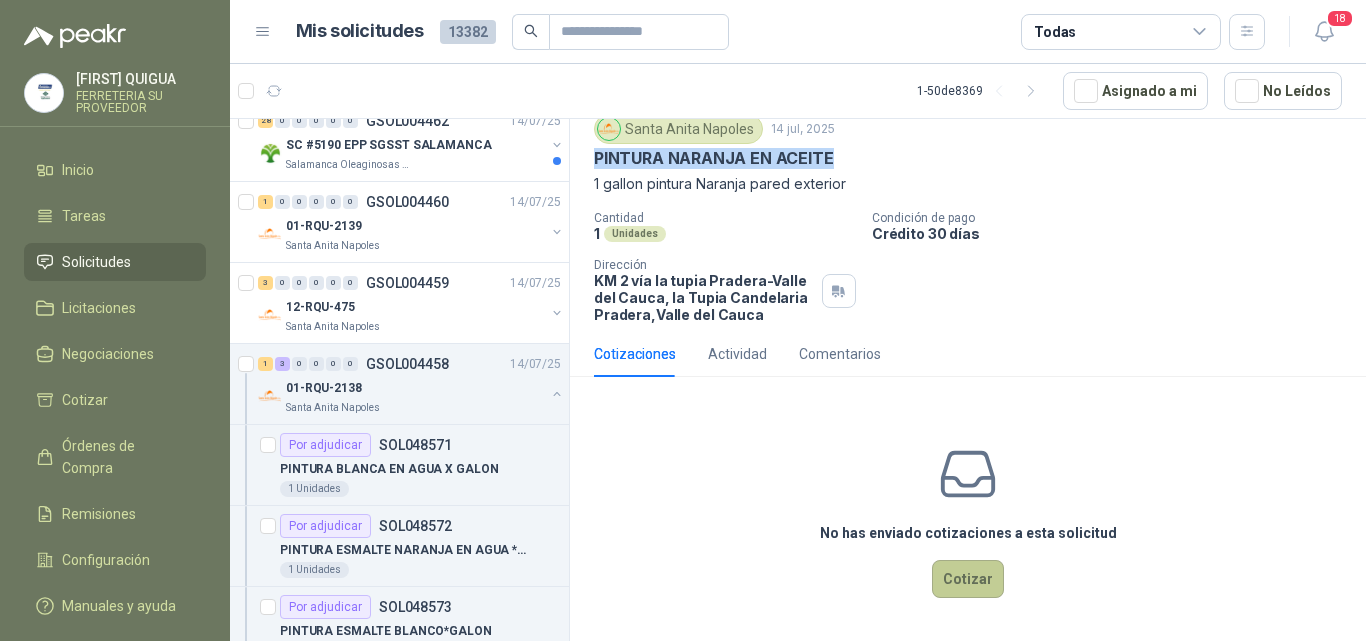 click on "Cotizar" at bounding box center [968, 579] 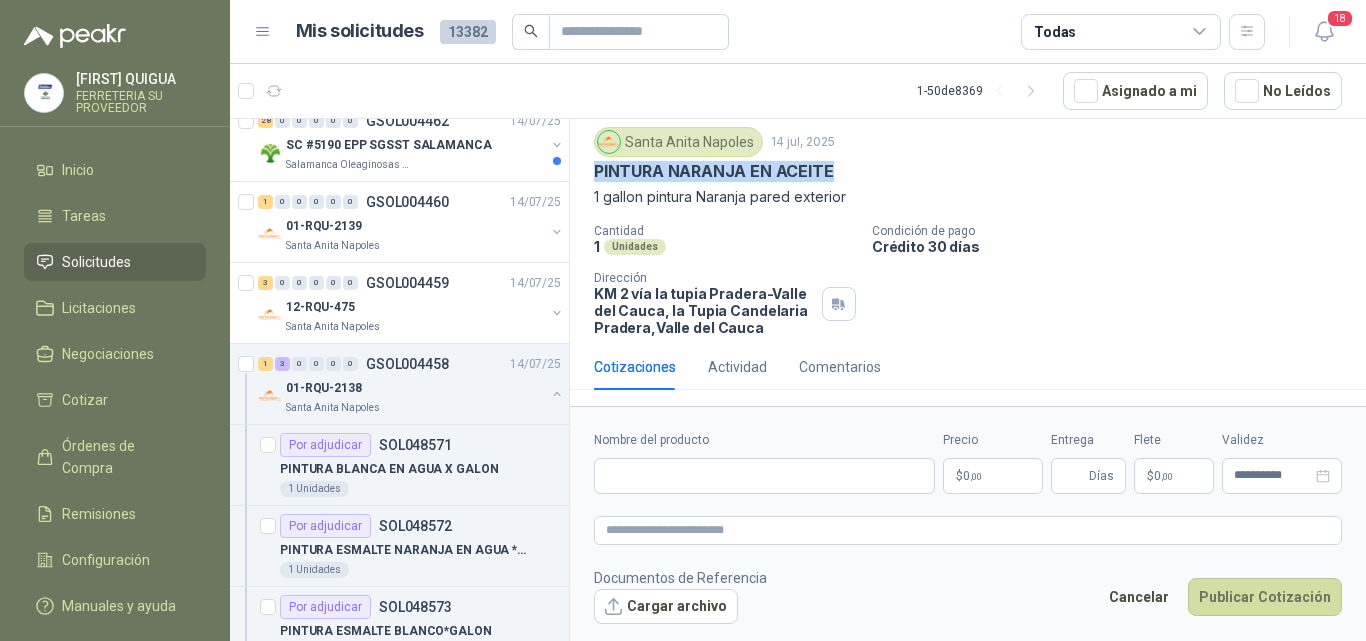 type 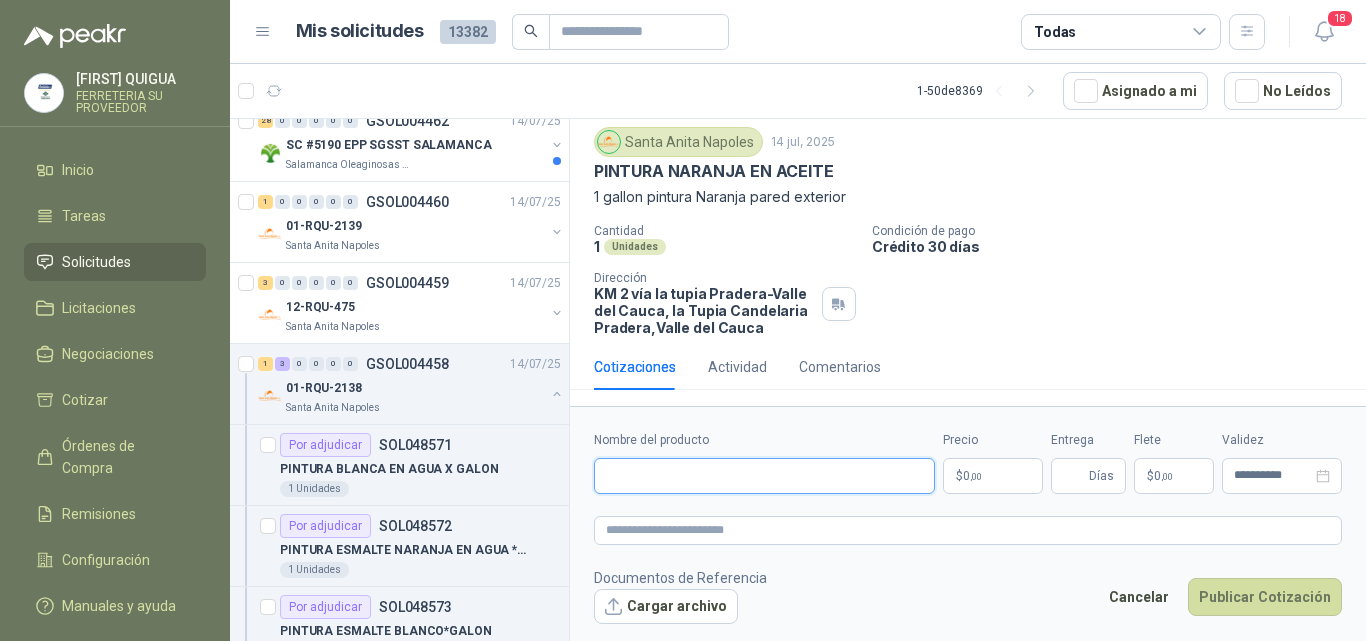 paste on "**********" 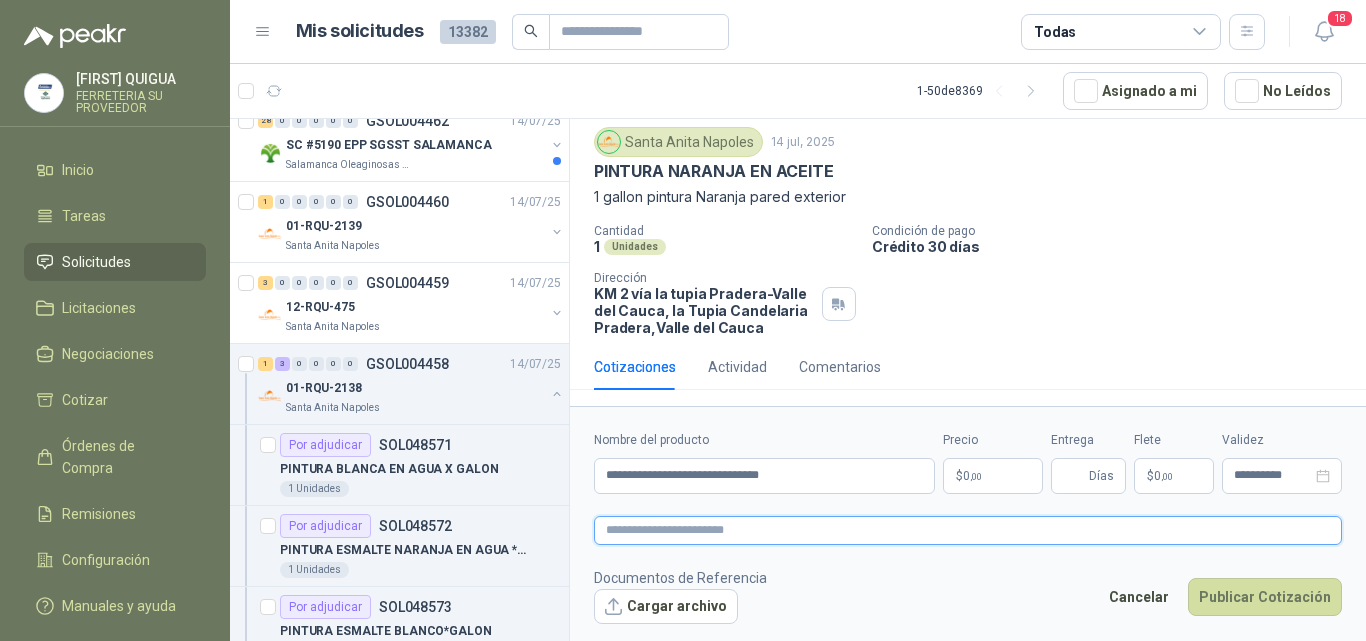 click at bounding box center [968, 530] 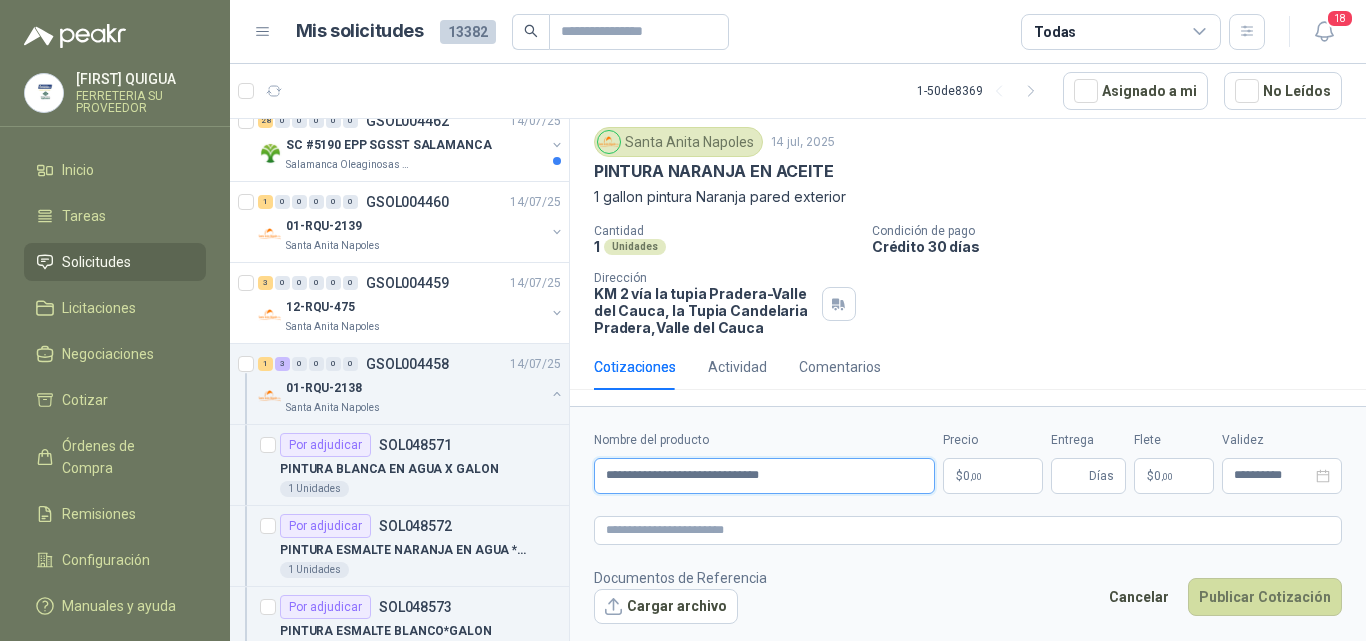 drag, startPoint x: 601, startPoint y: 470, endPoint x: 819, endPoint y: 474, distance: 218.0367 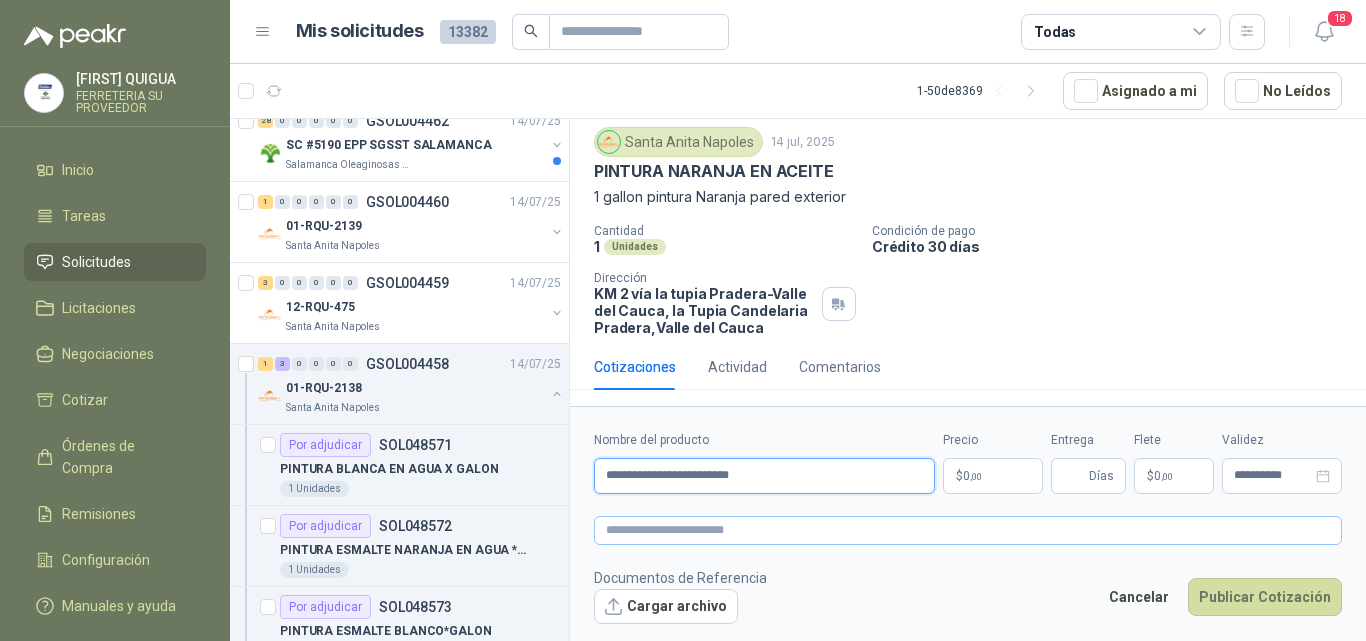 type on "**********" 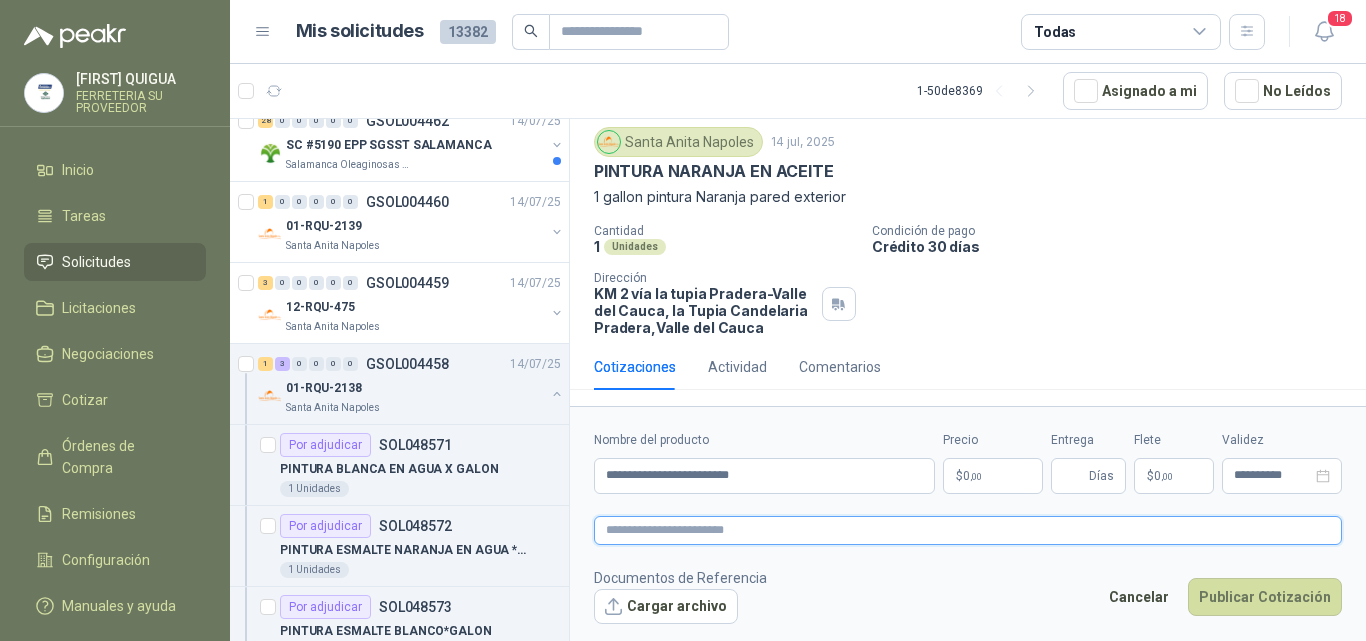 click at bounding box center [968, 530] 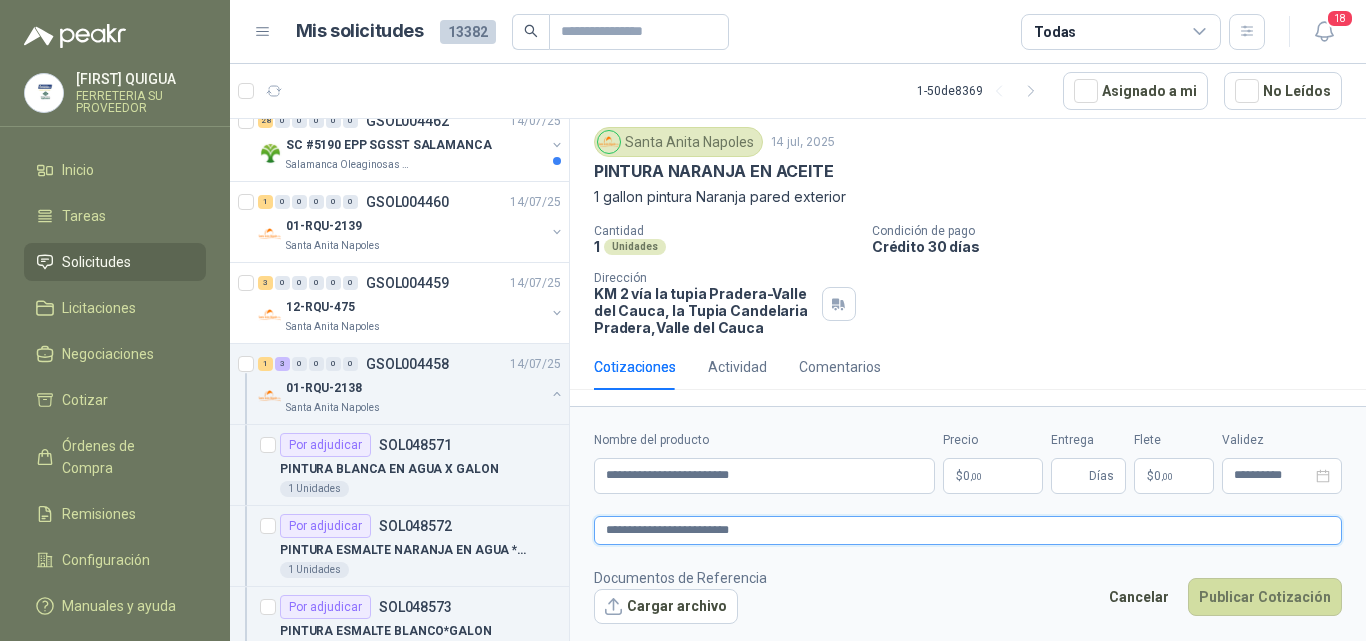 type on "**********" 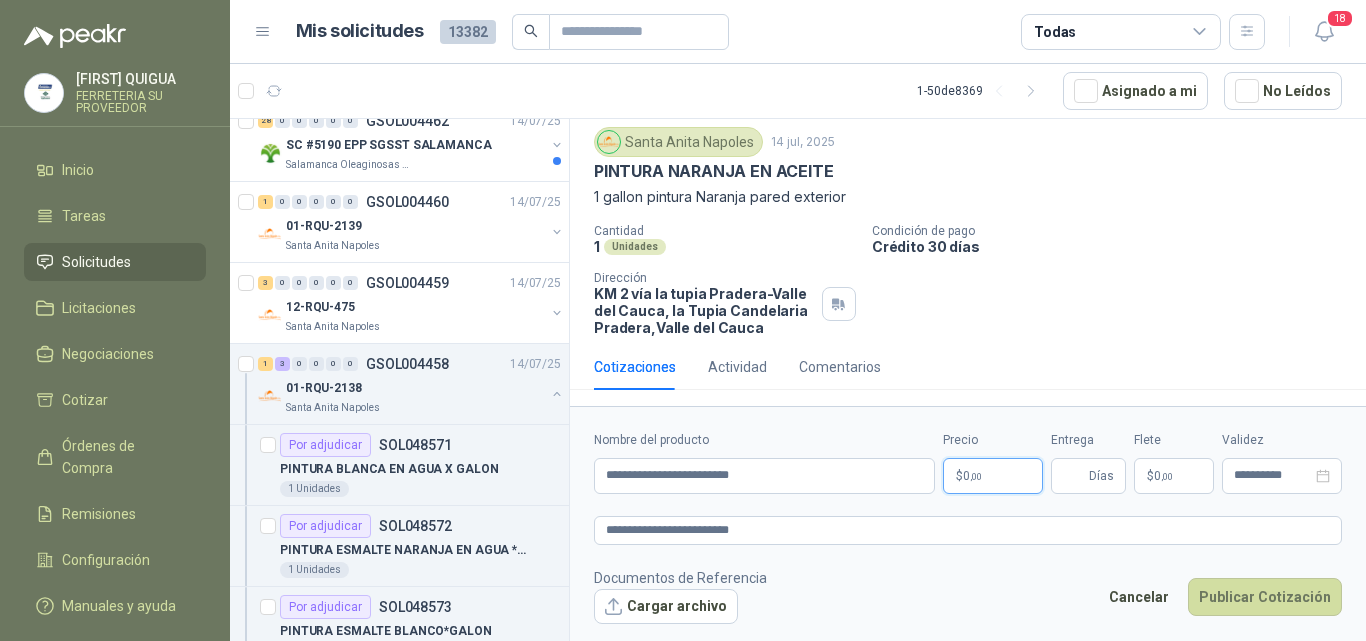click on "$  0 ,00" at bounding box center (993, 476) 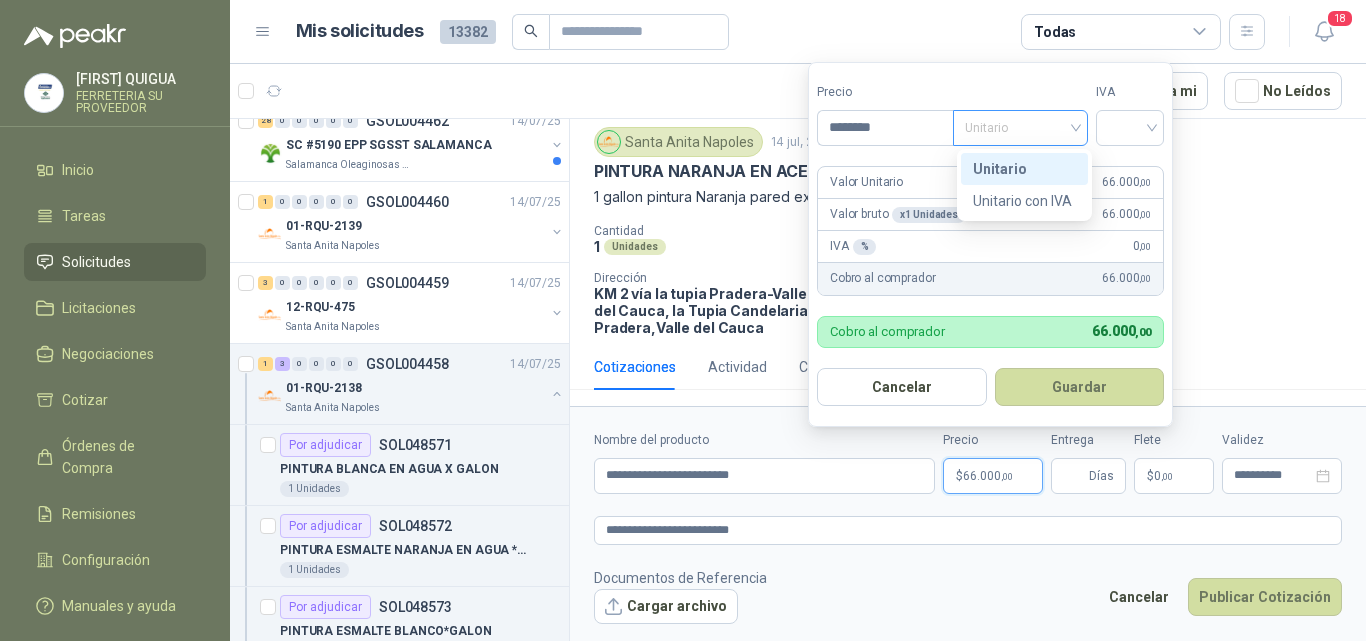 click on "Unitario" at bounding box center [1020, 128] 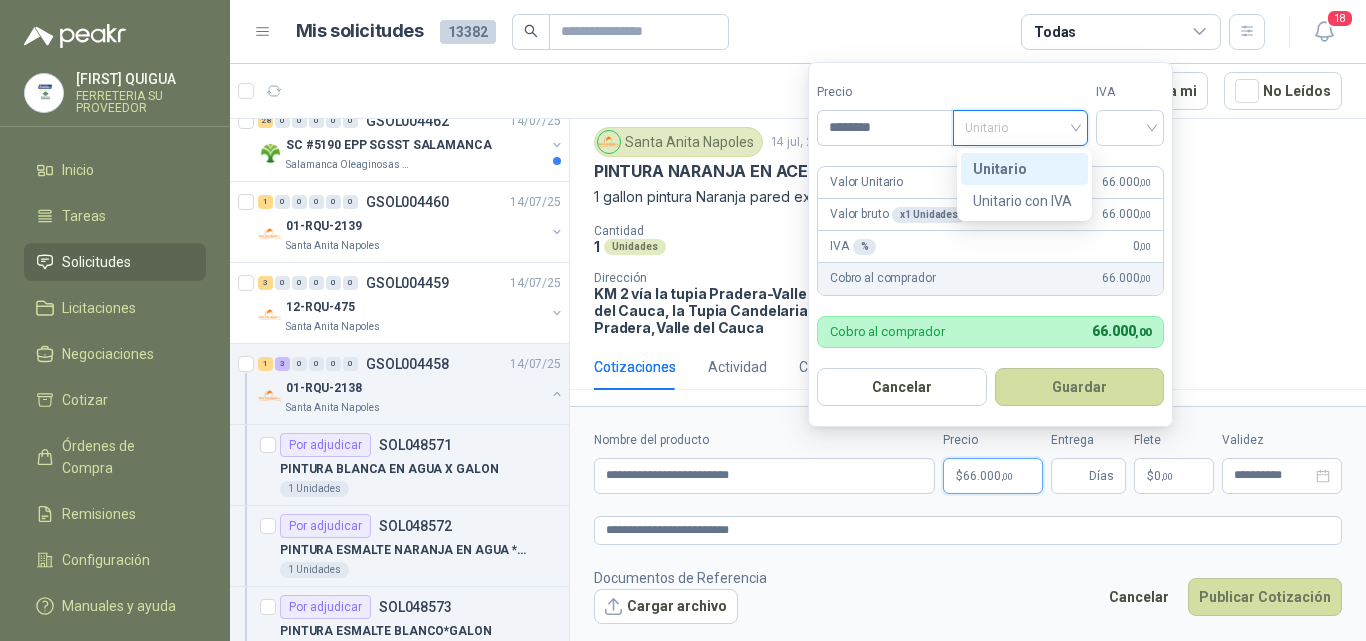 click on "Unitario" at bounding box center (1024, 169) 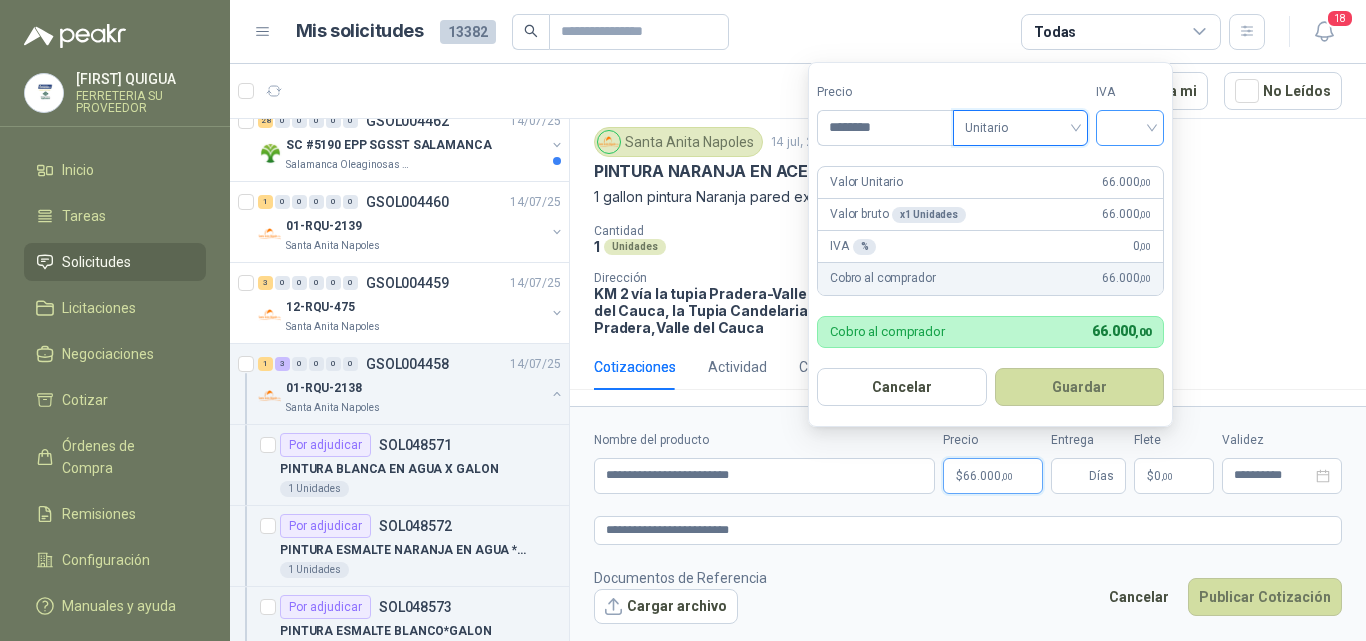 click at bounding box center [1130, 126] 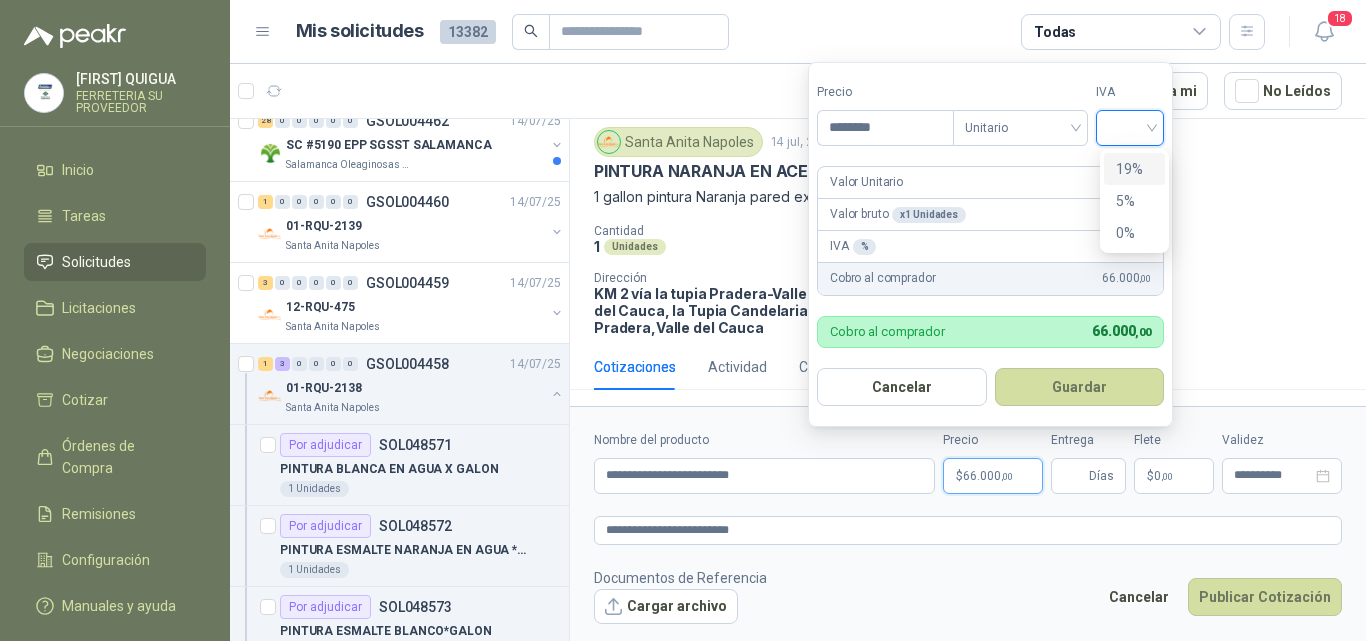 drag, startPoint x: 1151, startPoint y: 160, endPoint x: 1149, endPoint y: 176, distance: 16.124516 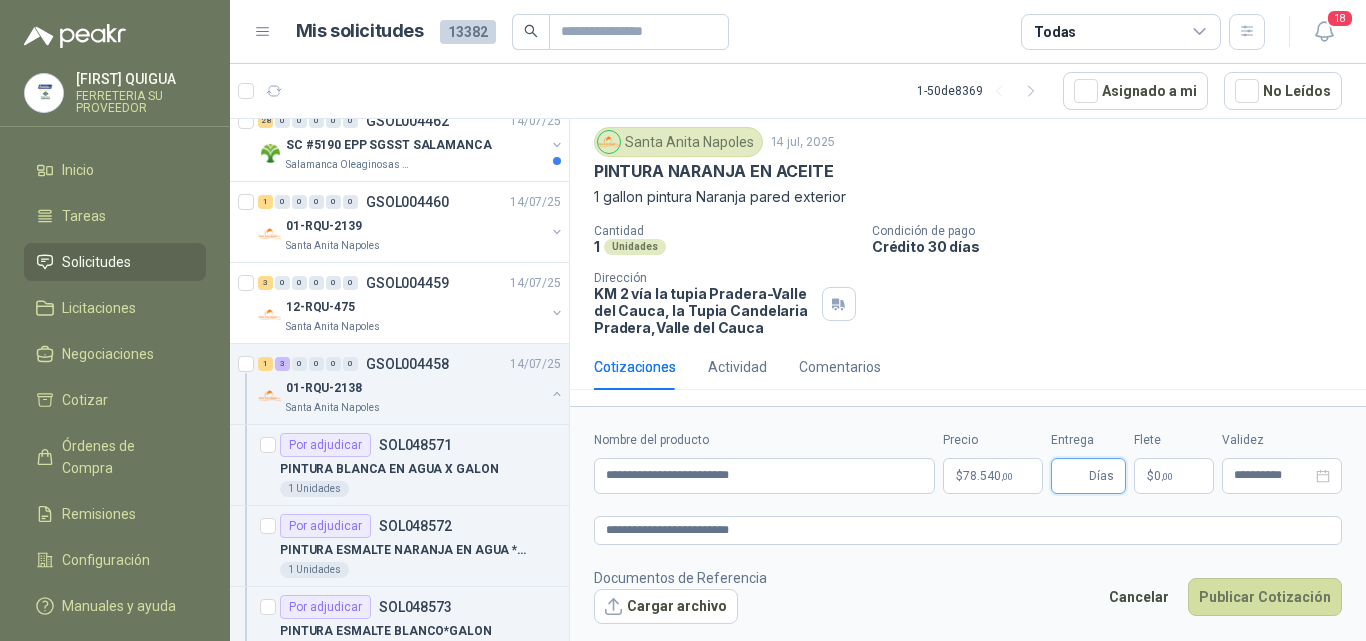 click on "Entrega" at bounding box center (1074, 476) 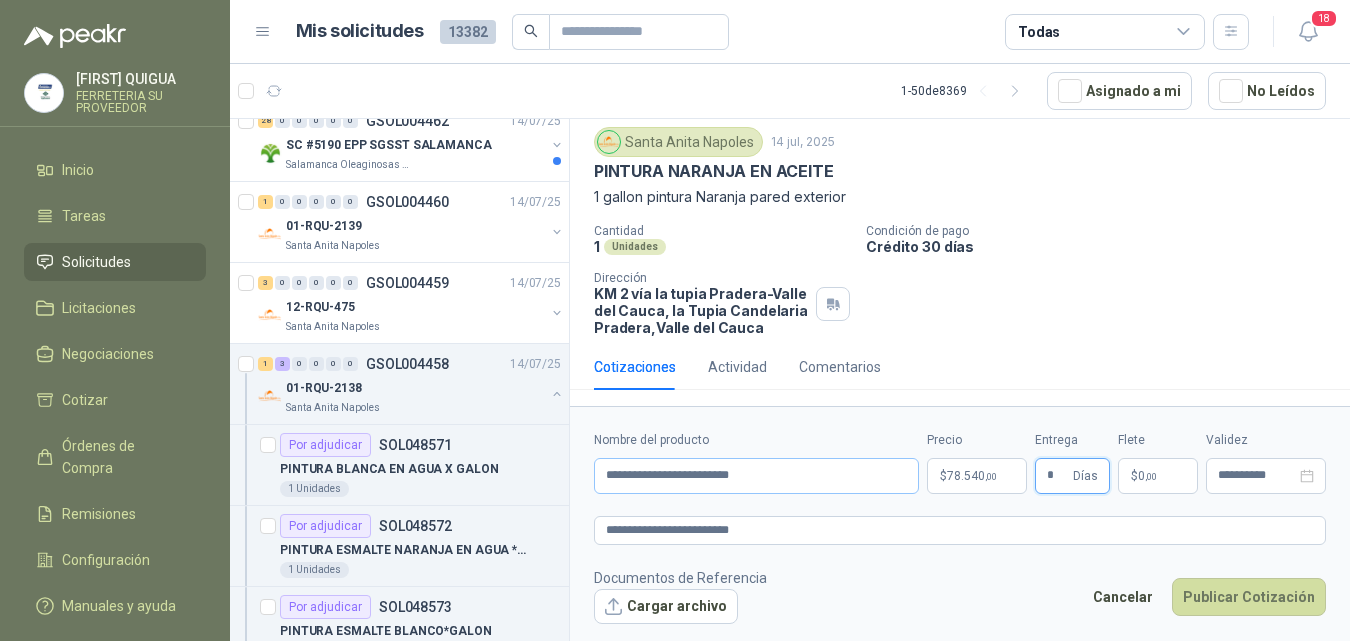 type 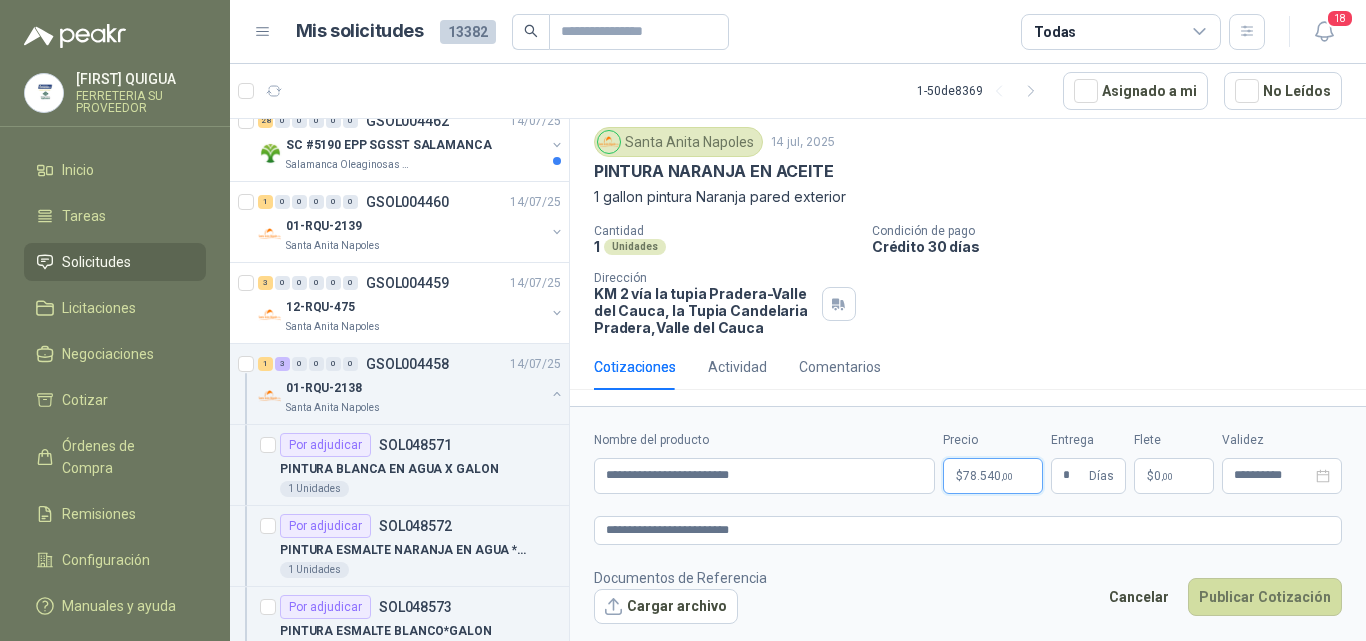 click on "78.540 ,00" at bounding box center [988, 476] 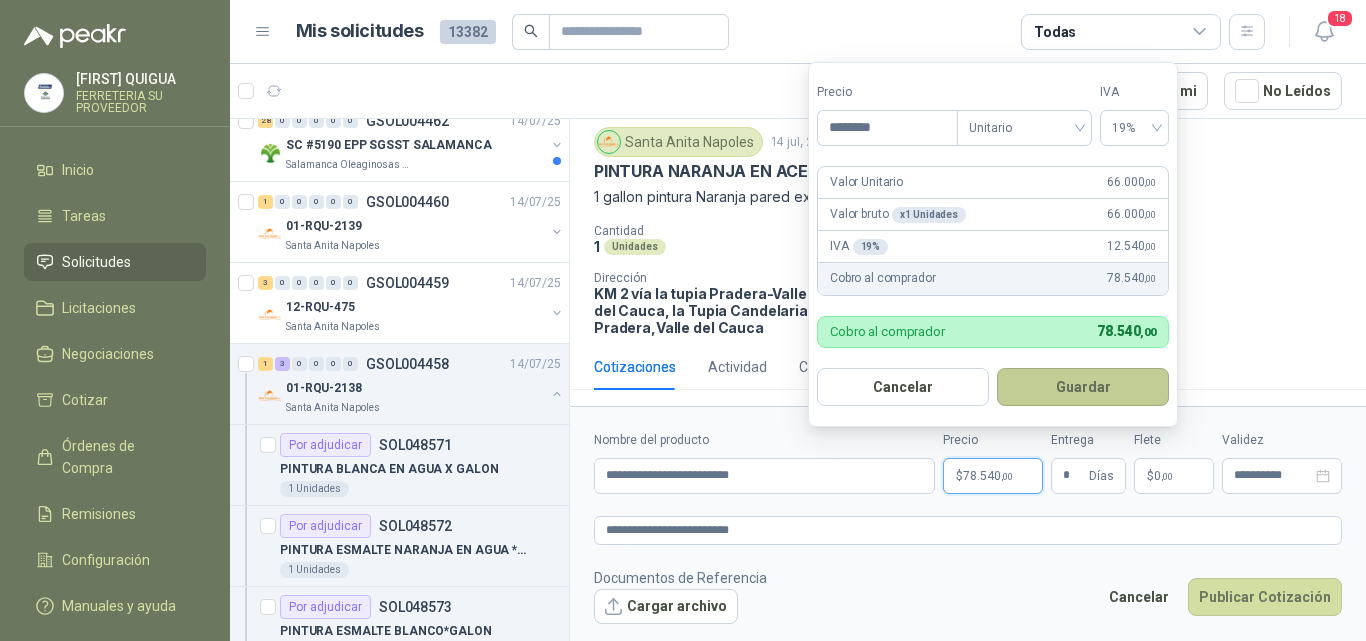 click on "Guardar" at bounding box center [1083, 387] 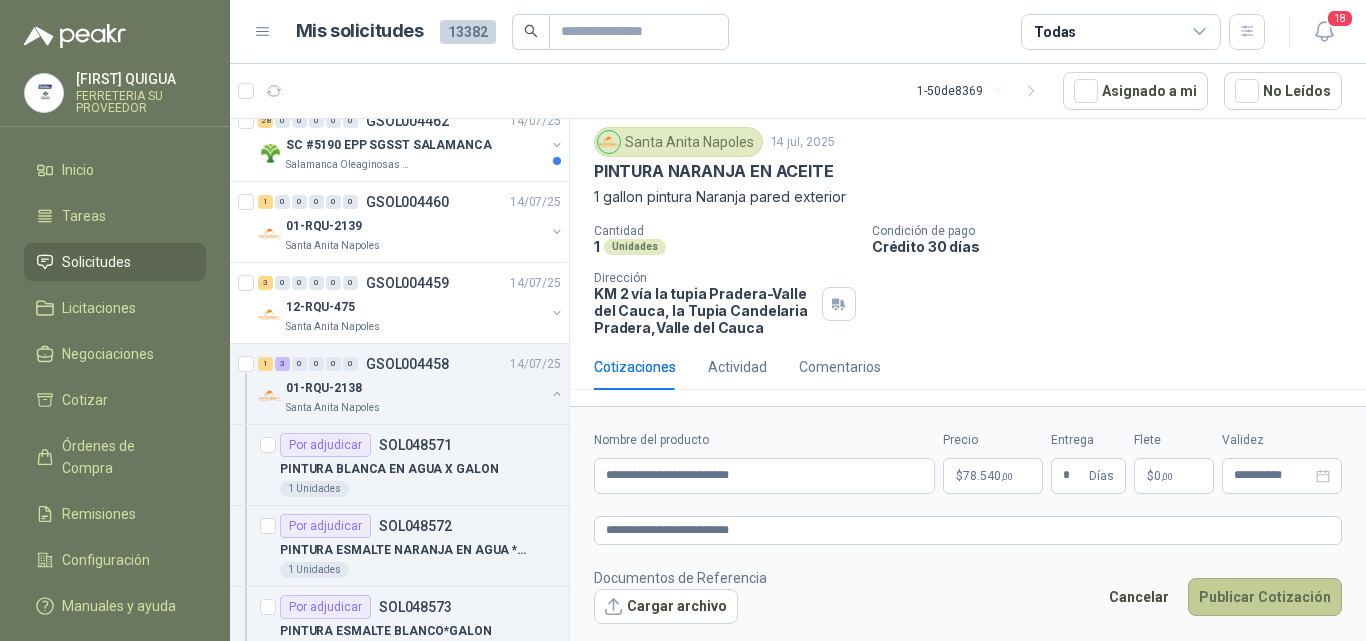 click on "Publicar Cotización" at bounding box center [1265, 597] 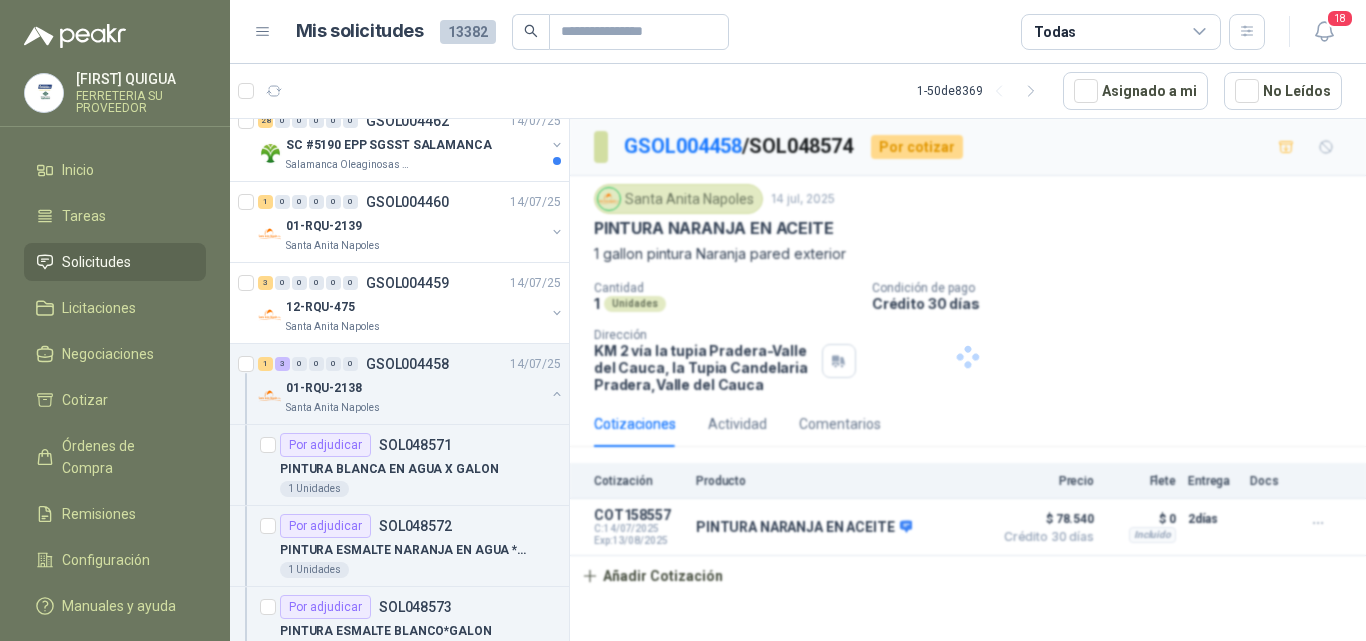 scroll, scrollTop: 0, scrollLeft: 0, axis: both 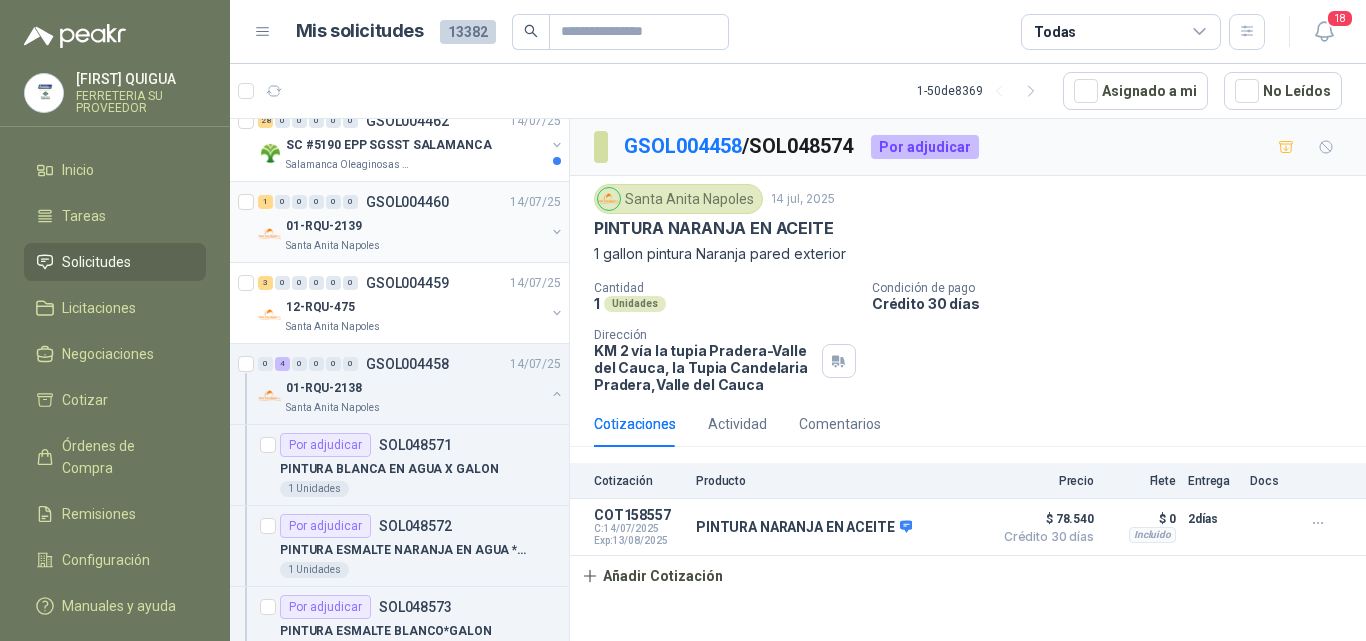 click on "1   0   0   0   0   0   GSOL004460 14/07/25" at bounding box center [411, 202] 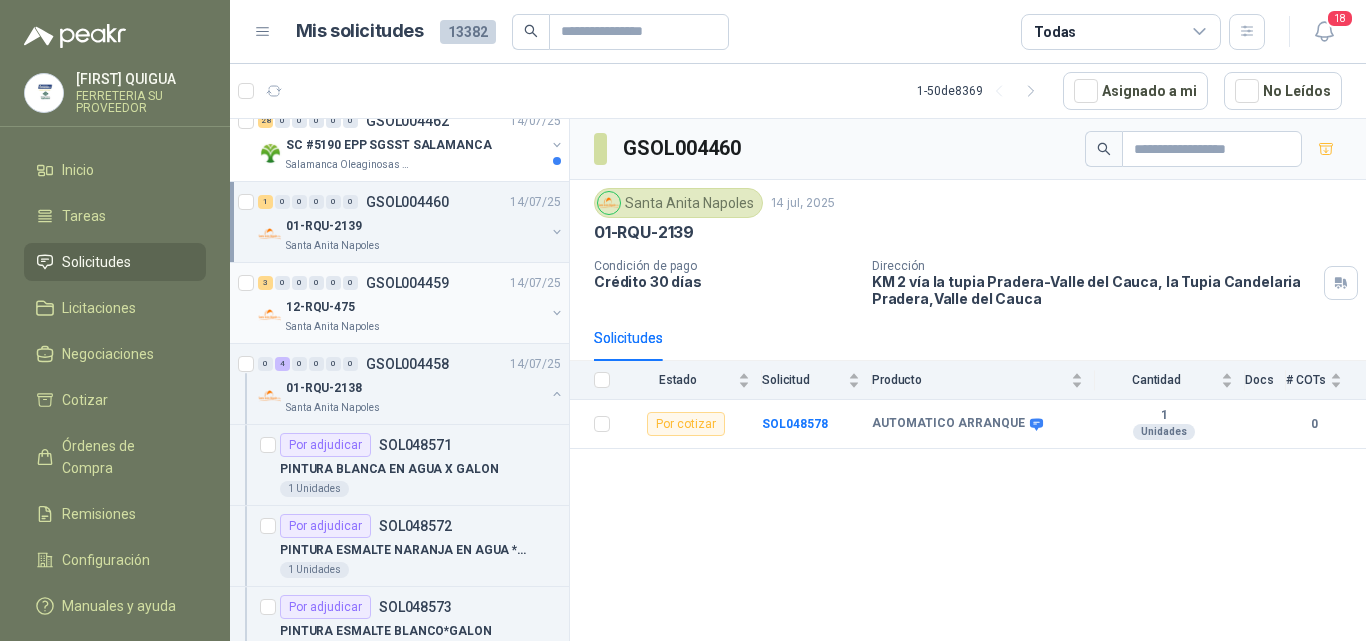 click on "12-RQU-475" at bounding box center [415, 307] 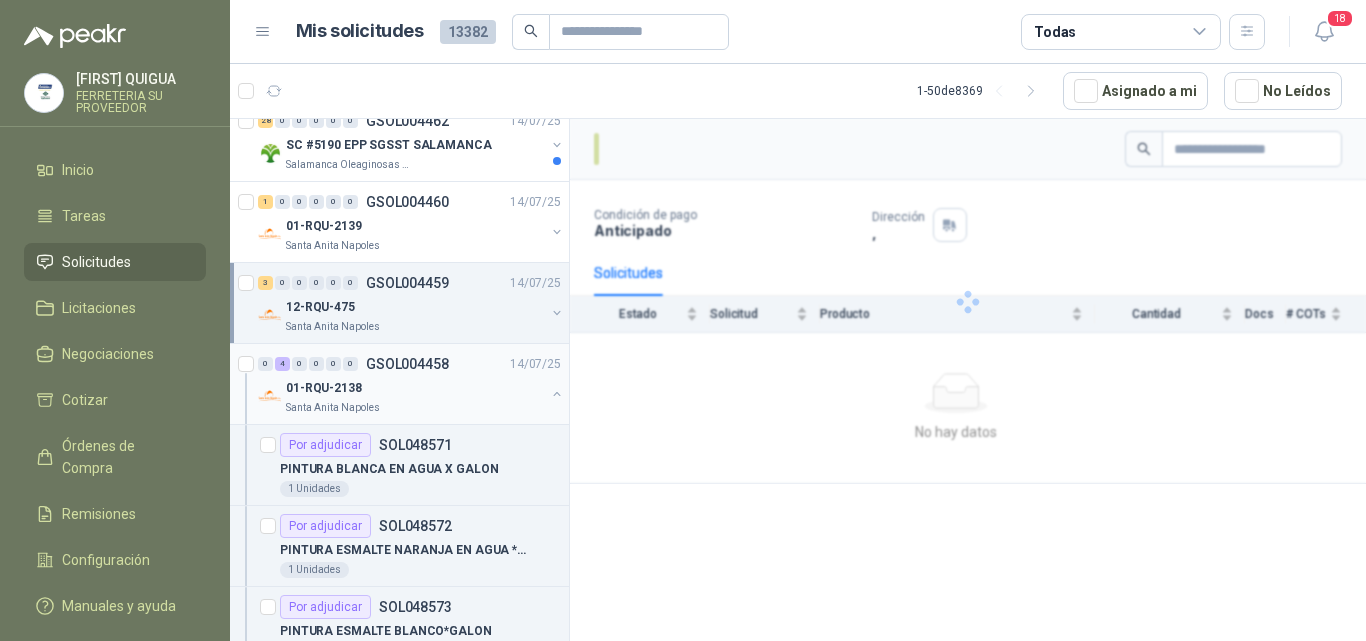 click on "01-RQU-2138" at bounding box center [415, 388] 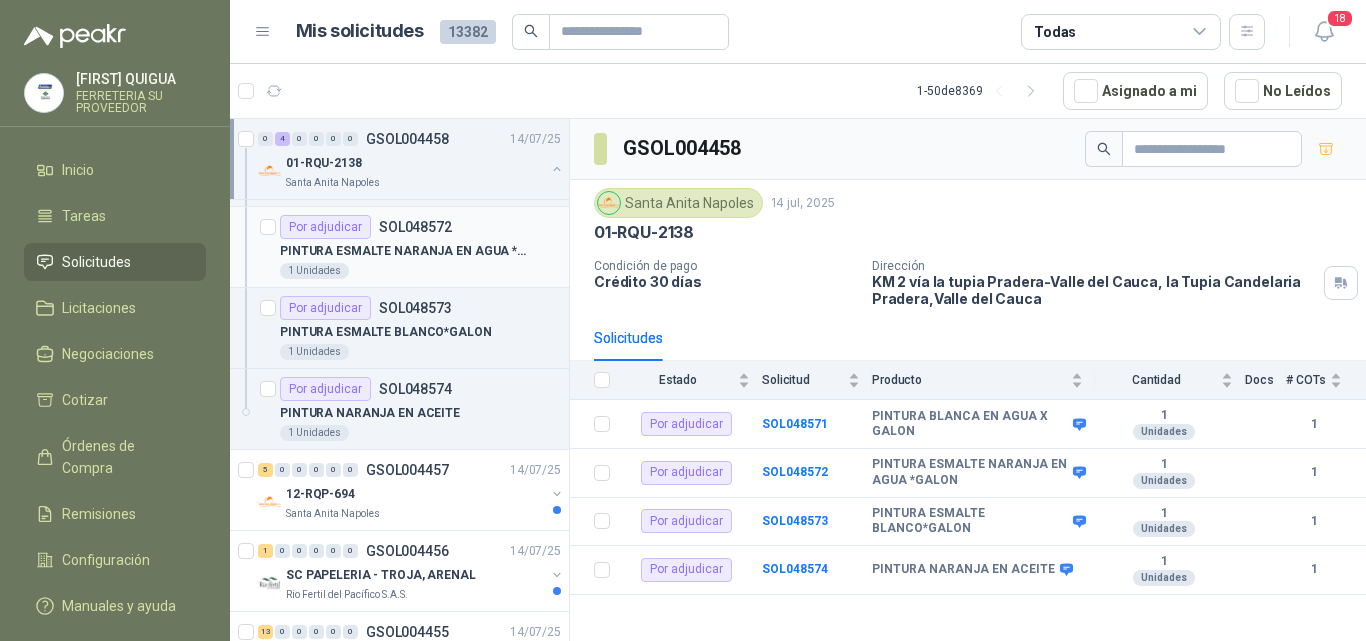 scroll, scrollTop: 2100, scrollLeft: 0, axis: vertical 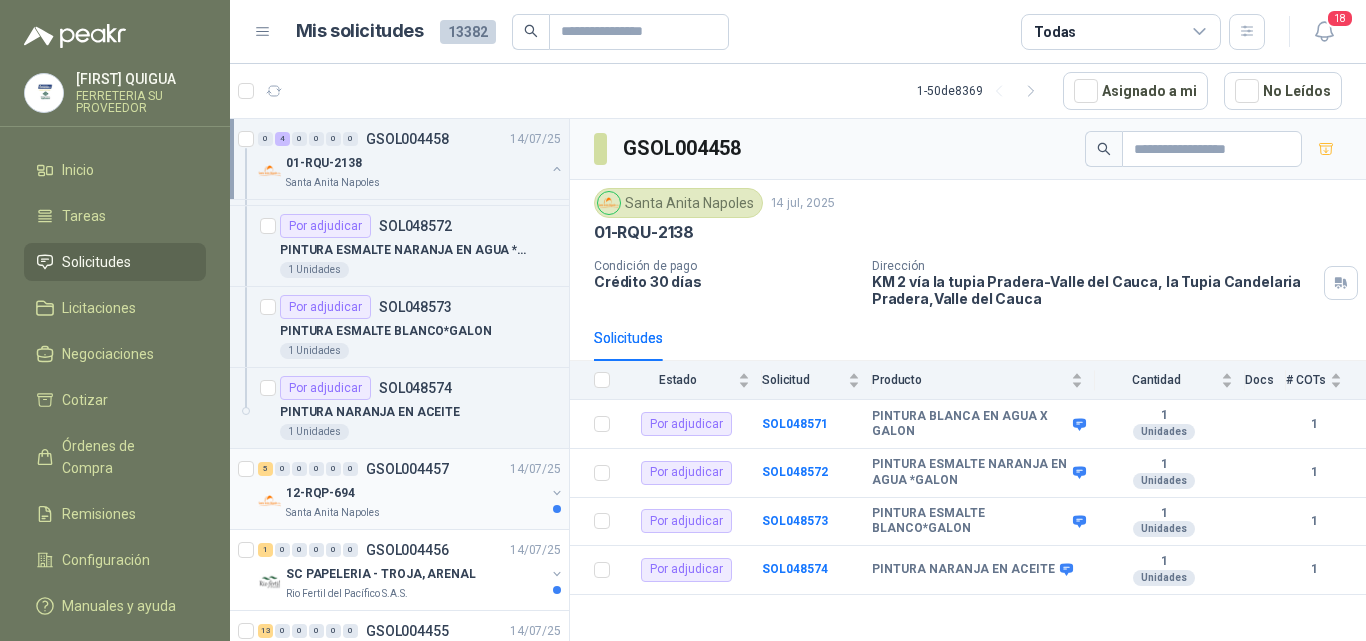 click on "12-RQP-694" at bounding box center [415, 493] 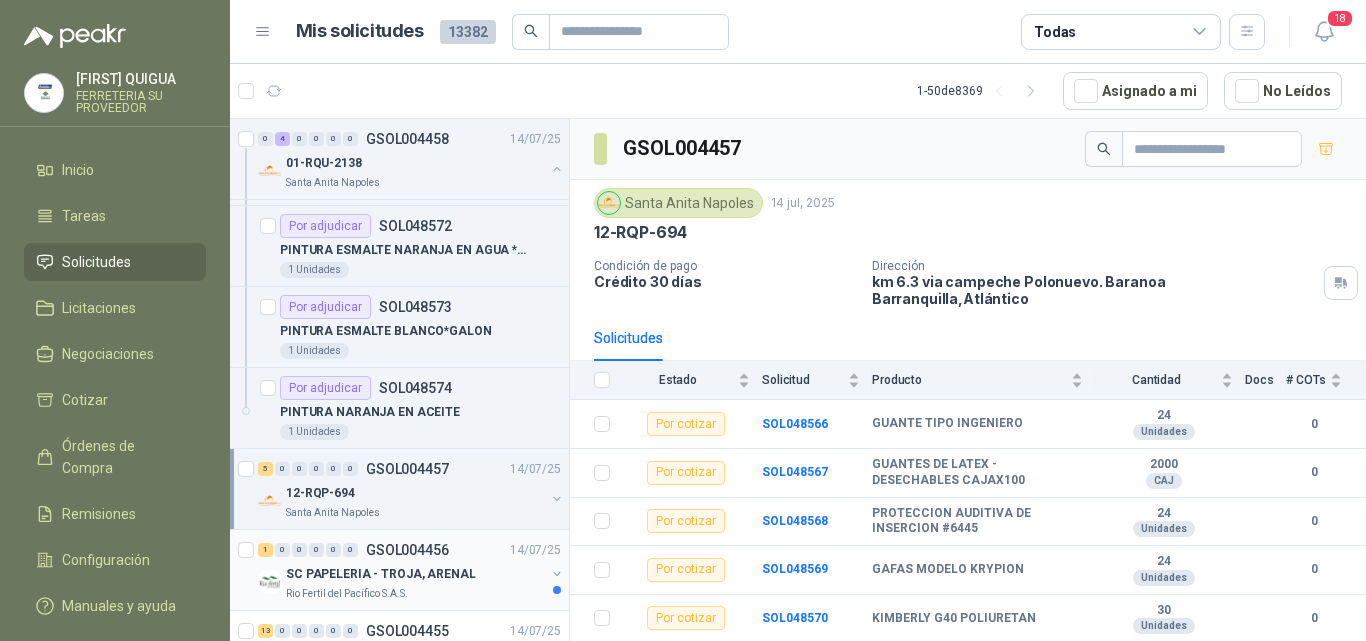 click on "SC PAPELERIA - TROJA, ARENAL" at bounding box center [381, 574] 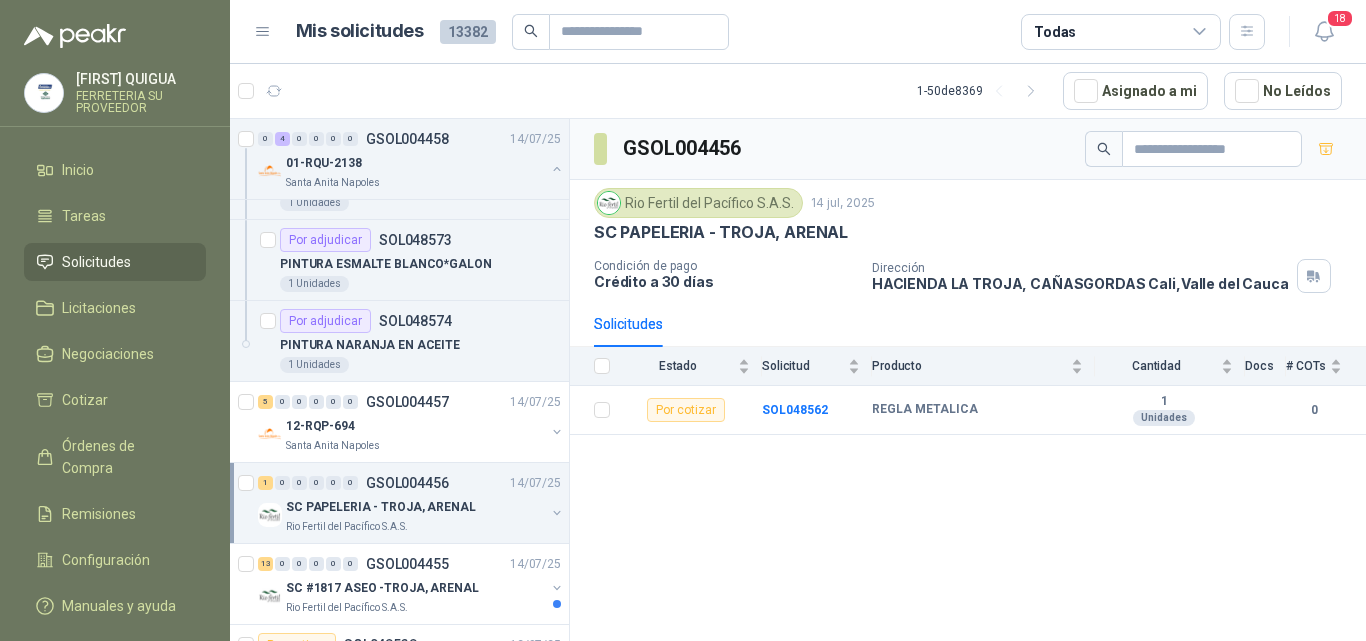 scroll, scrollTop: 2200, scrollLeft: 0, axis: vertical 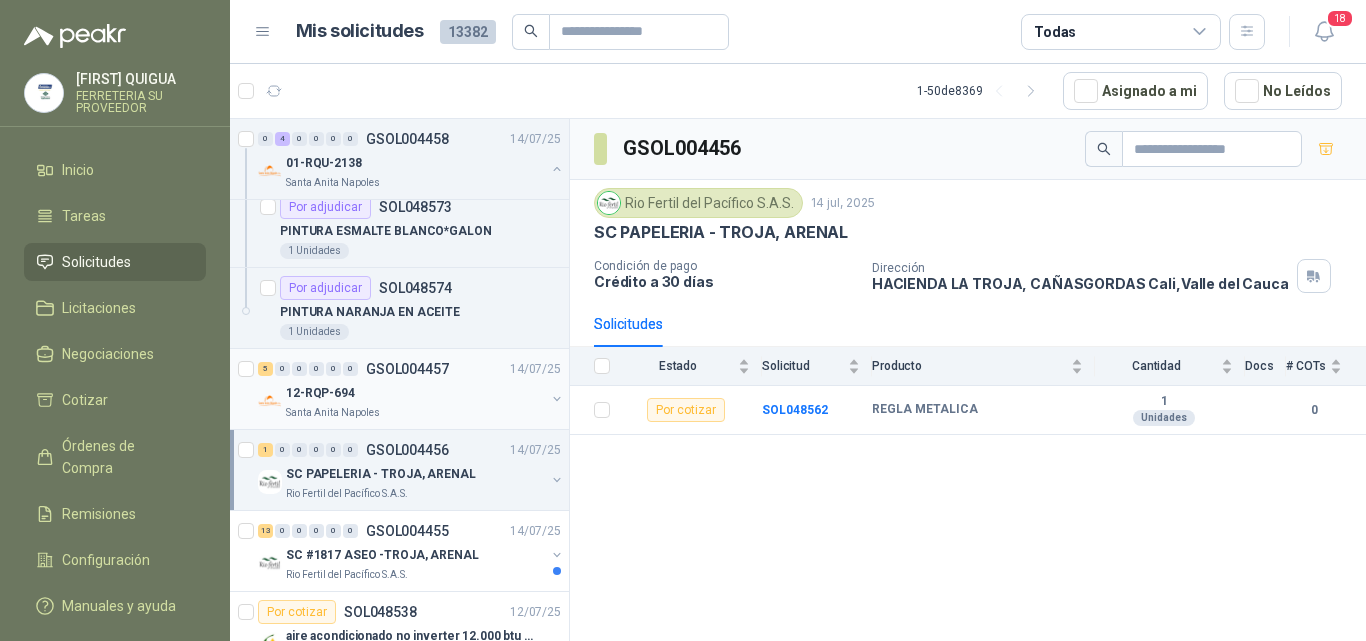 click on "GSOL004457" at bounding box center (407, 369) 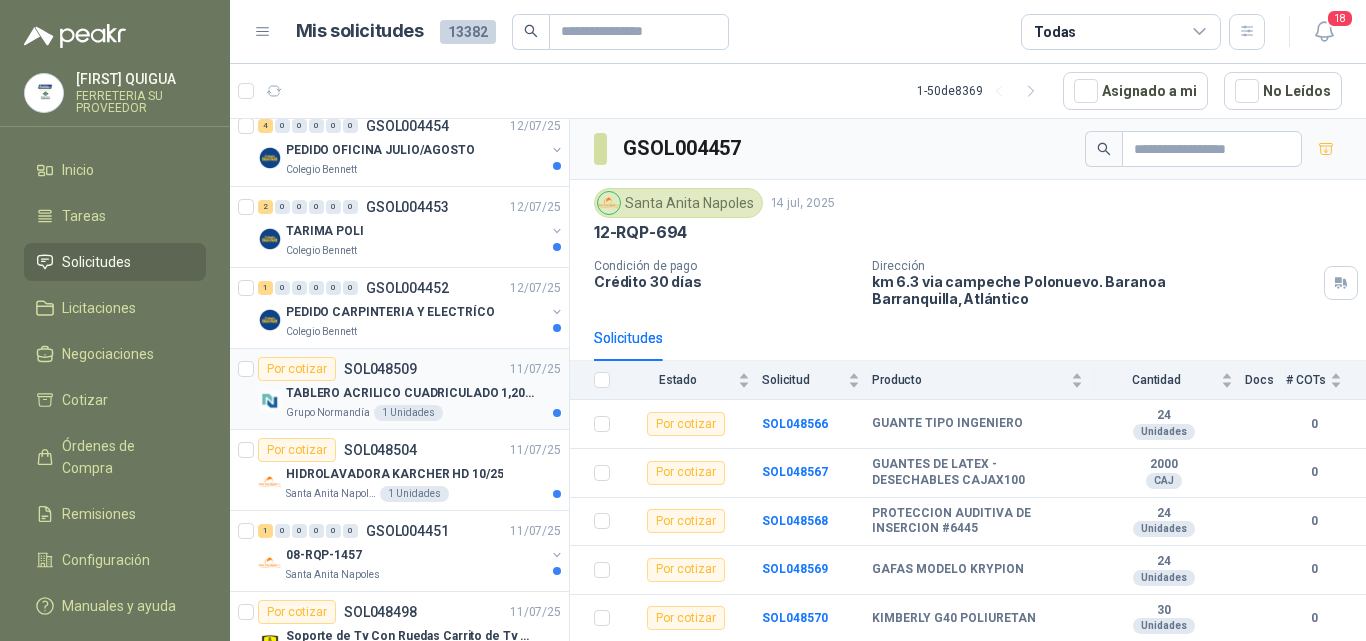 scroll, scrollTop: 2800, scrollLeft: 0, axis: vertical 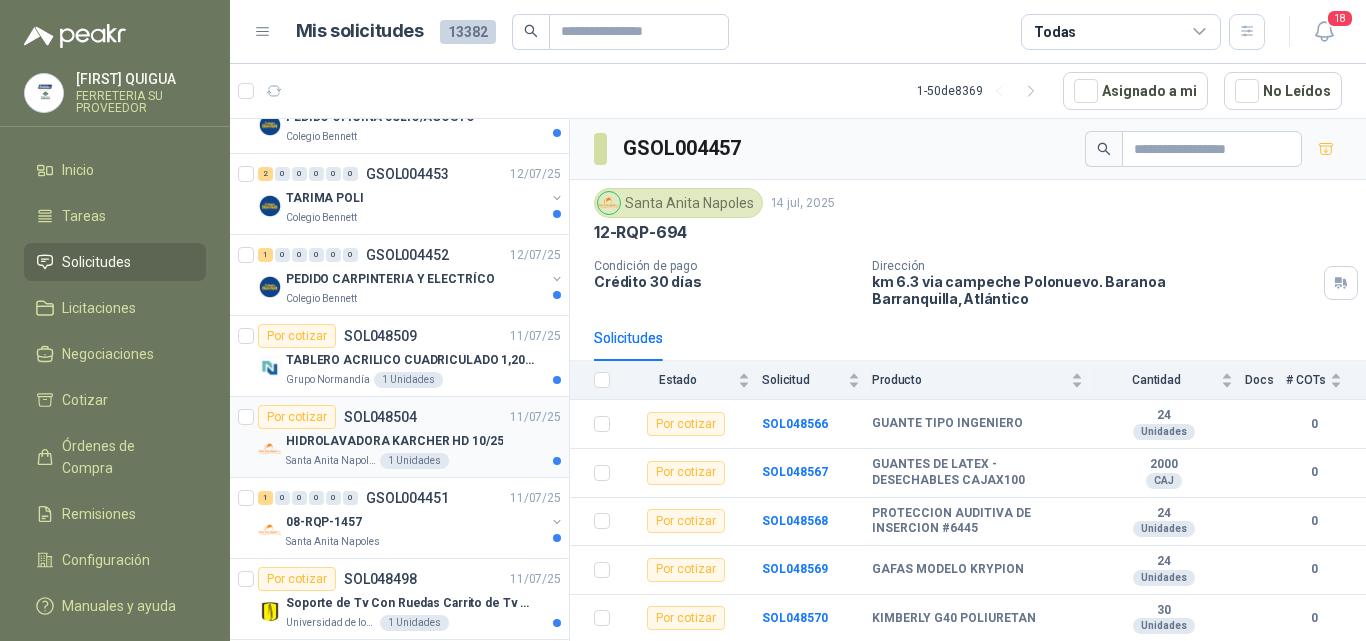 click on "Por cotizar SOL048504 11/07/25" at bounding box center [409, 417] 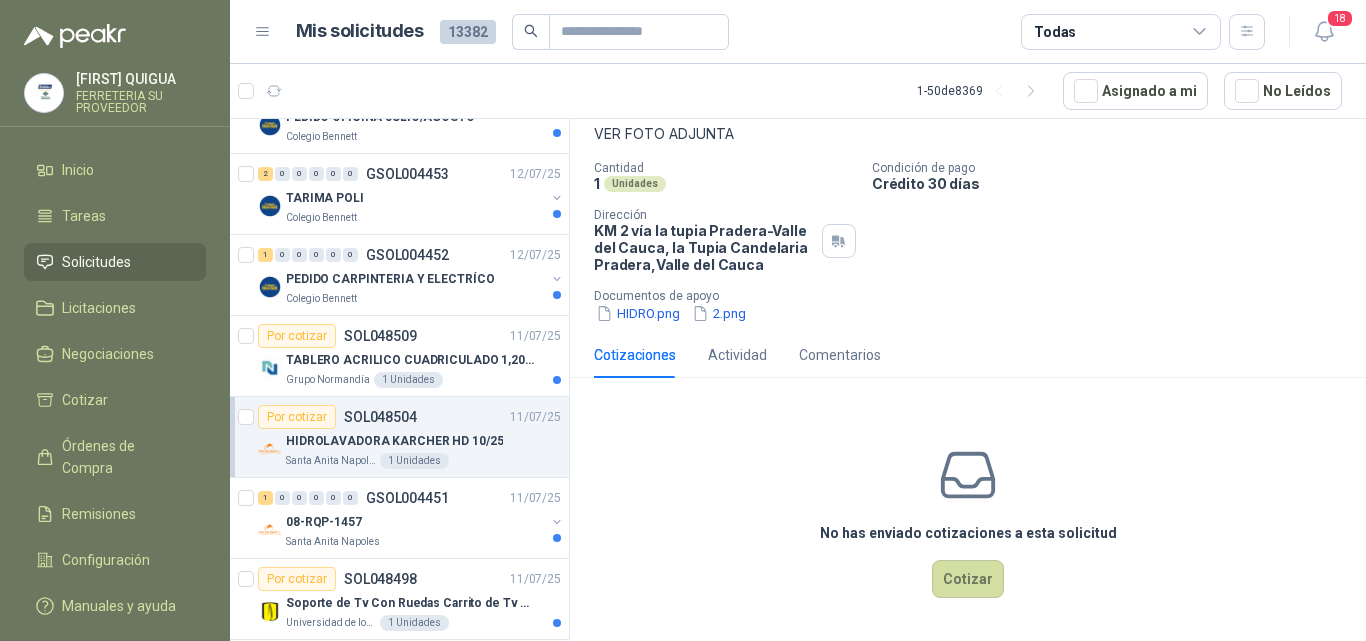 scroll, scrollTop: 121, scrollLeft: 0, axis: vertical 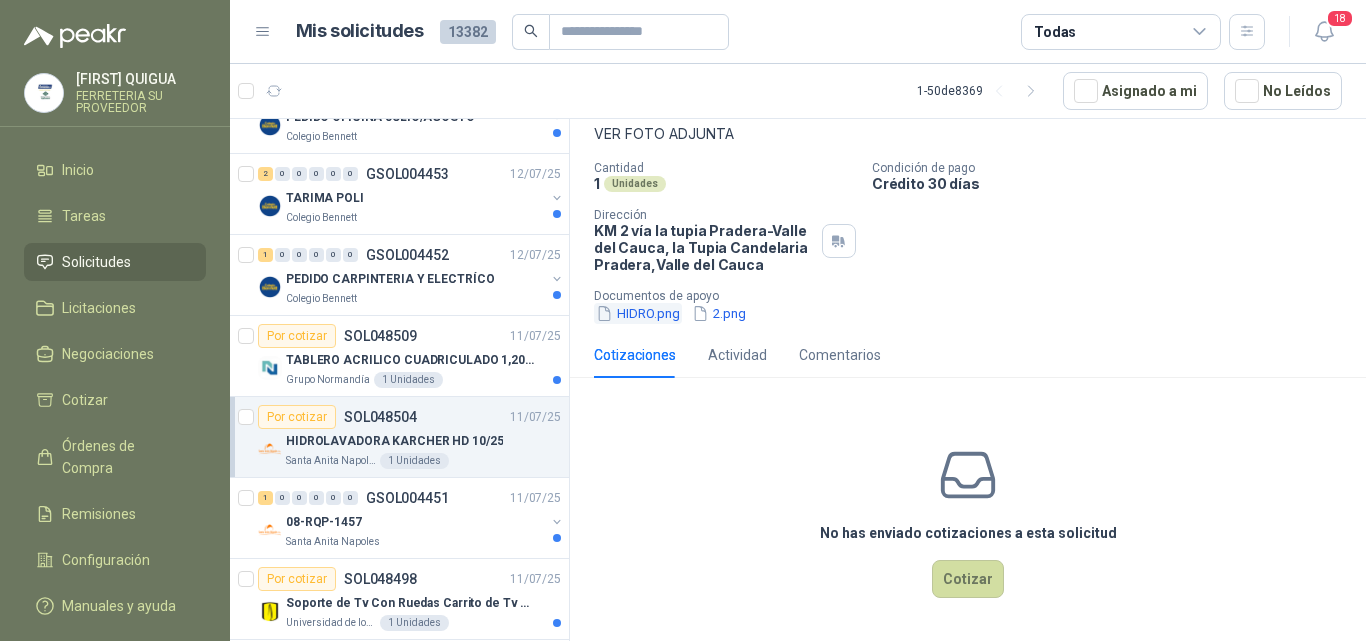 click on "HIDRO.png" at bounding box center (638, 313) 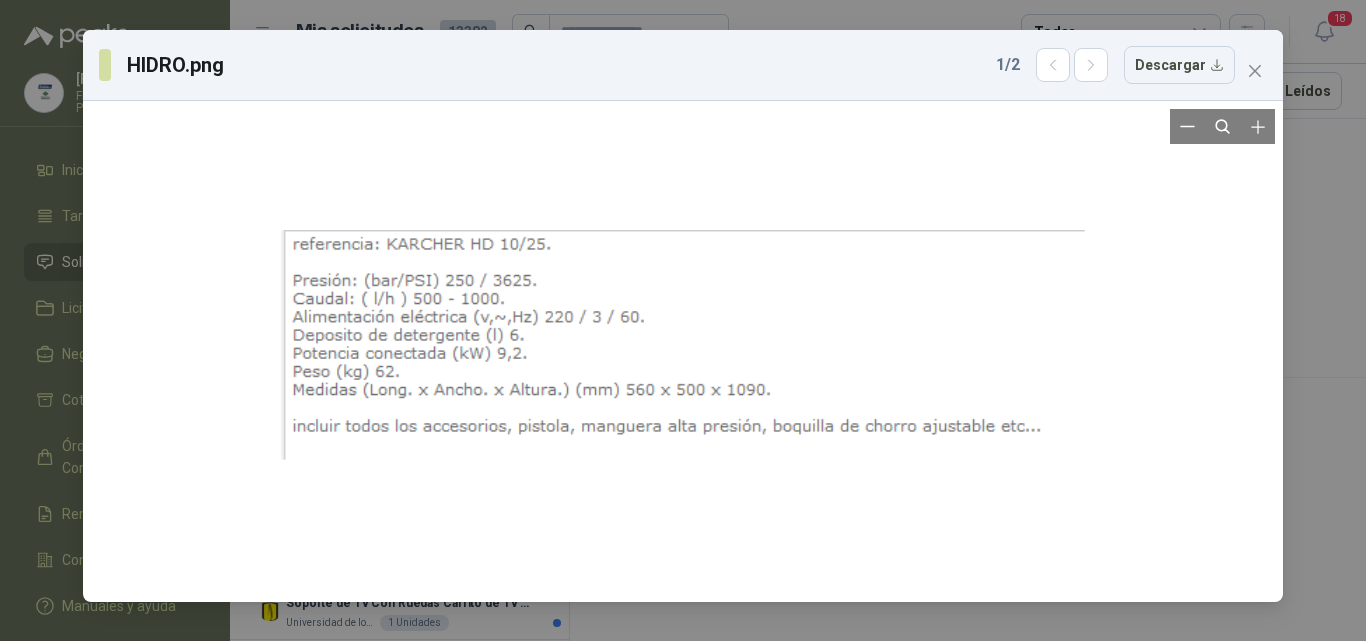 click at bounding box center [683, 344] 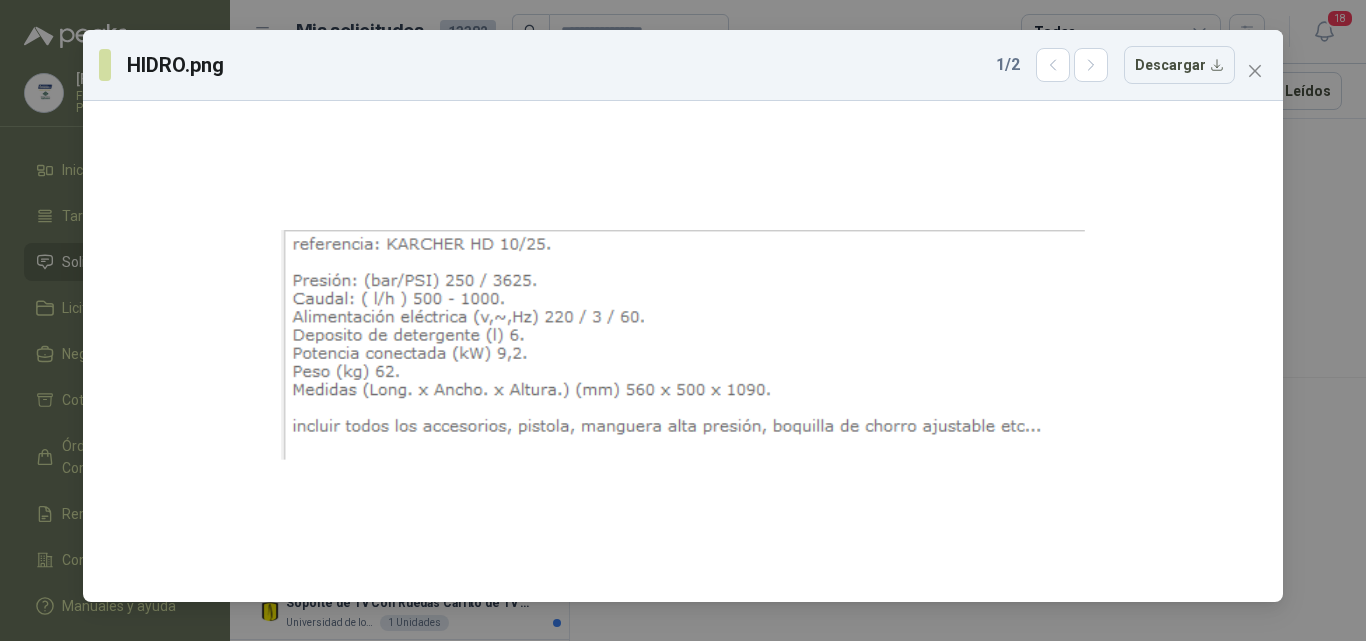 click on "HIDRO.png   1 / 2 Descargar" at bounding box center (683, 65) 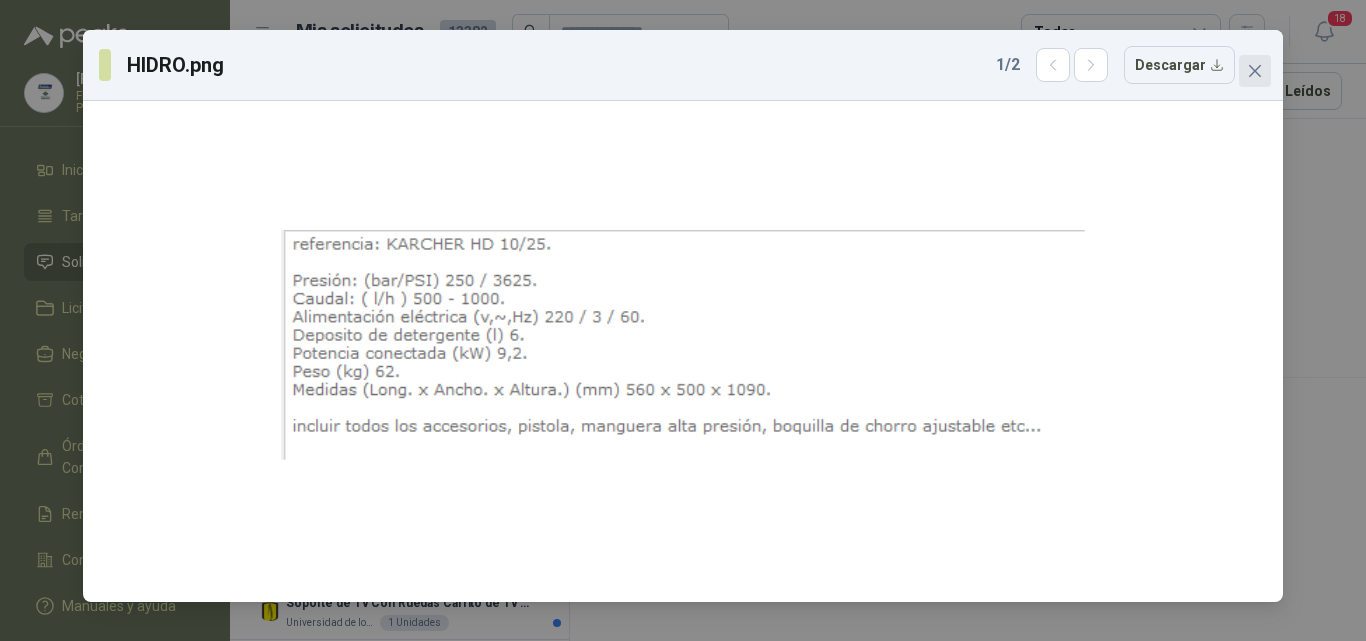 click at bounding box center (1255, 71) 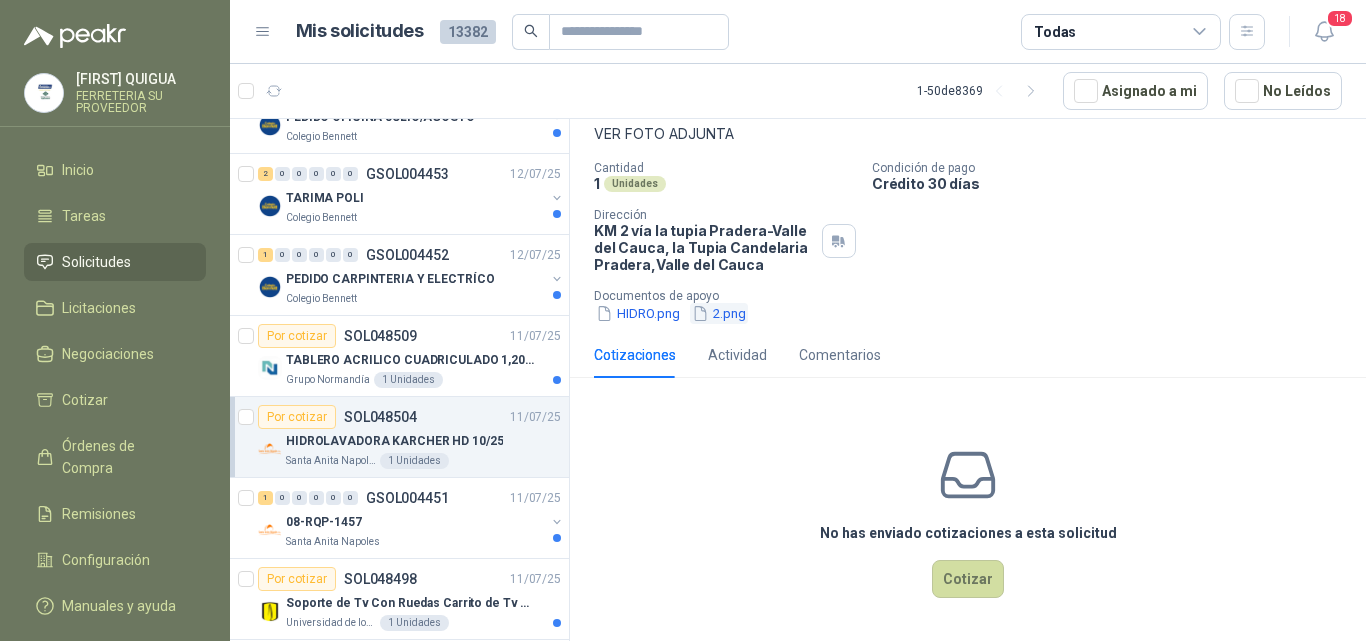 click on "2.png" at bounding box center (719, 313) 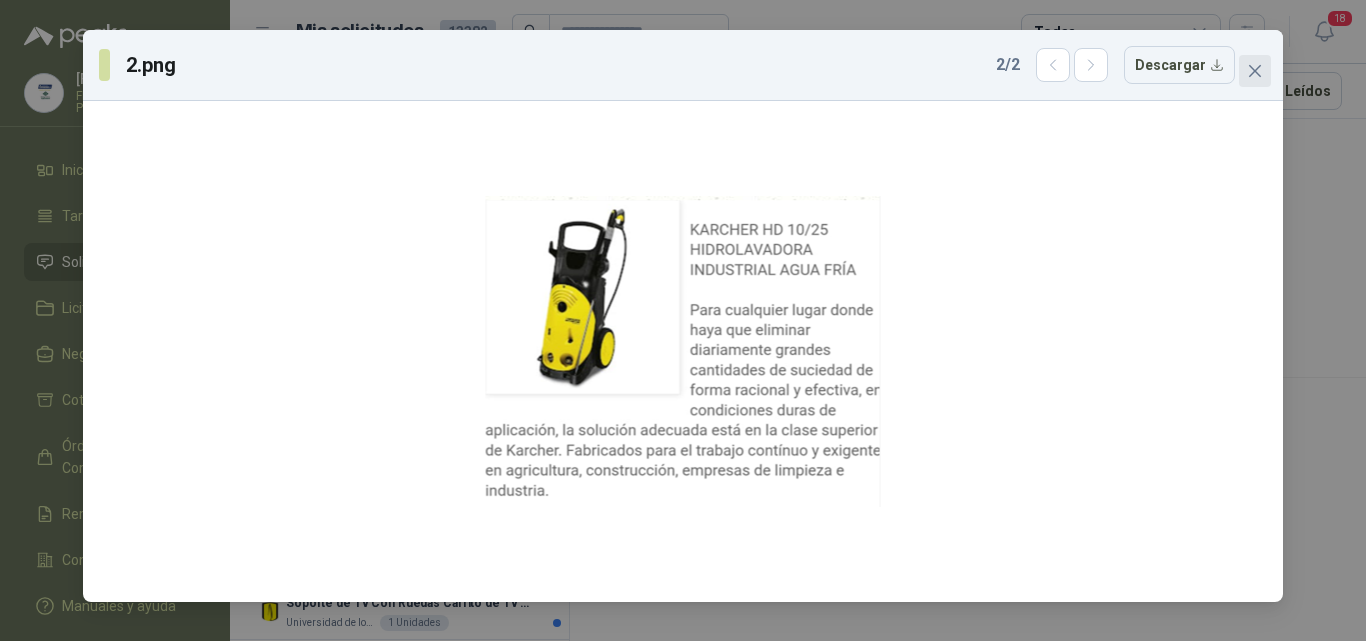 click at bounding box center (1255, 71) 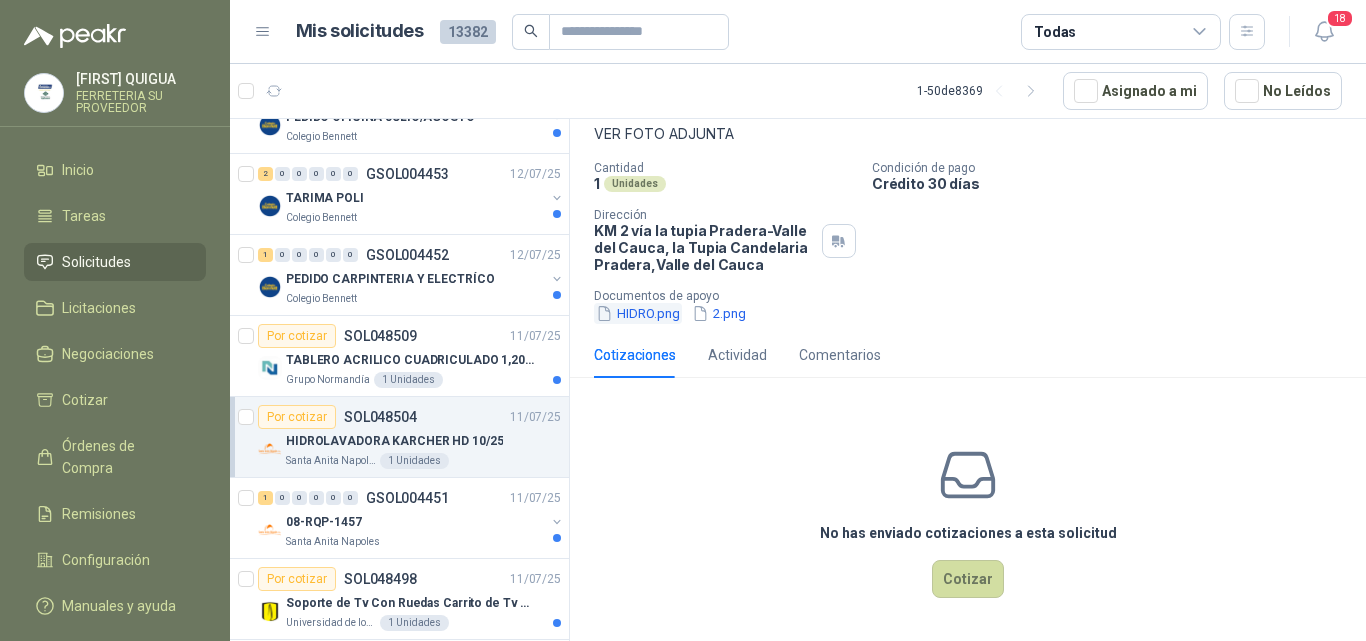 click on "HIDRO.png" at bounding box center (638, 313) 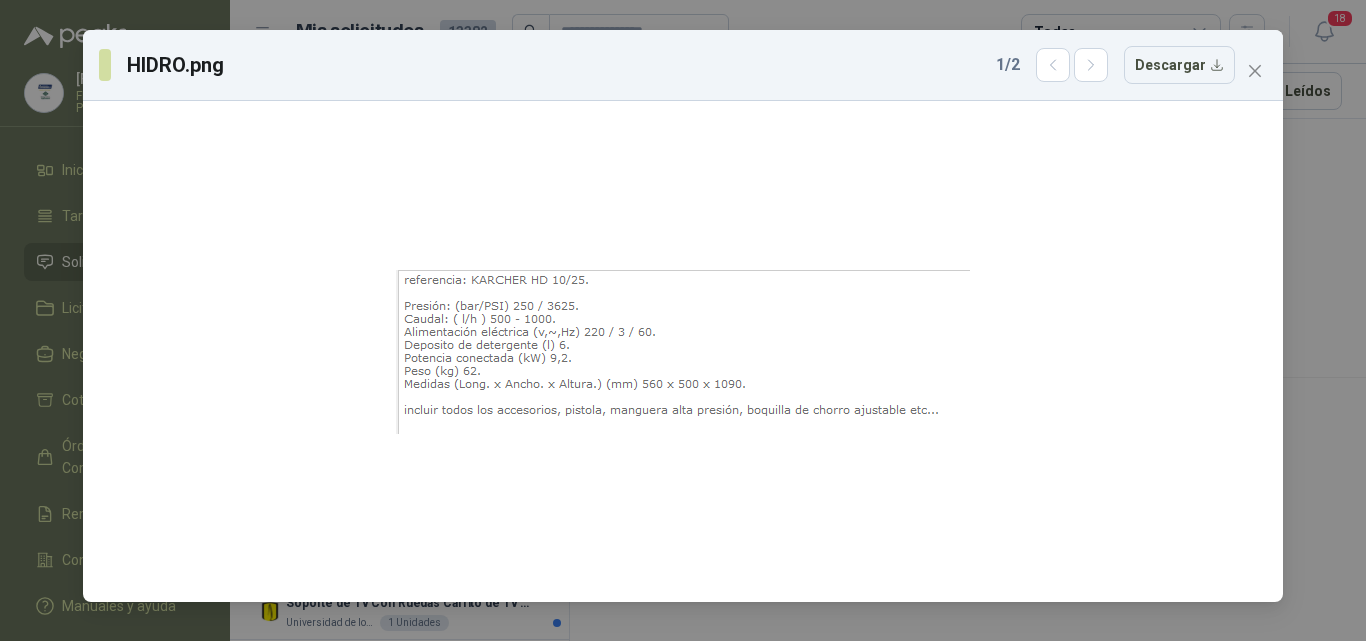 click 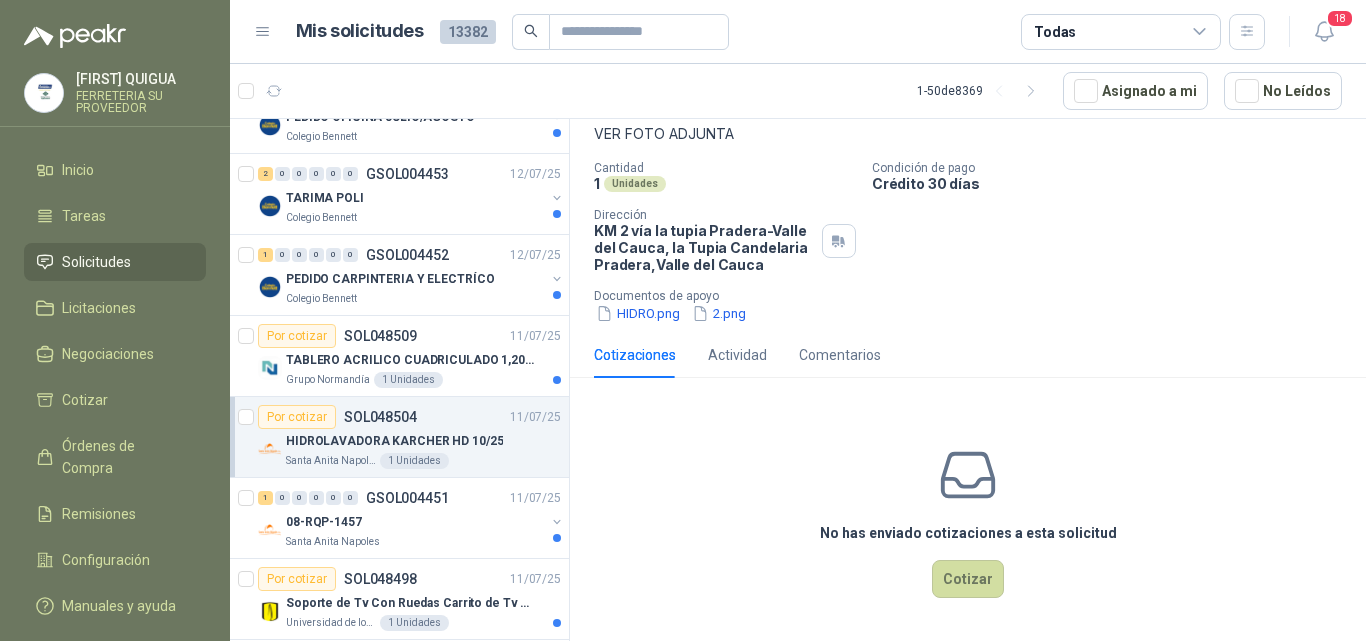 click on "HIDROLAVADORA KARCHER HD 10/25" at bounding box center (394, 441) 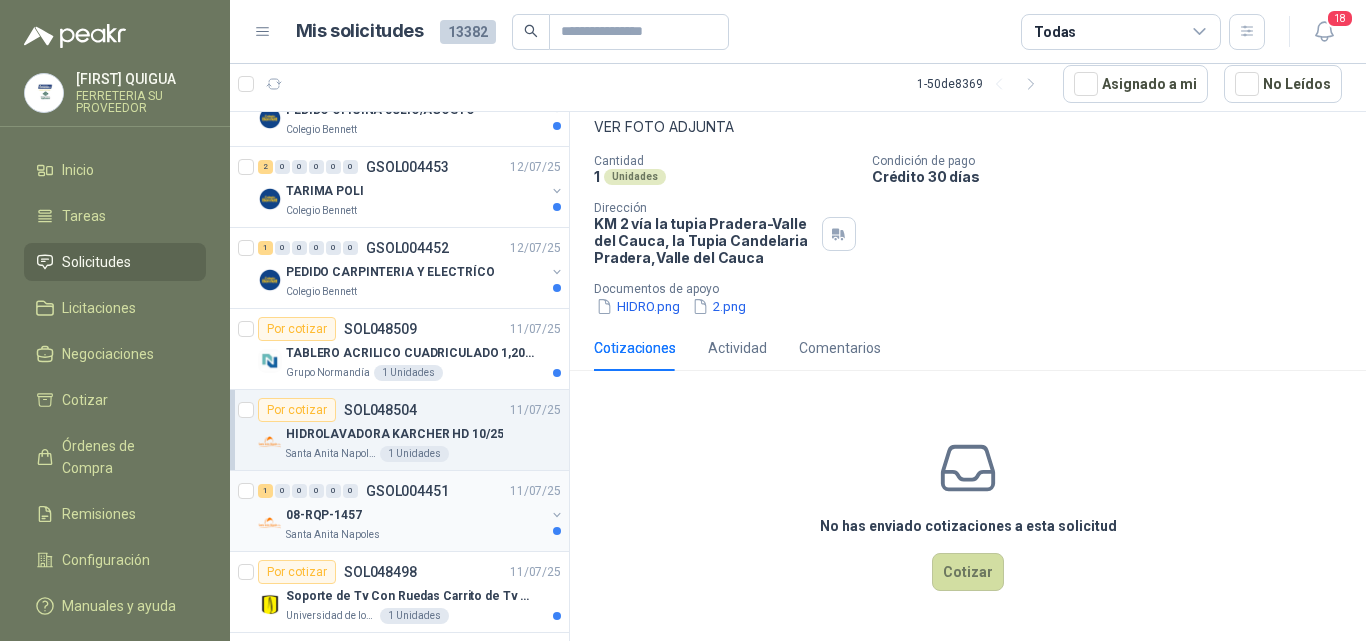 click on "08-RQP-1457" at bounding box center [415, 515] 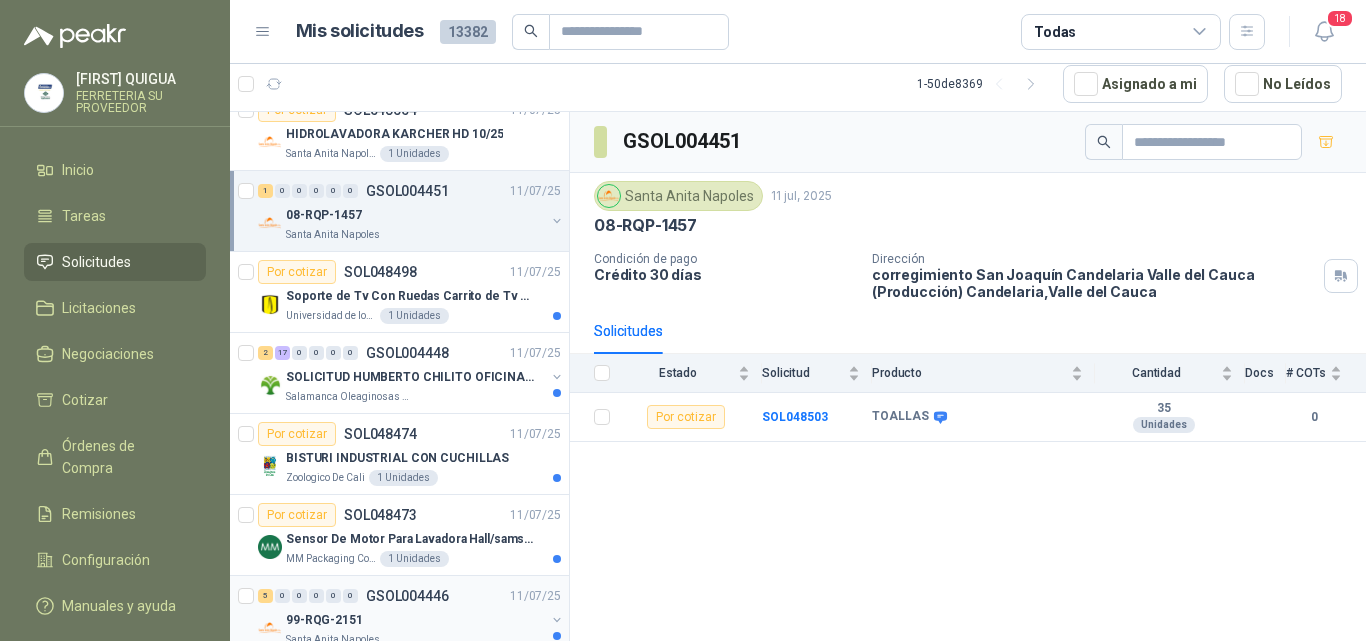 scroll, scrollTop: 3200, scrollLeft: 0, axis: vertical 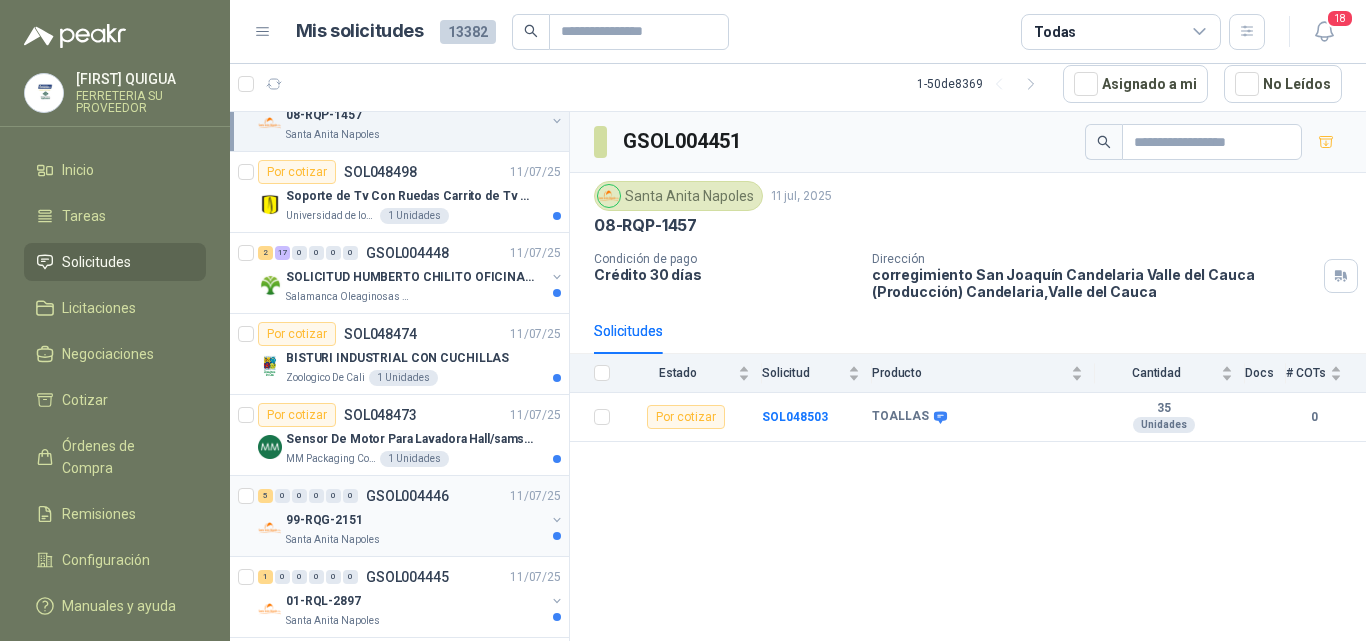 click on "99-RQG-2151" at bounding box center [415, 520] 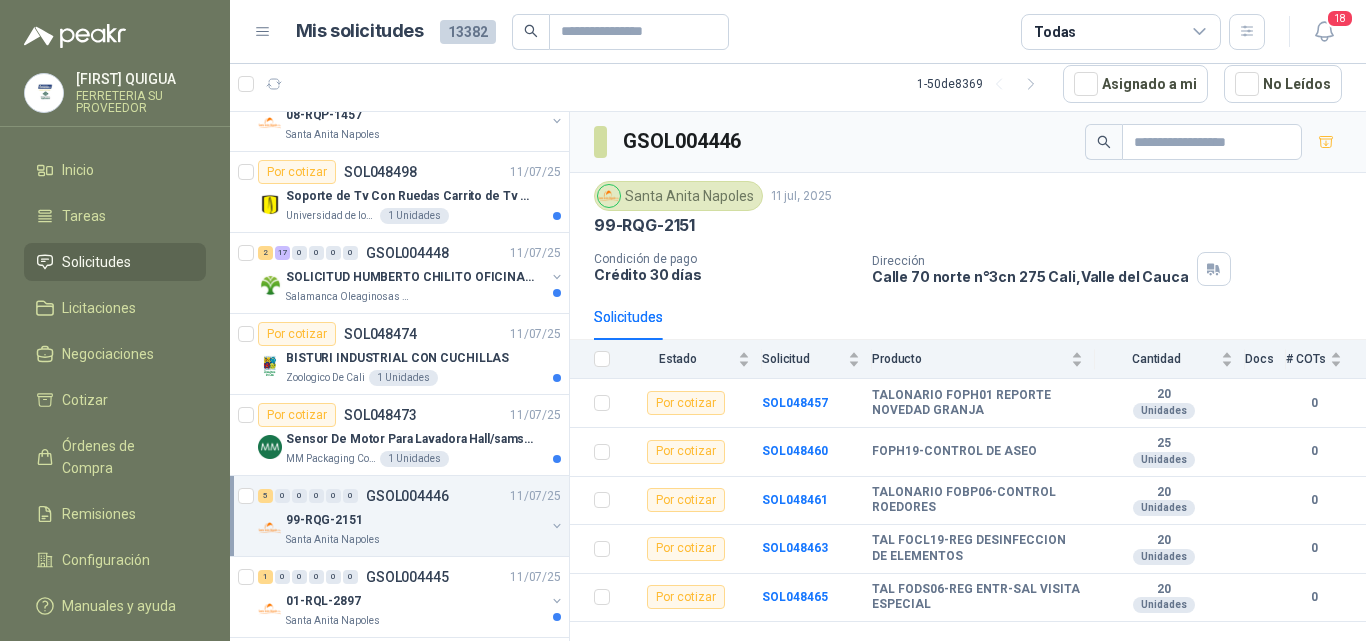 click on "99-RQG-2151" at bounding box center (415, 520) 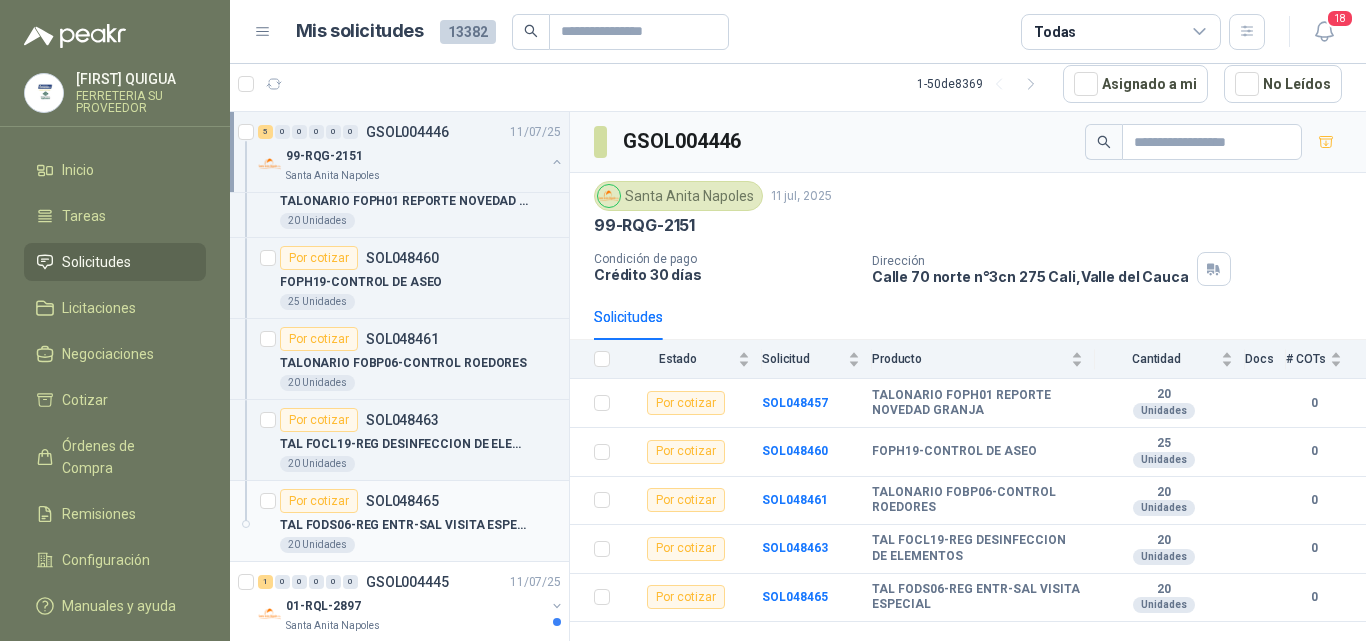 scroll, scrollTop: 3700, scrollLeft: 0, axis: vertical 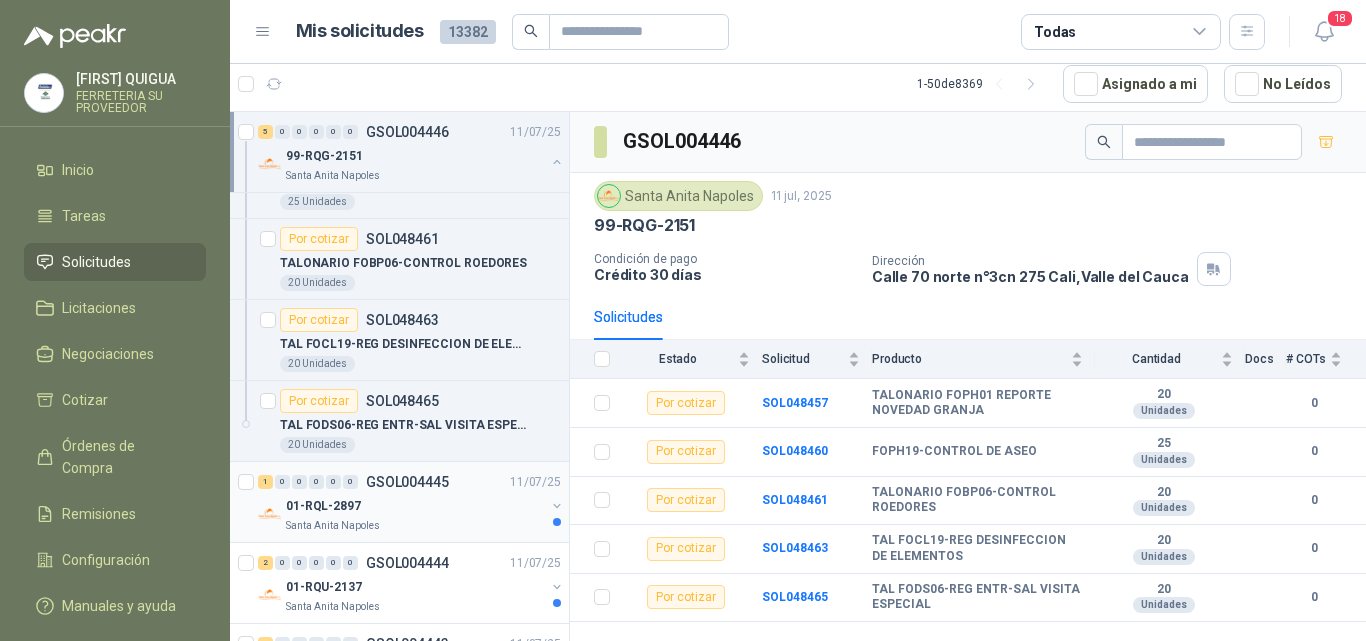 click on "01-RQL-2897" at bounding box center (415, 506) 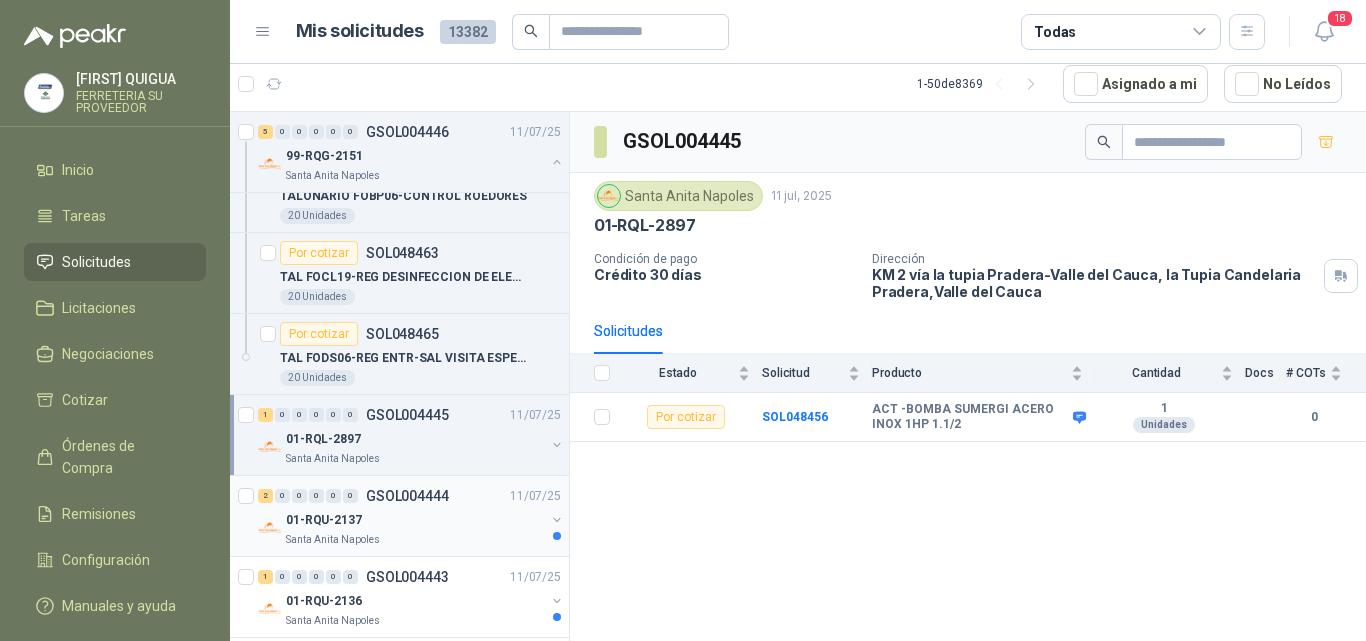 scroll, scrollTop: 3800, scrollLeft: 0, axis: vertical 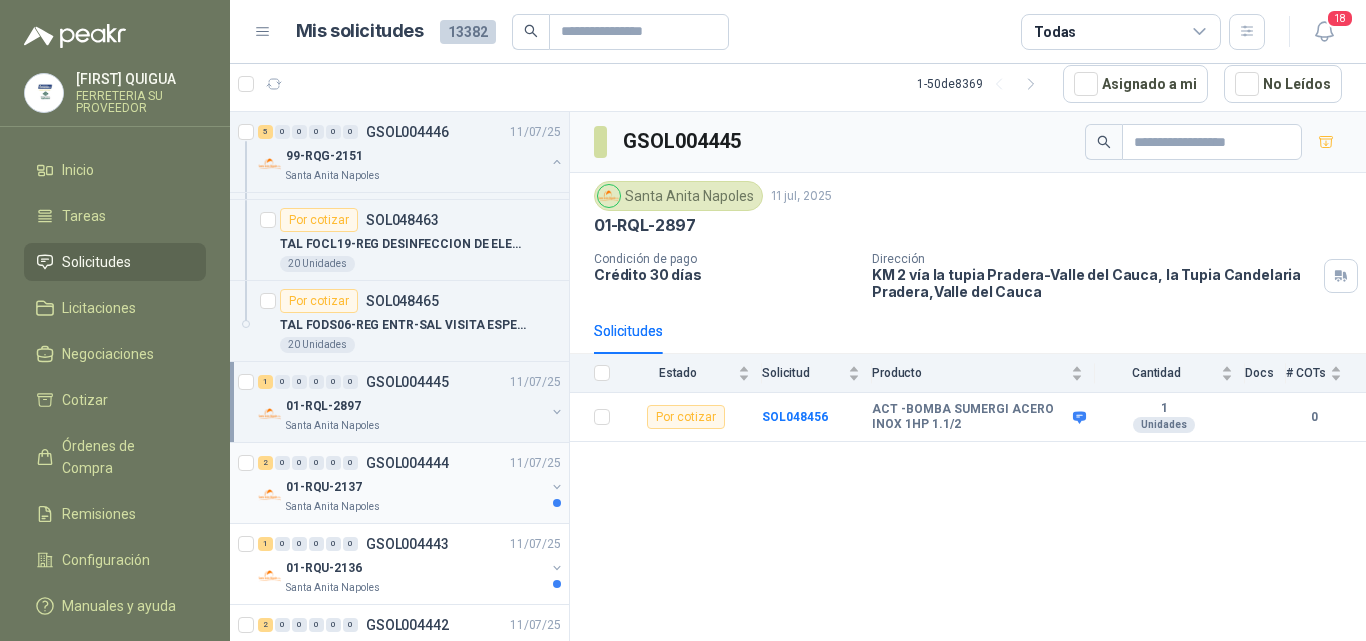 click on "Santa Anita Napoles" at bounding box center (415, 507) 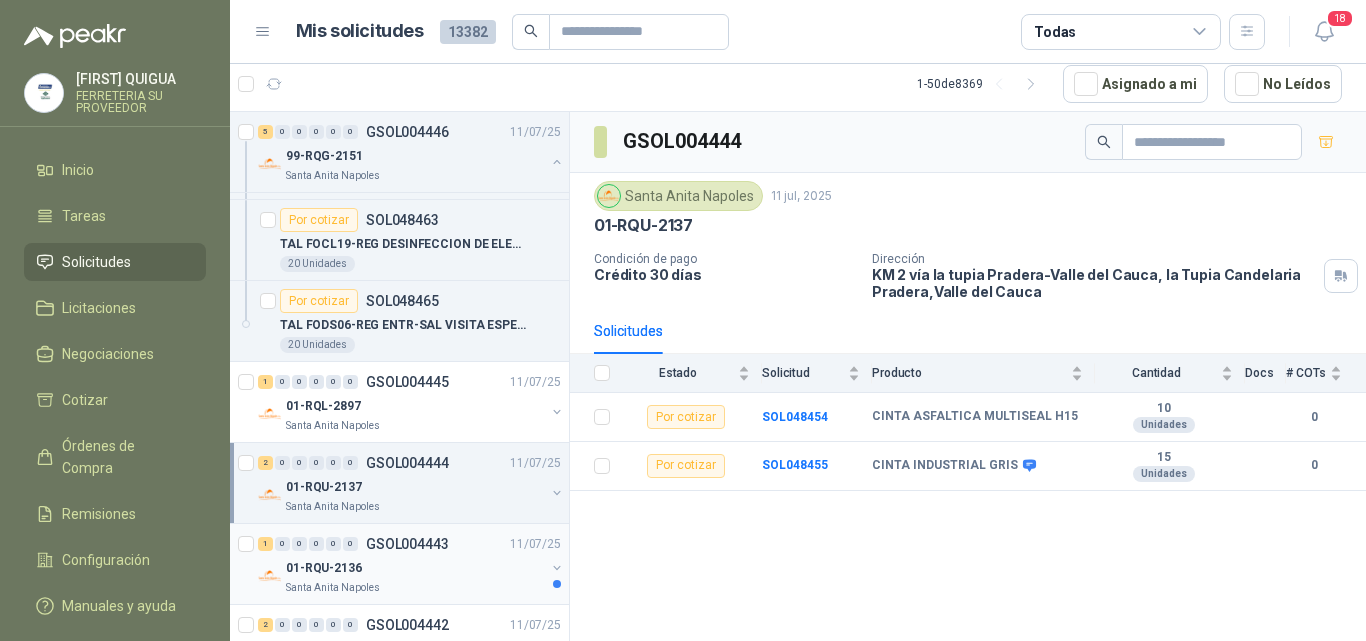 click on "01-RQU-2136" at bounding box center (415, 568) 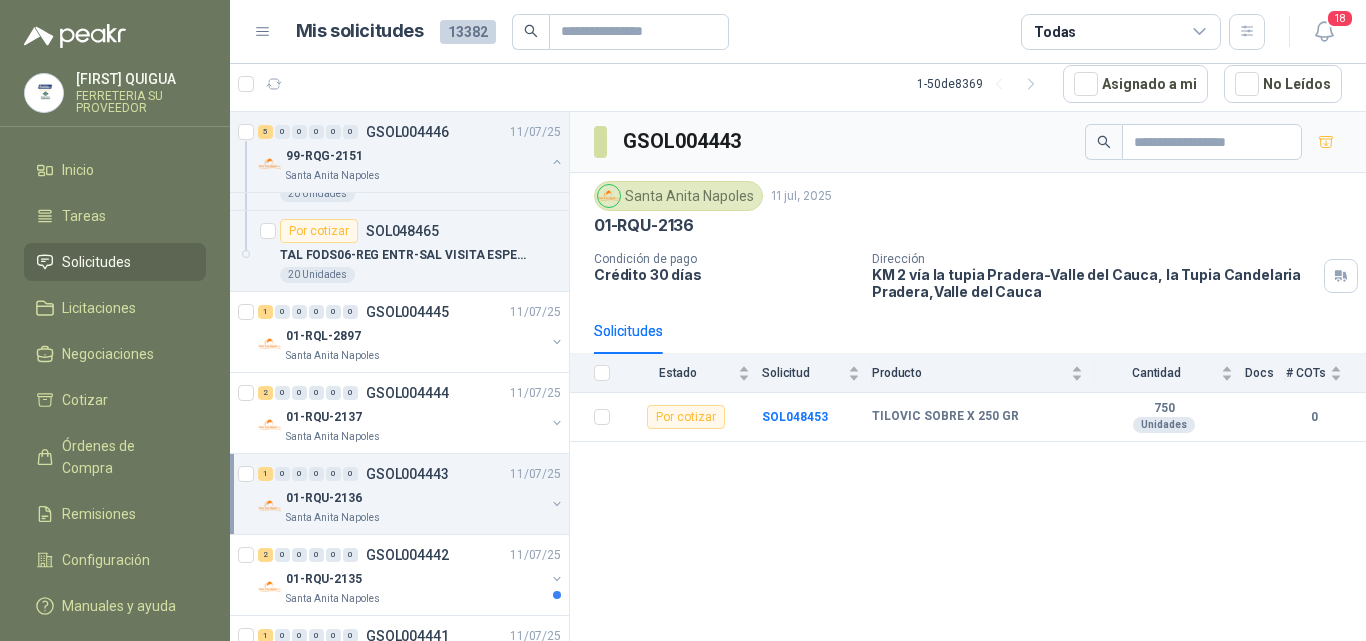 scroll, scrollTop: 4000, scrollLeft: 0, axis: vertical 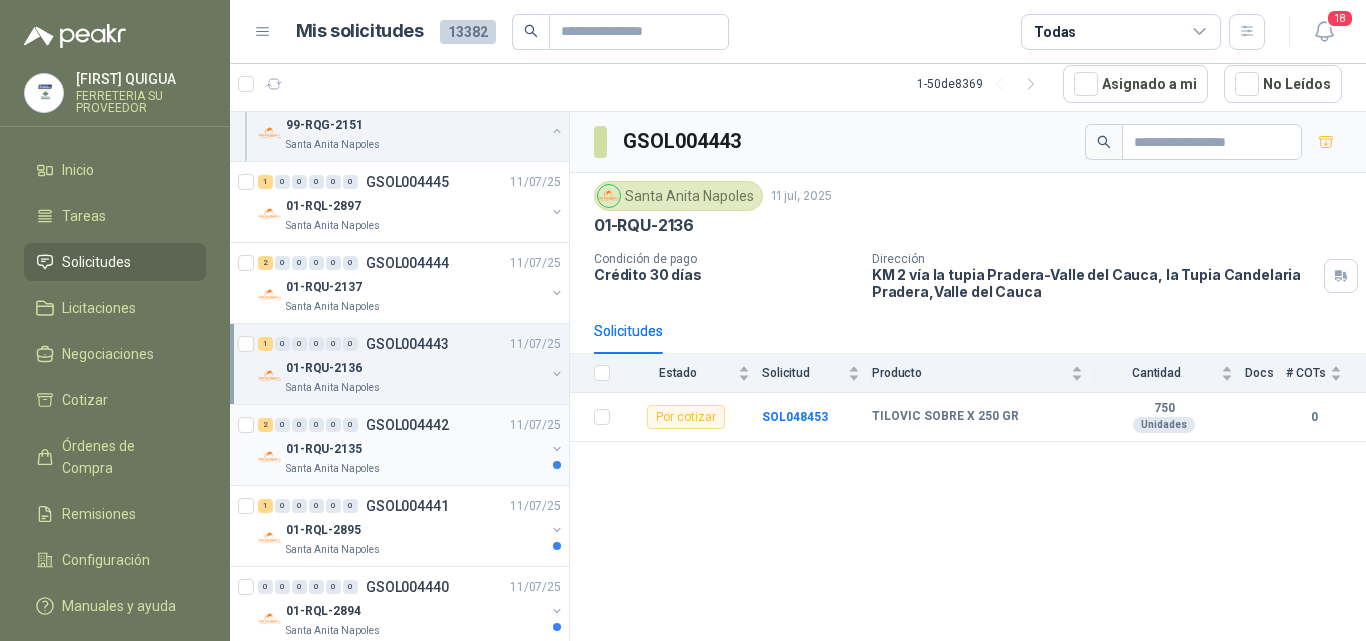 click on "01-RQU-2135" at bounding box center [415, 449] 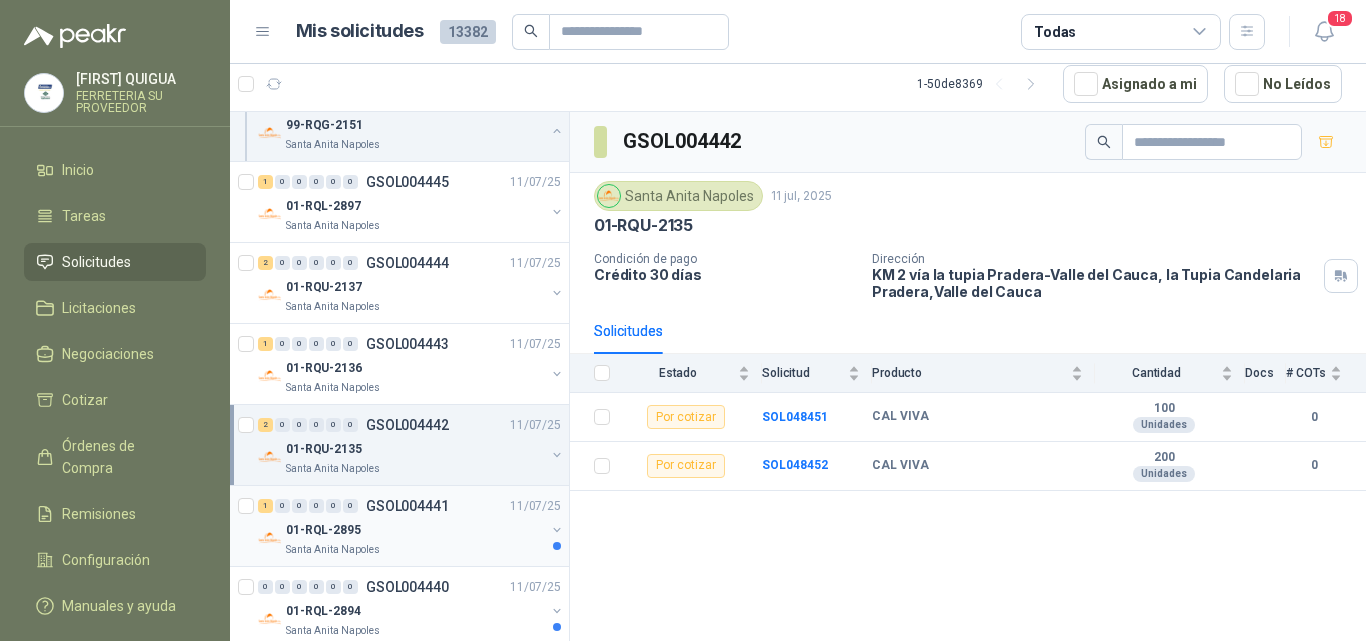 click on "Santa Anita Napoles" at bounding box center [415, 550] 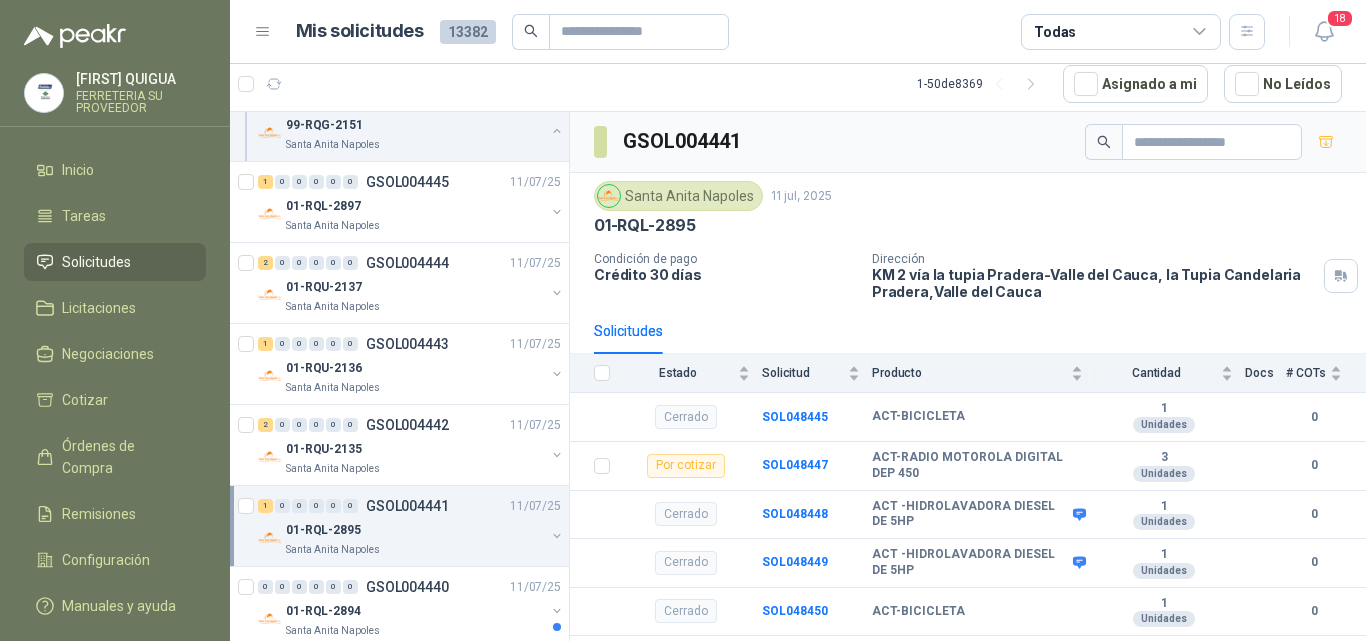 scroll, scrollTop: 4100, scrollLeft: 0, axis: vertical 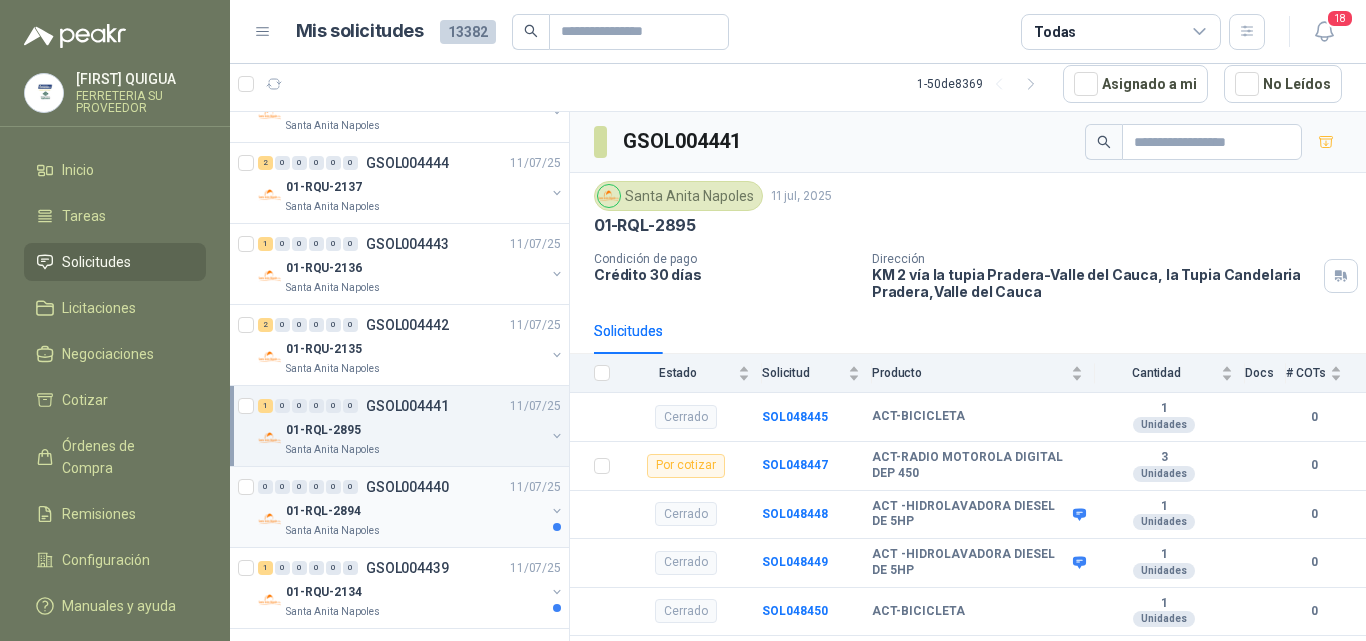 click on "01-RQL-2894" at bounding box center (415, 511) 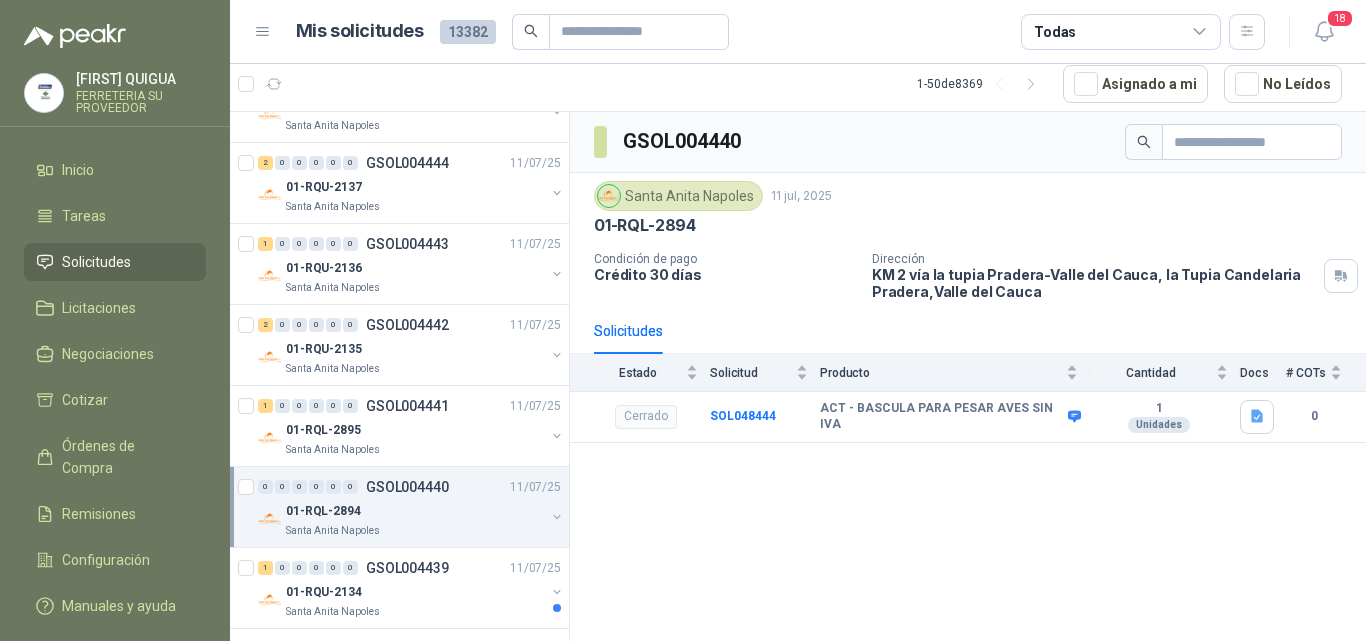 scroll, scrollTop: 4200, scrollLeft: 0, axis: vertical 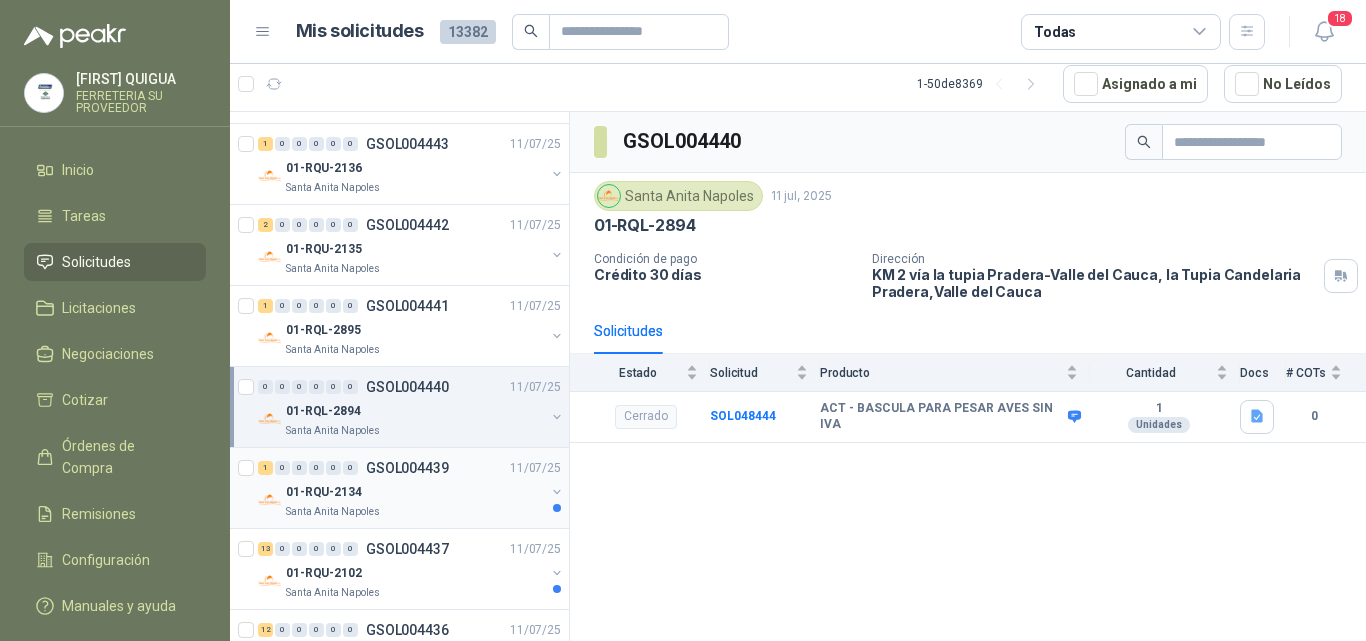 click on "Santa Anita Napoles" at bounding box center [415, 512] 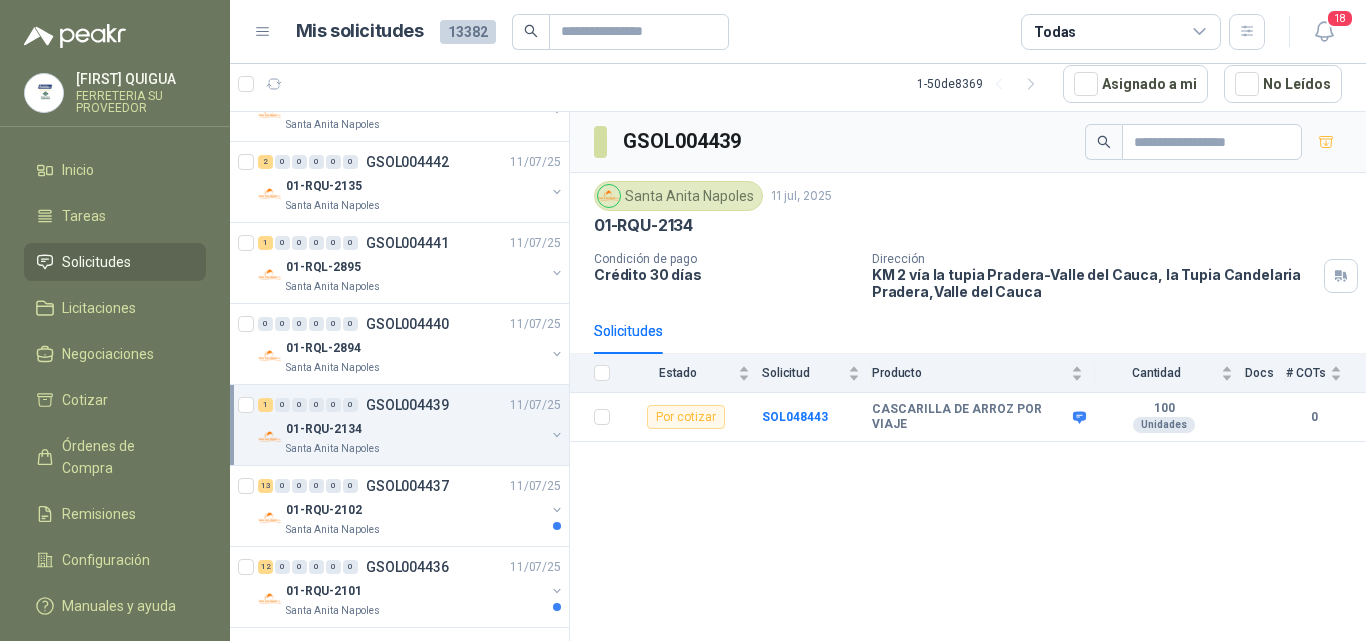 scroll, scrollTop: 4294, scrollLeft: 0, axis: vertical 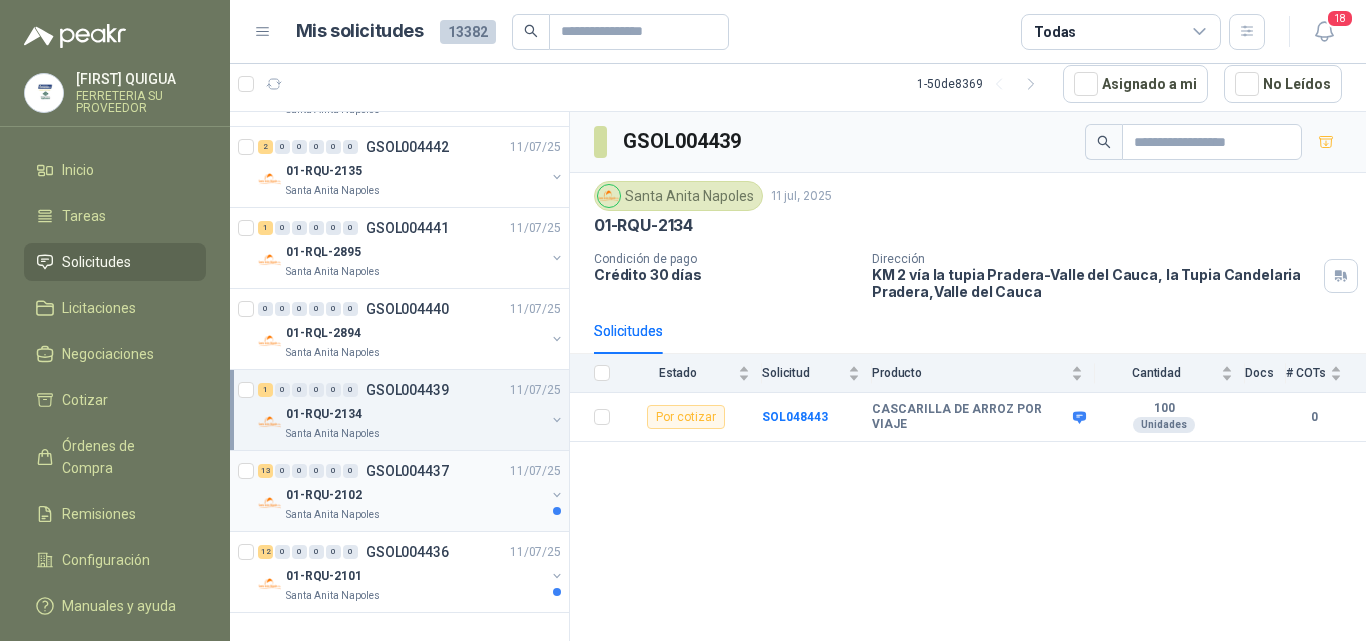 click on "Santa Anita Napoles" at bounding box center (415, 515) 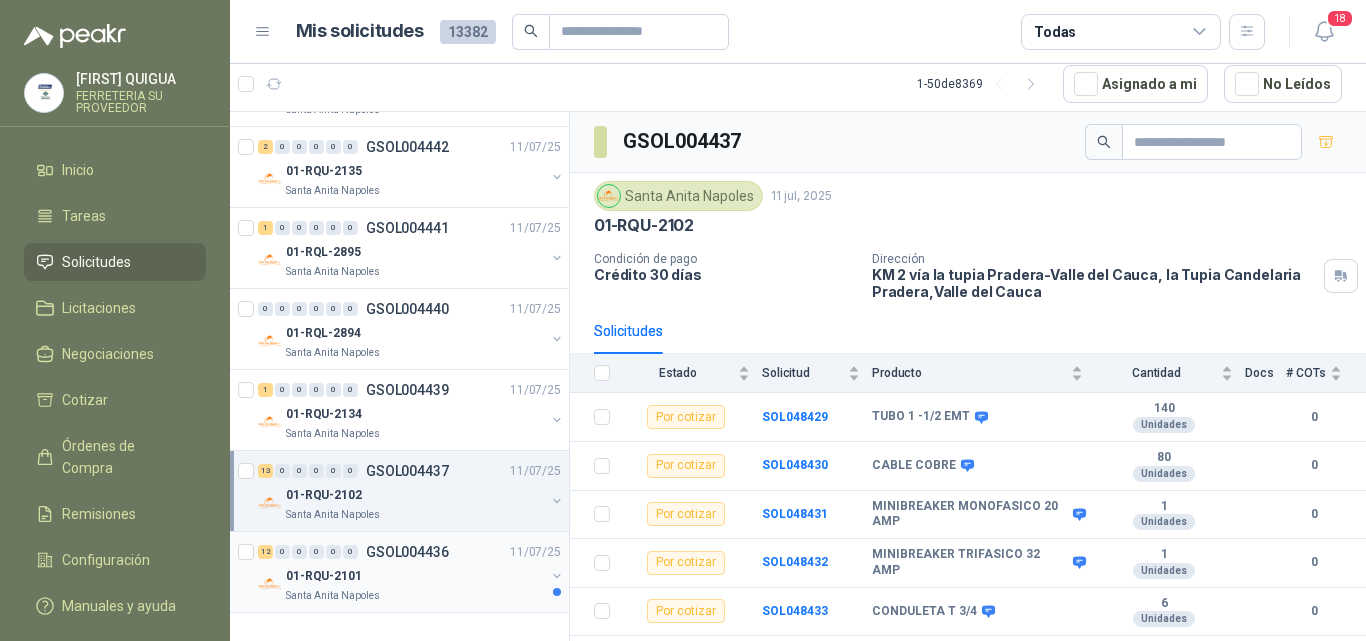 click on "Santa Anita Napoles" at bounding box center [415, 596] 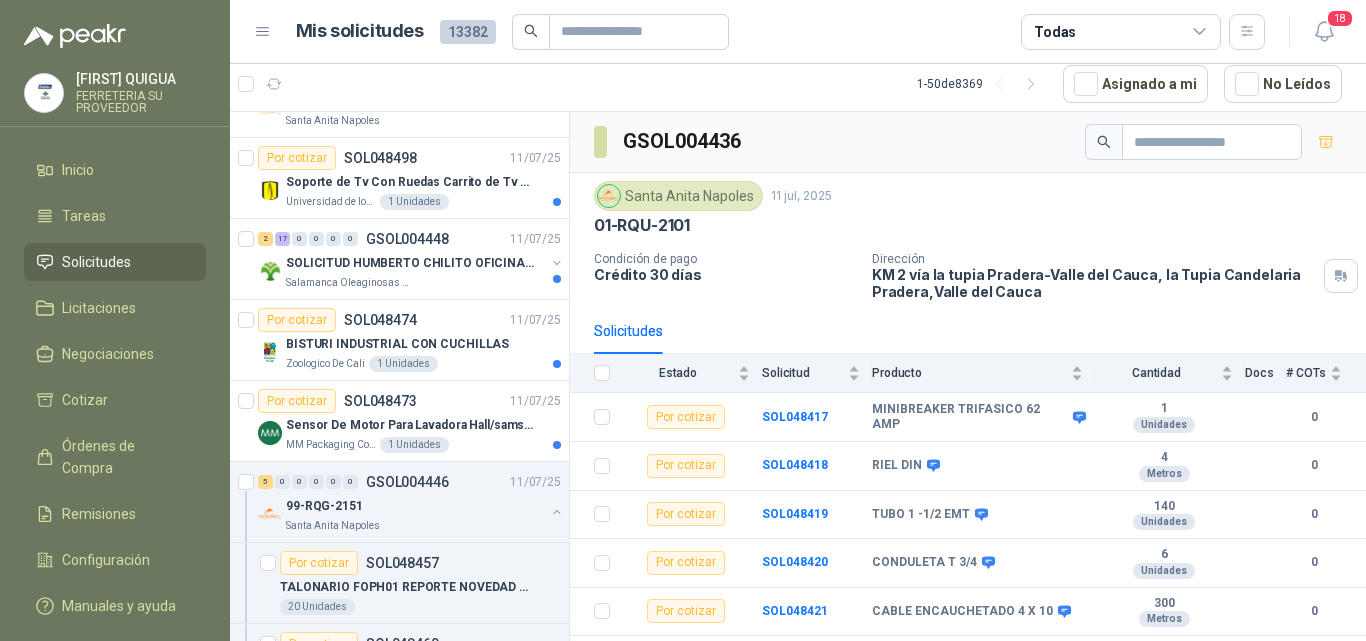 scroll, scrollTop: 3194, scrollLeft: 0, axis: vertical 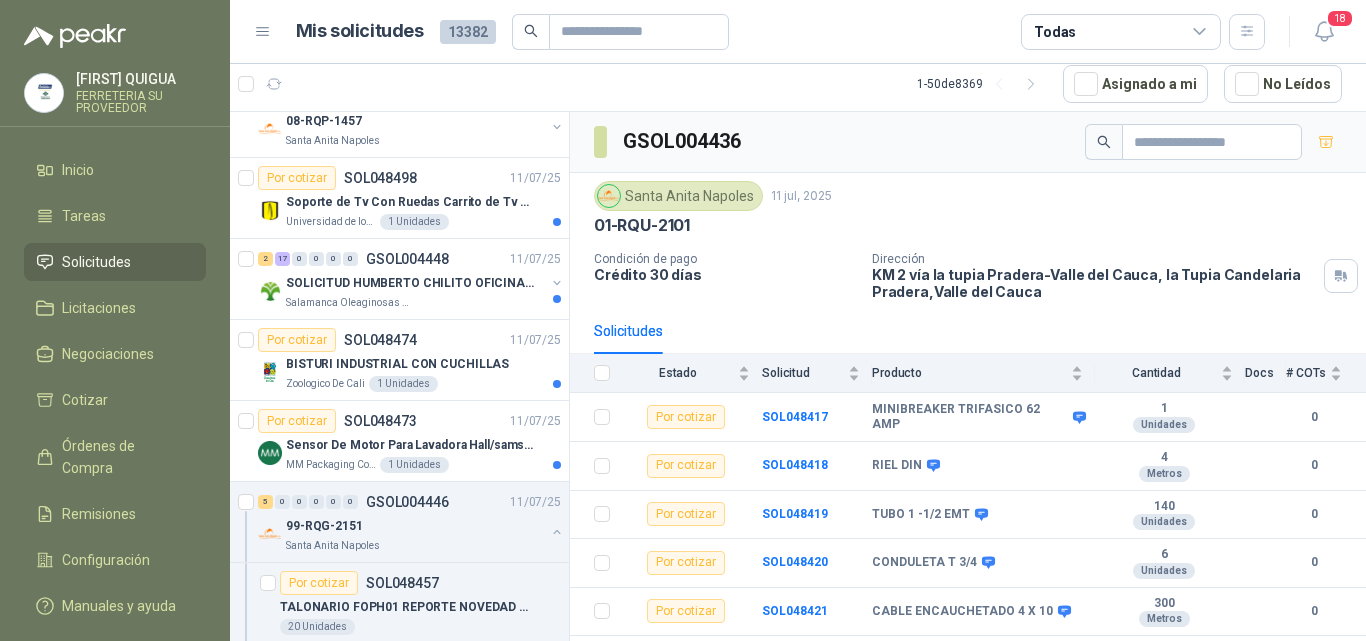 click on "Solicitudes" at bounding box center [115, 262] 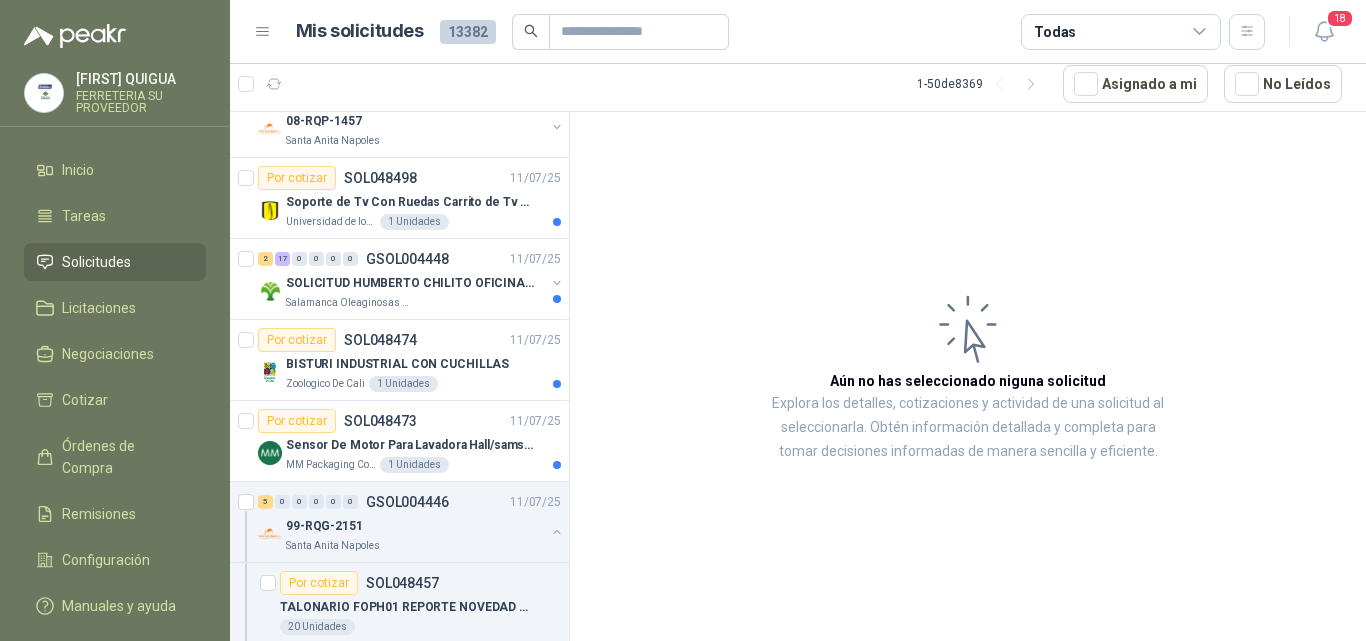 scroll, scrollTop: 2794, scrollLeft: 0, axis: vertical 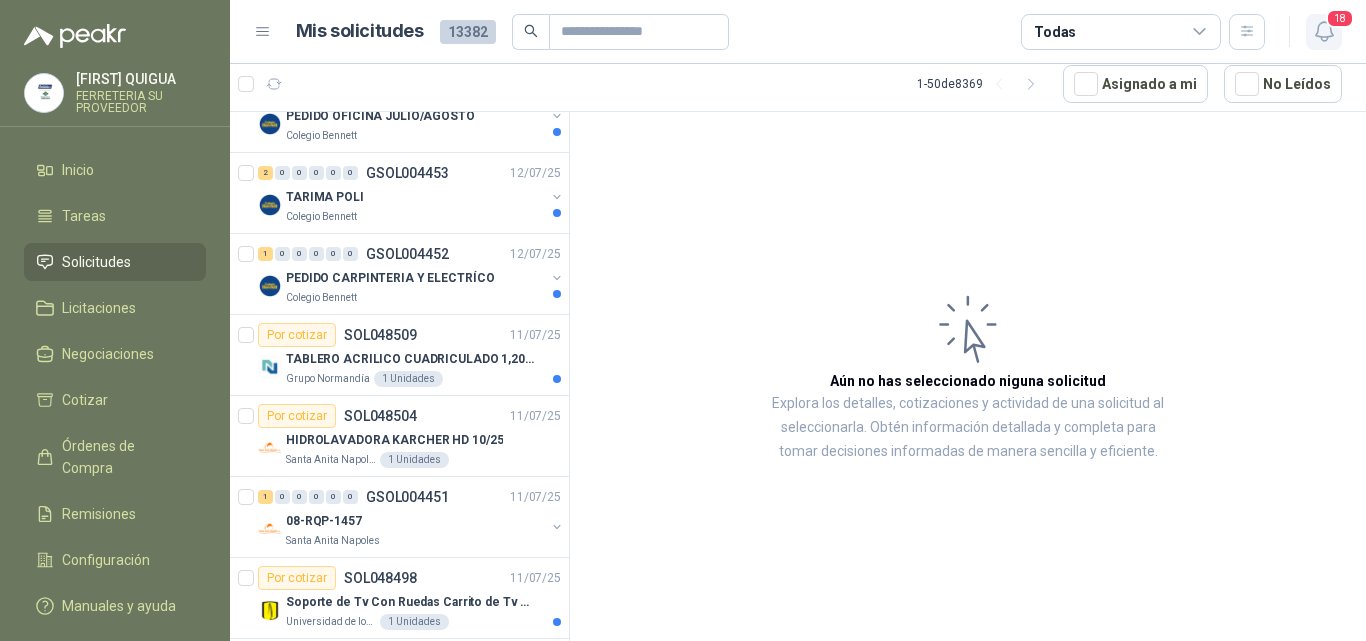 click on "18" at bounding box center (1340, 18) 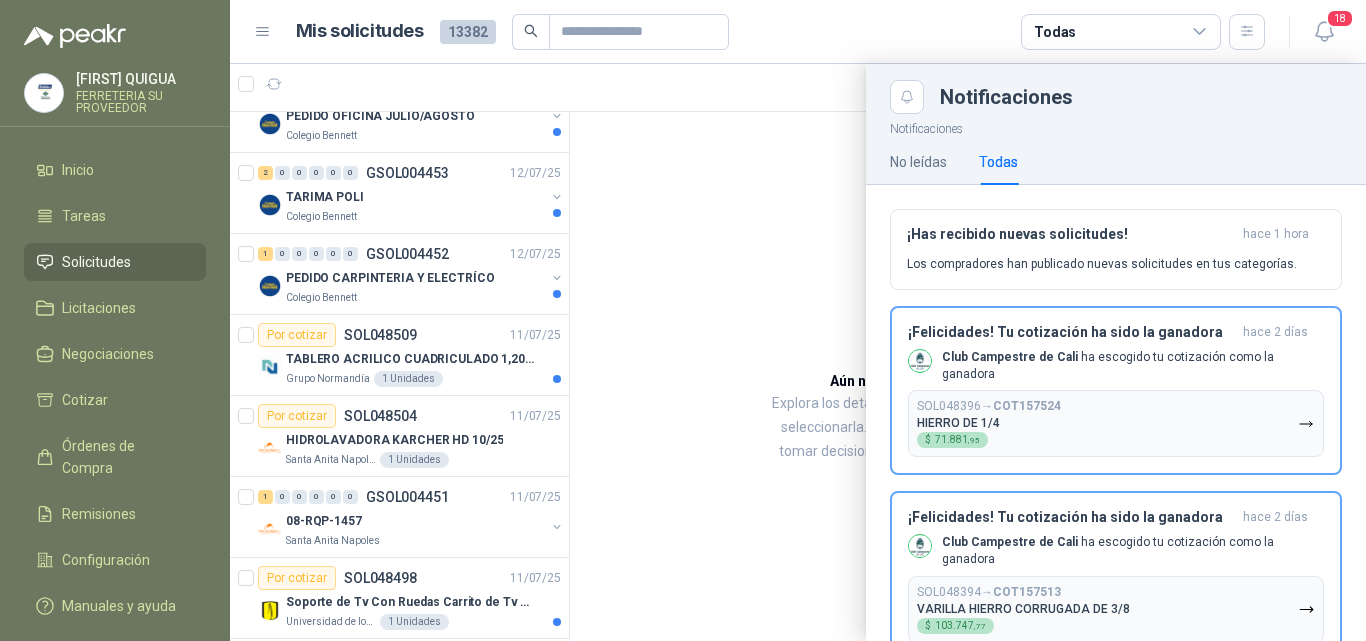 click on "13382" at bounding box center (468, 32) 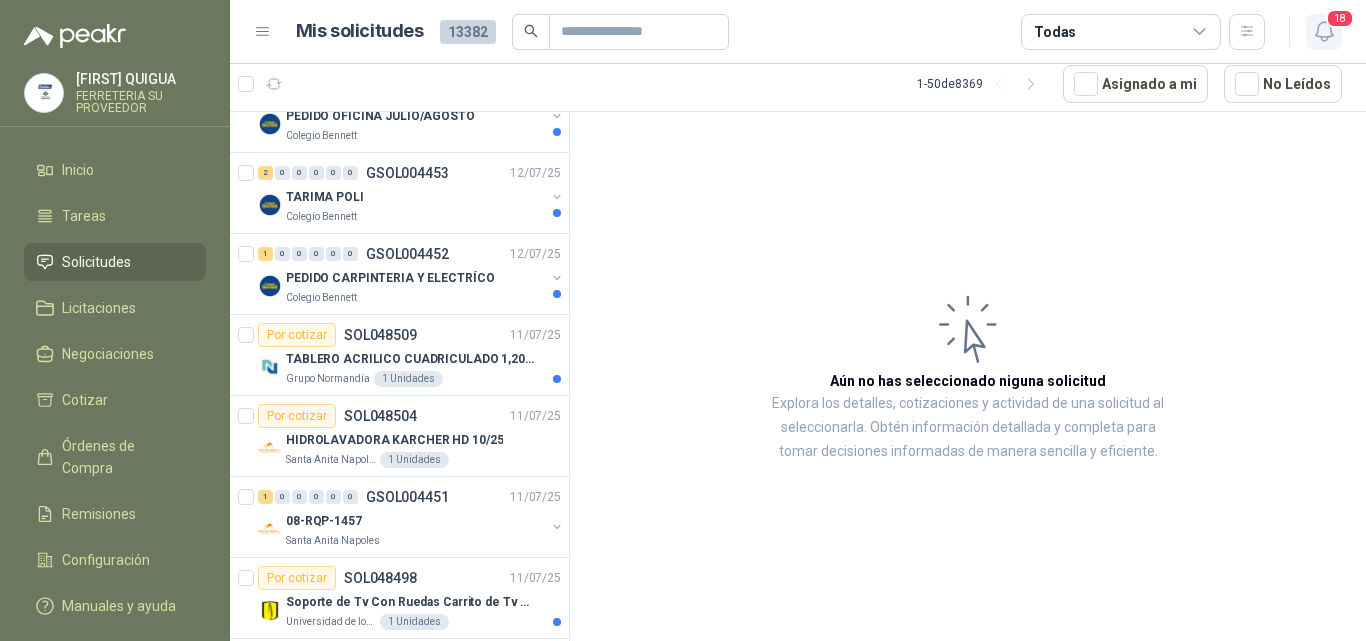 click on "18" at bounding box center [1340, 18] 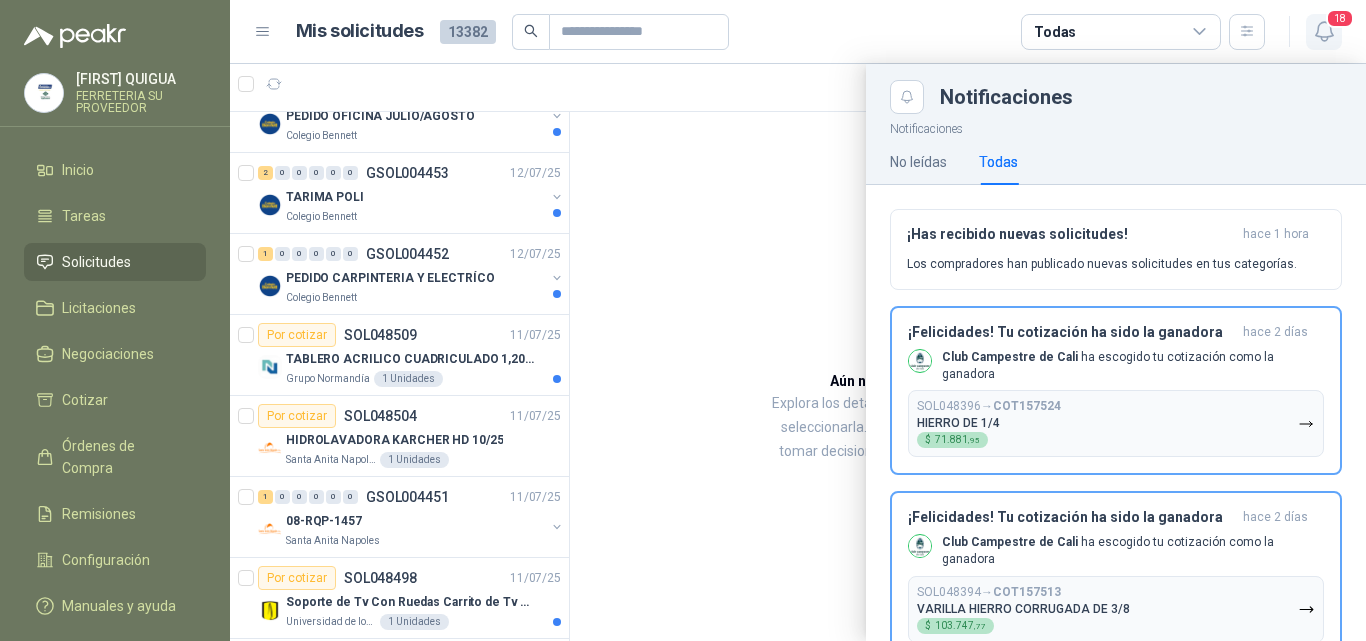 click on "18" at bounding box center (1340, 18) 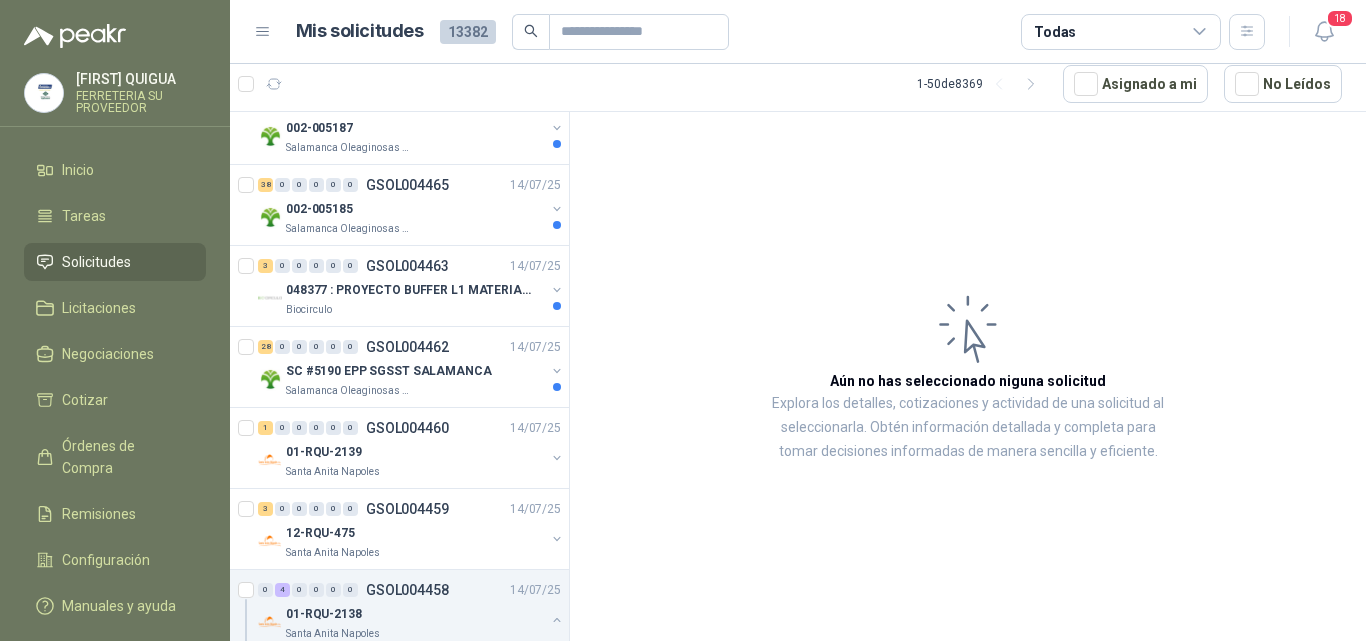 scroll, scrollTop: 1600, scrollLeft: 0, axis: vertical 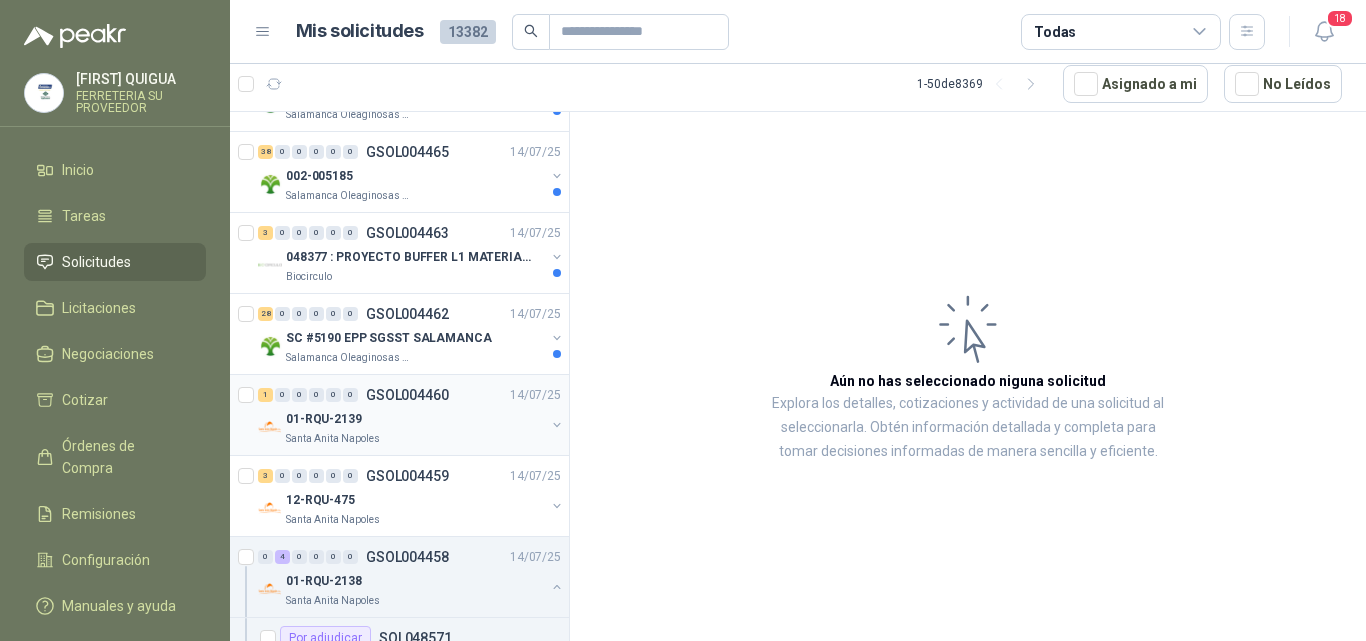 click on "01-RQU-2139" at bounding box center [415, 419] 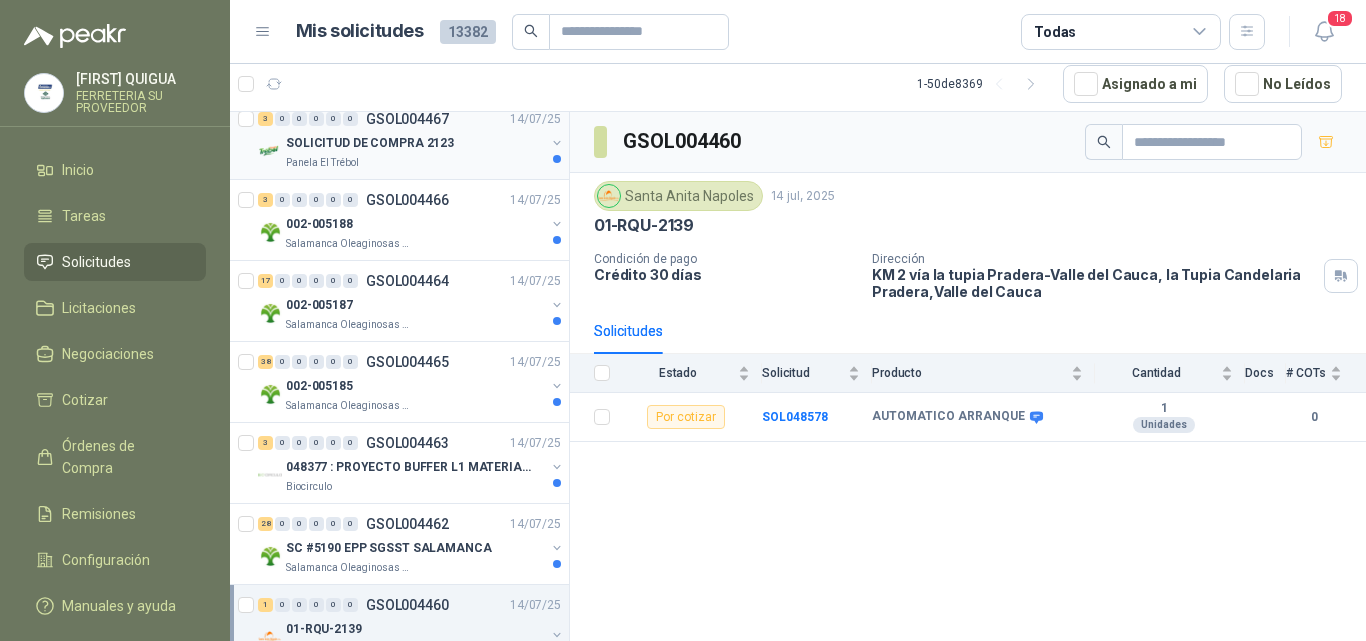 scroll, scrollTop: 1200, scrollLeft: 0, axis: vertical 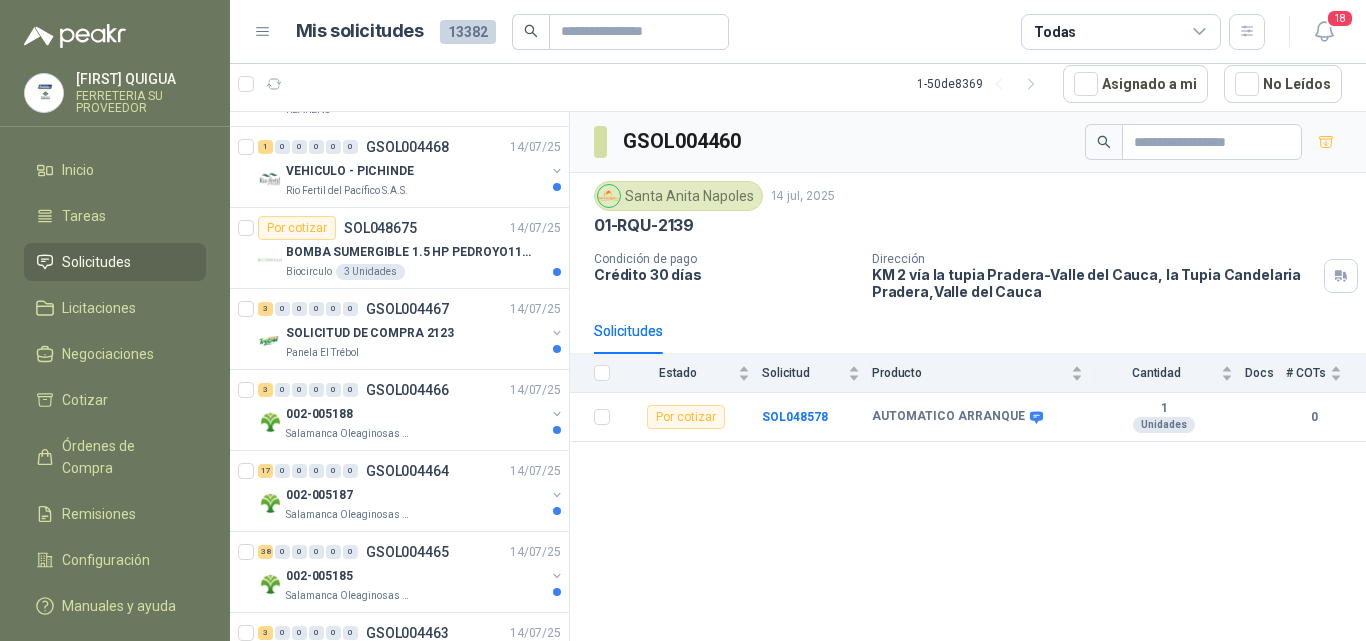 click on "Solicitudes" at bounding box center (115, 262) 